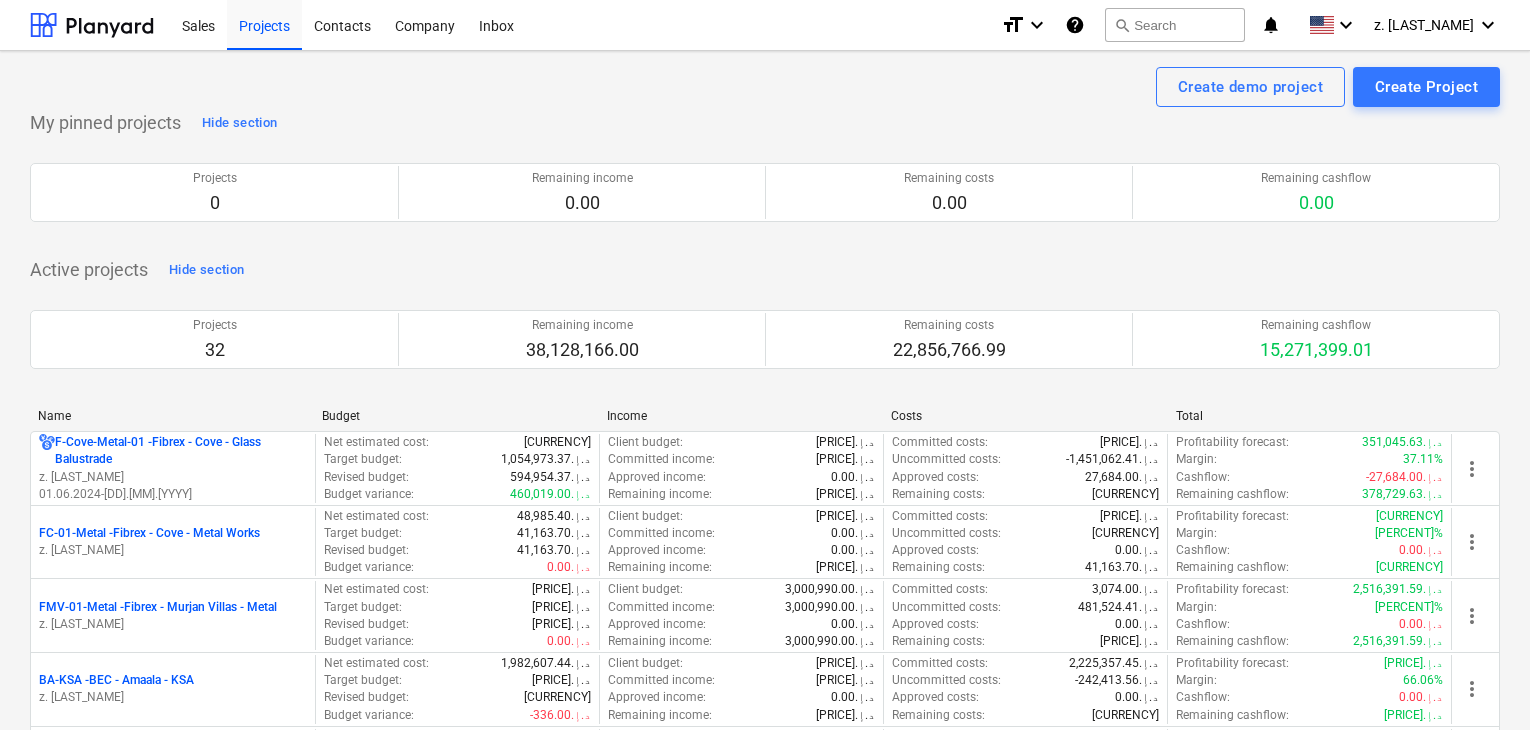 scroll, scrollTop: 200, scrollLeft: 0, axis: vertical 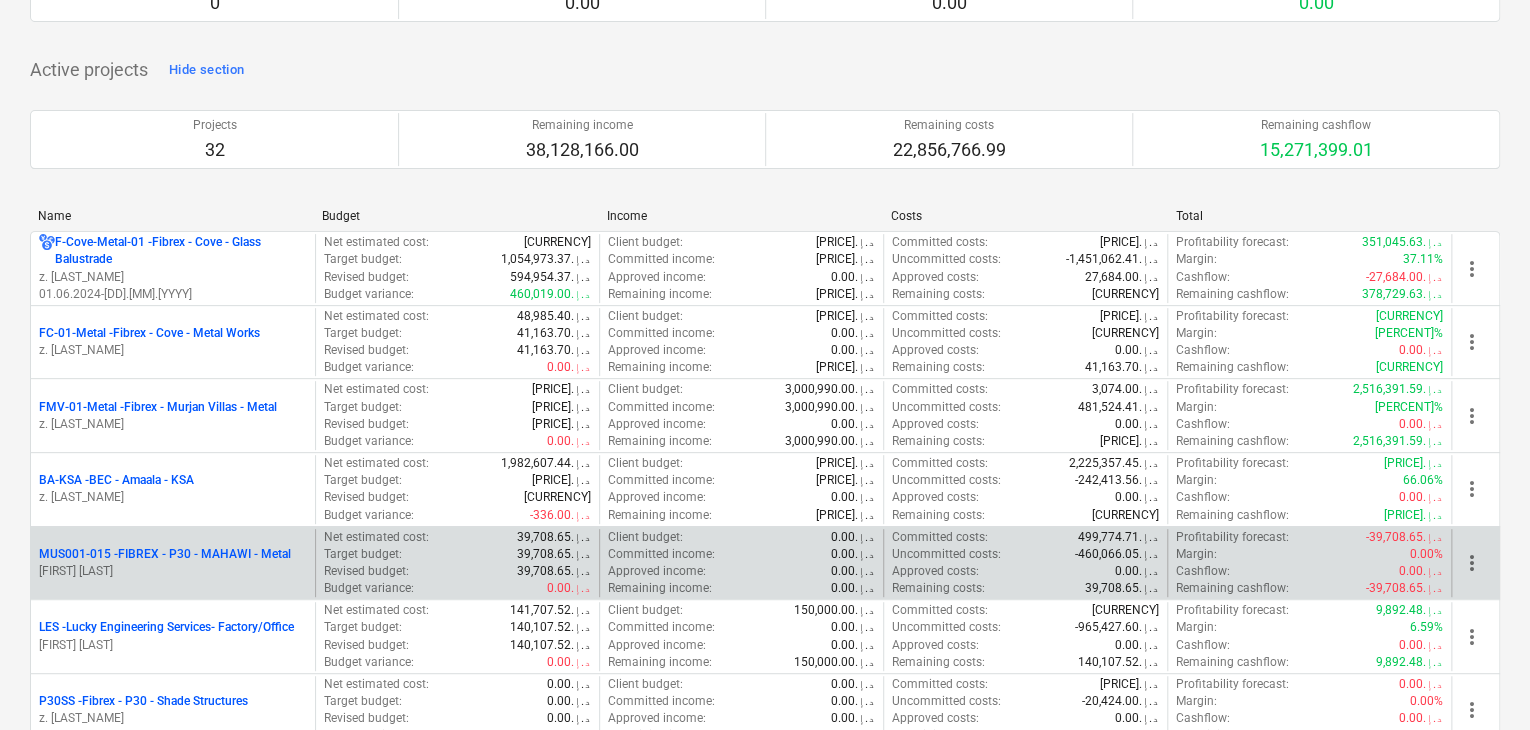 click on "MUS001-015 - FIBREX - P30 - MAHAWI - Metal" at bounding box center (165, 554) 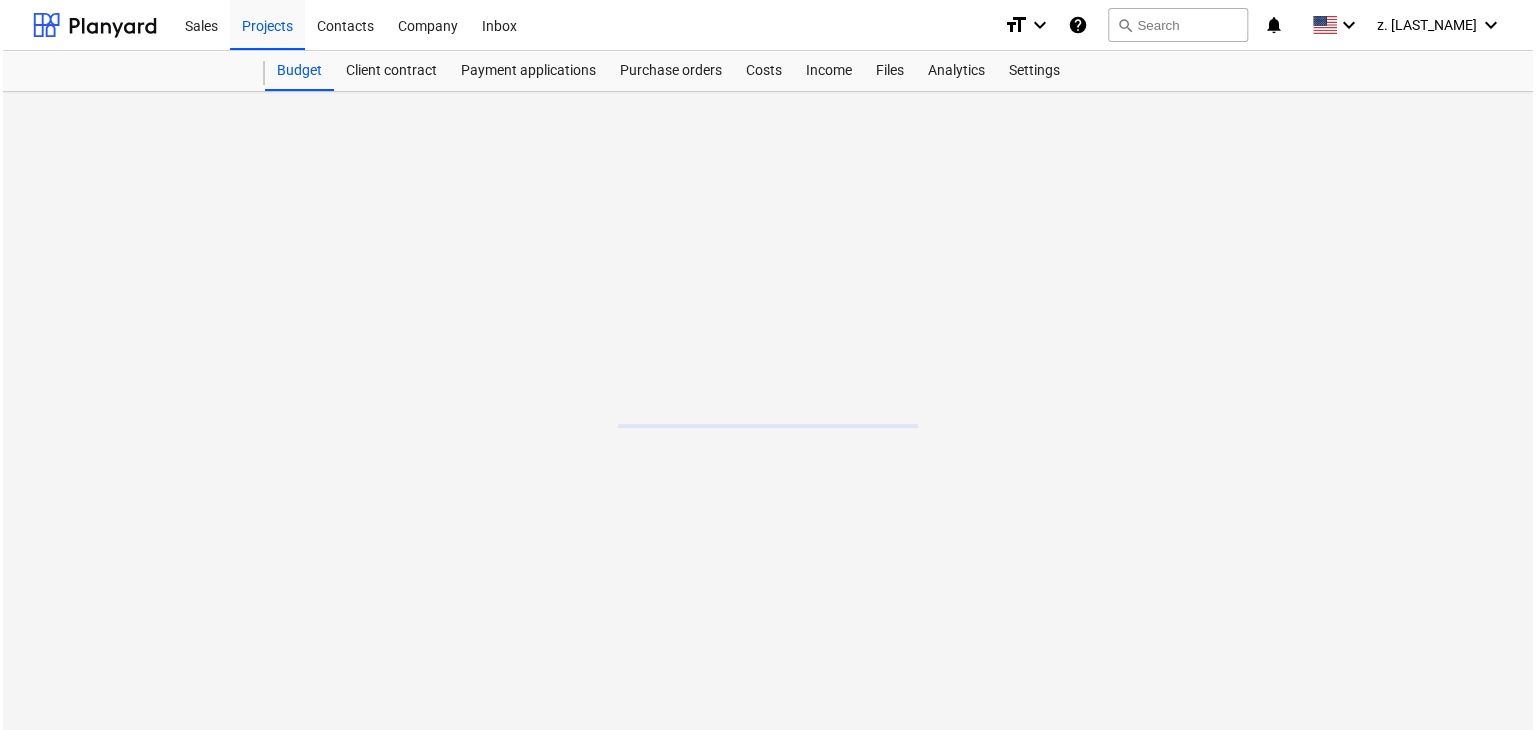 scroll, scrollTop: 0, scrollLeft: 0, axis: both 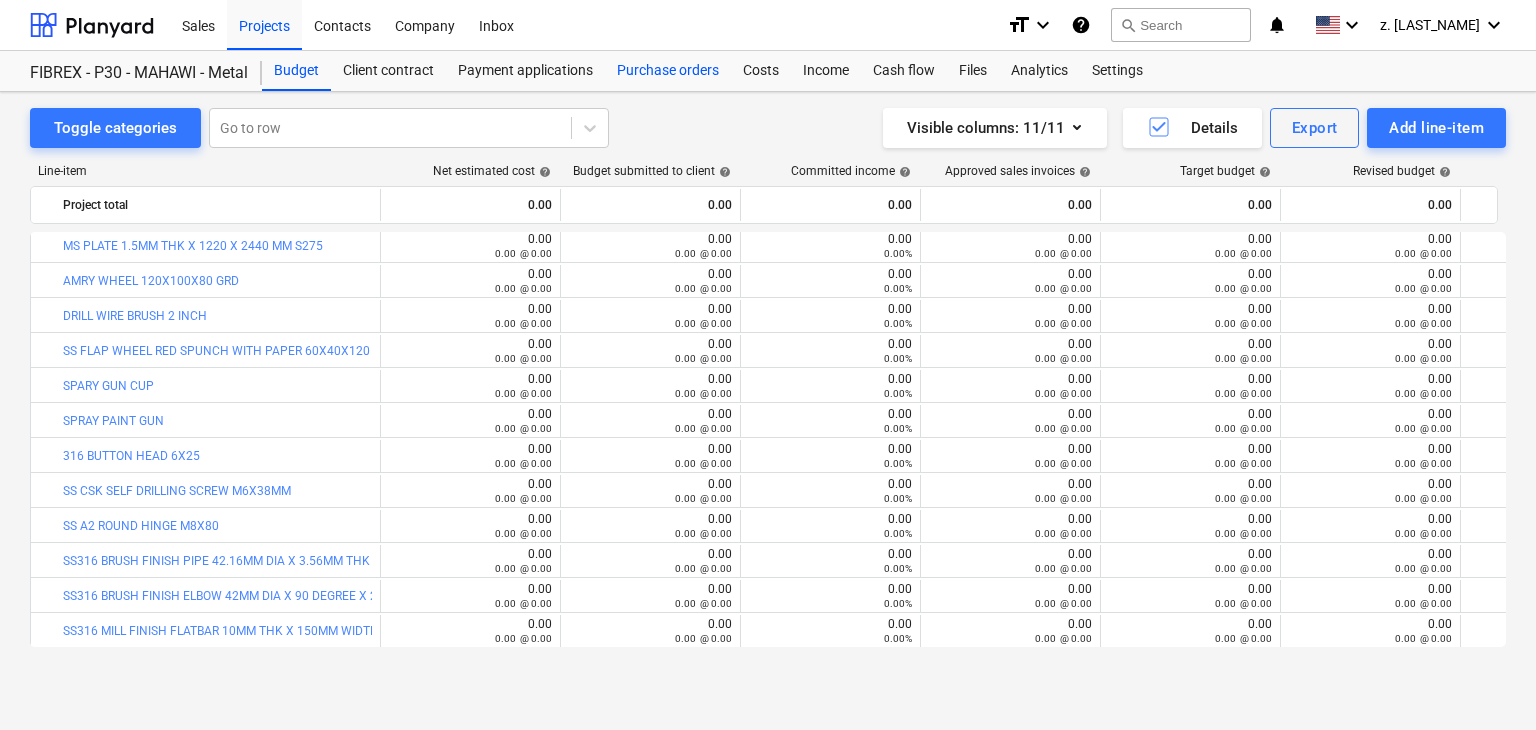 click on "Purchase orders" at bounding box center [668, 71] 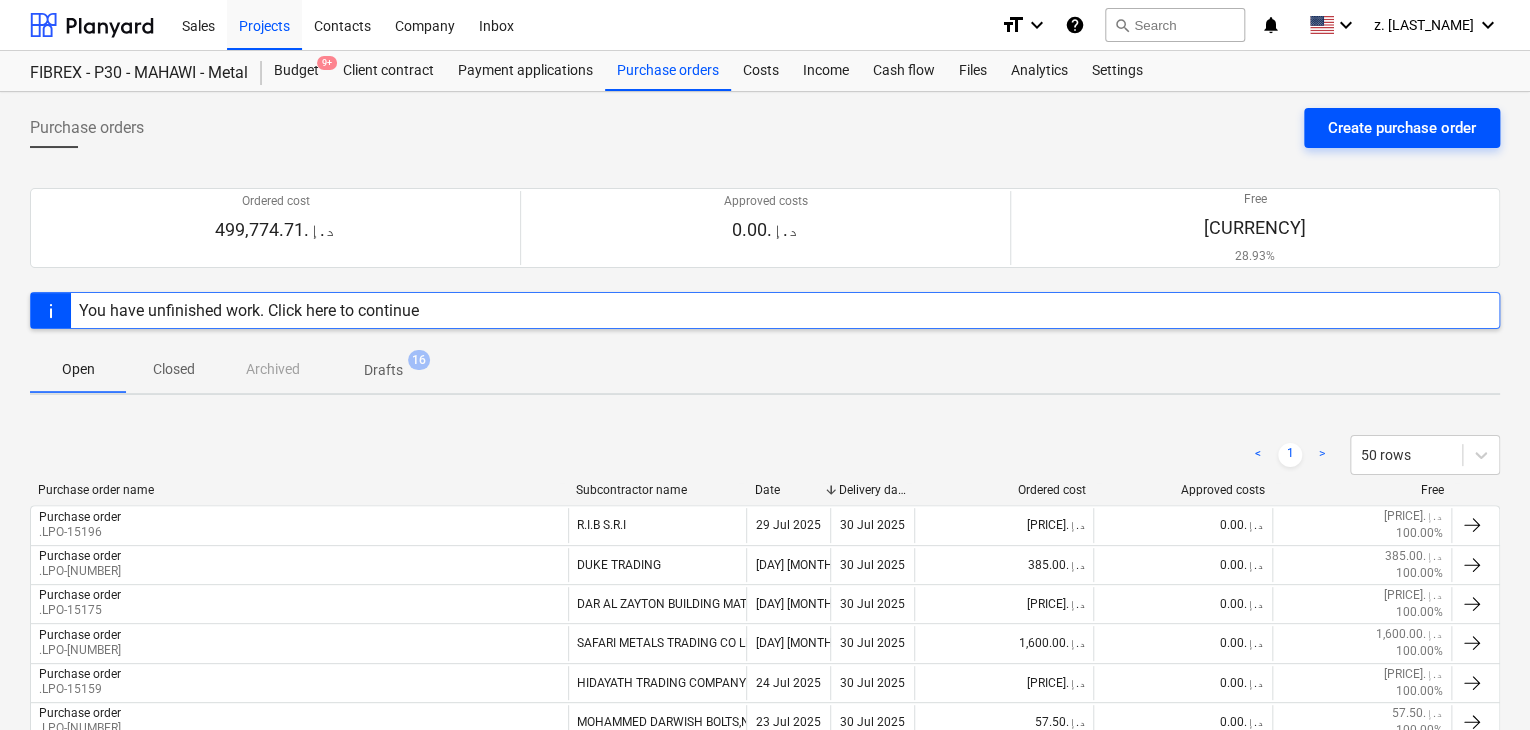 click on "Create purchase order" at bounding box center (1402, 128) 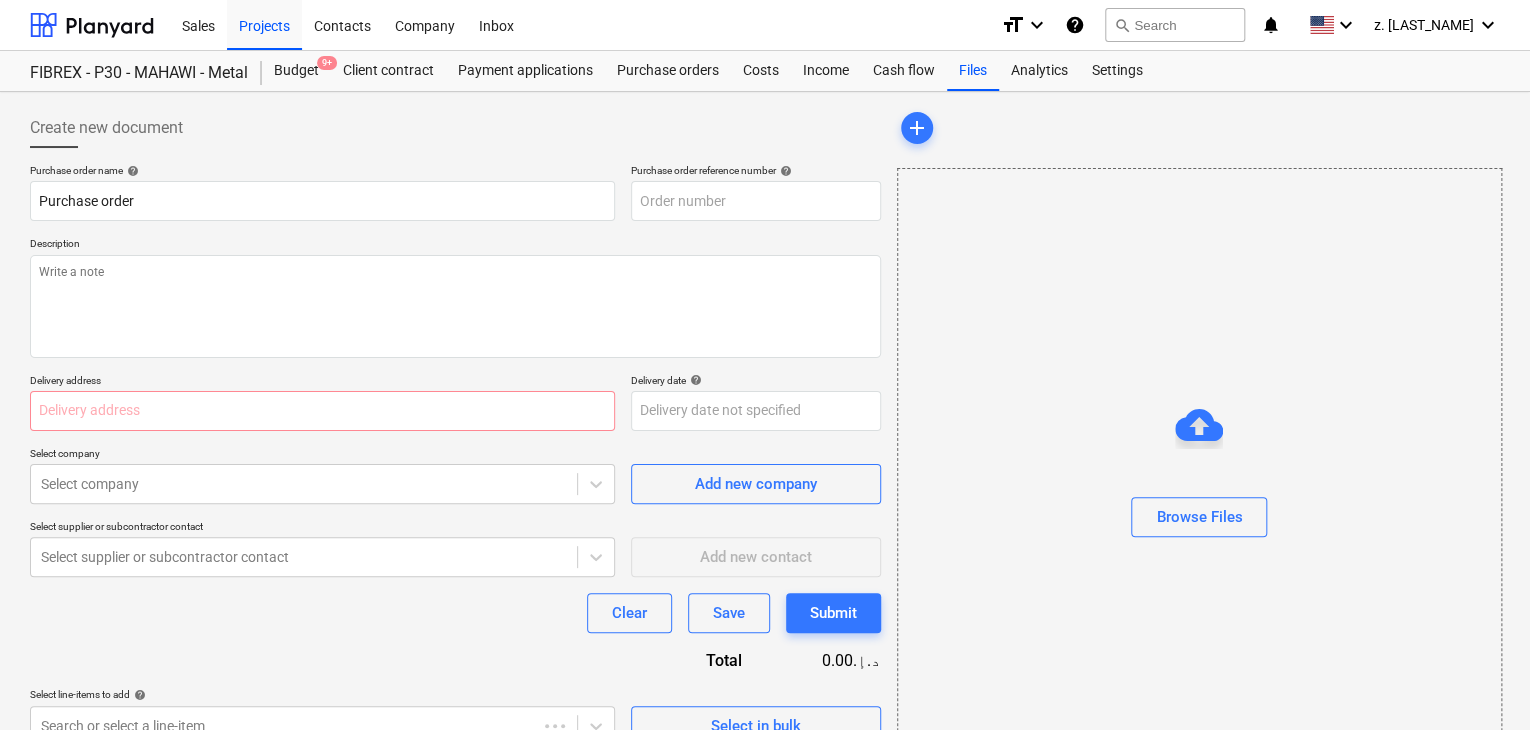click on "Description" at bounding box center (455, 245) 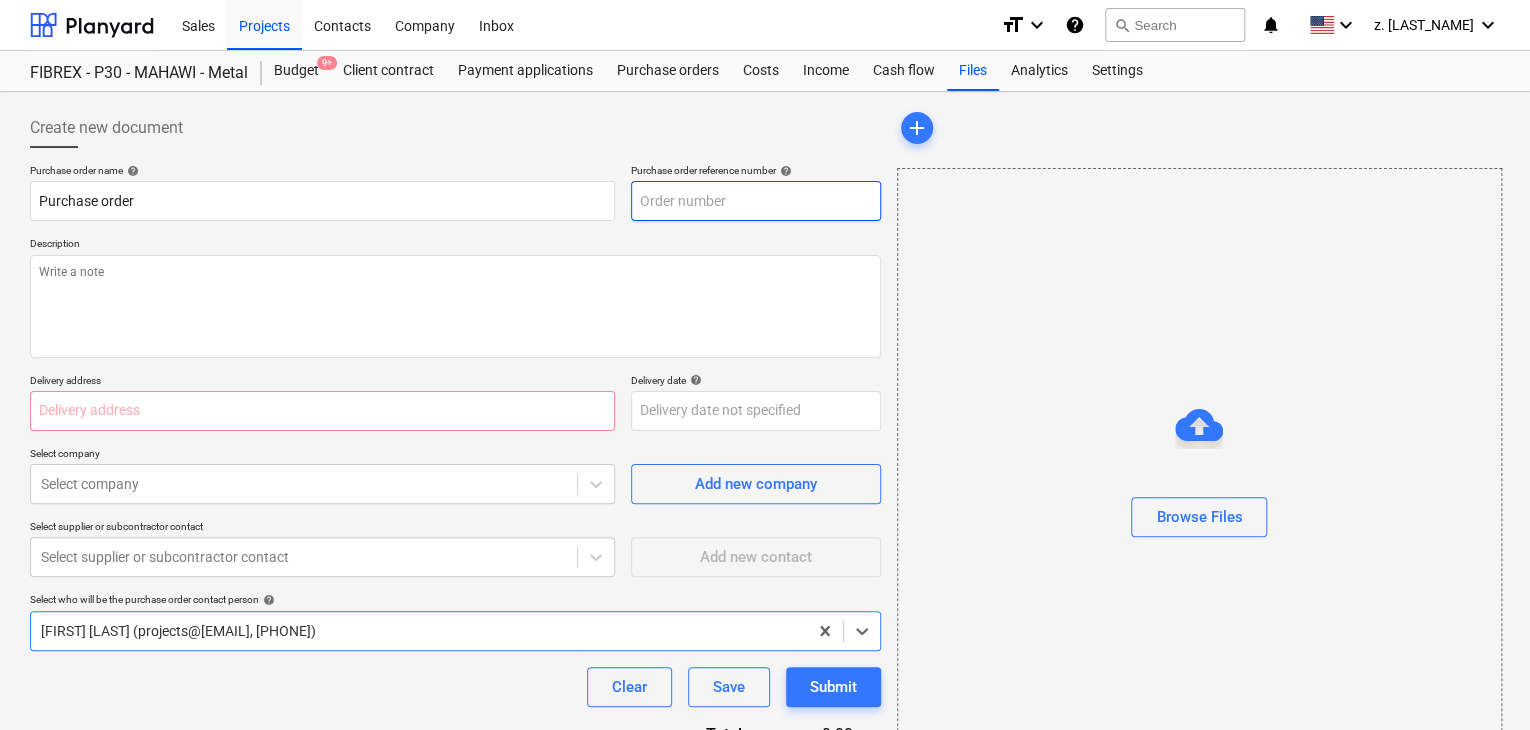 type on "x" 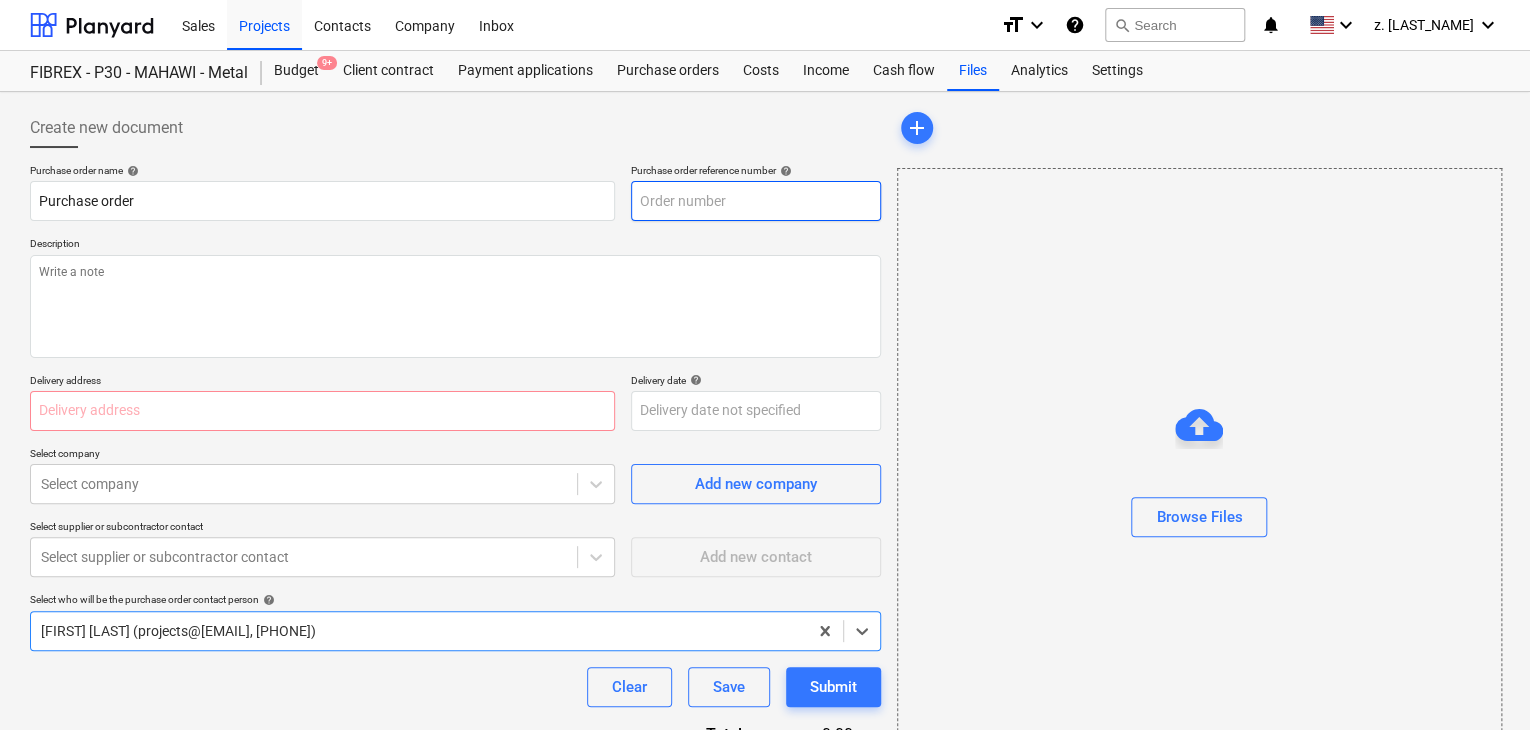 type on "[NUMBER]-[NUMBER]-PO-[NUMBER]" 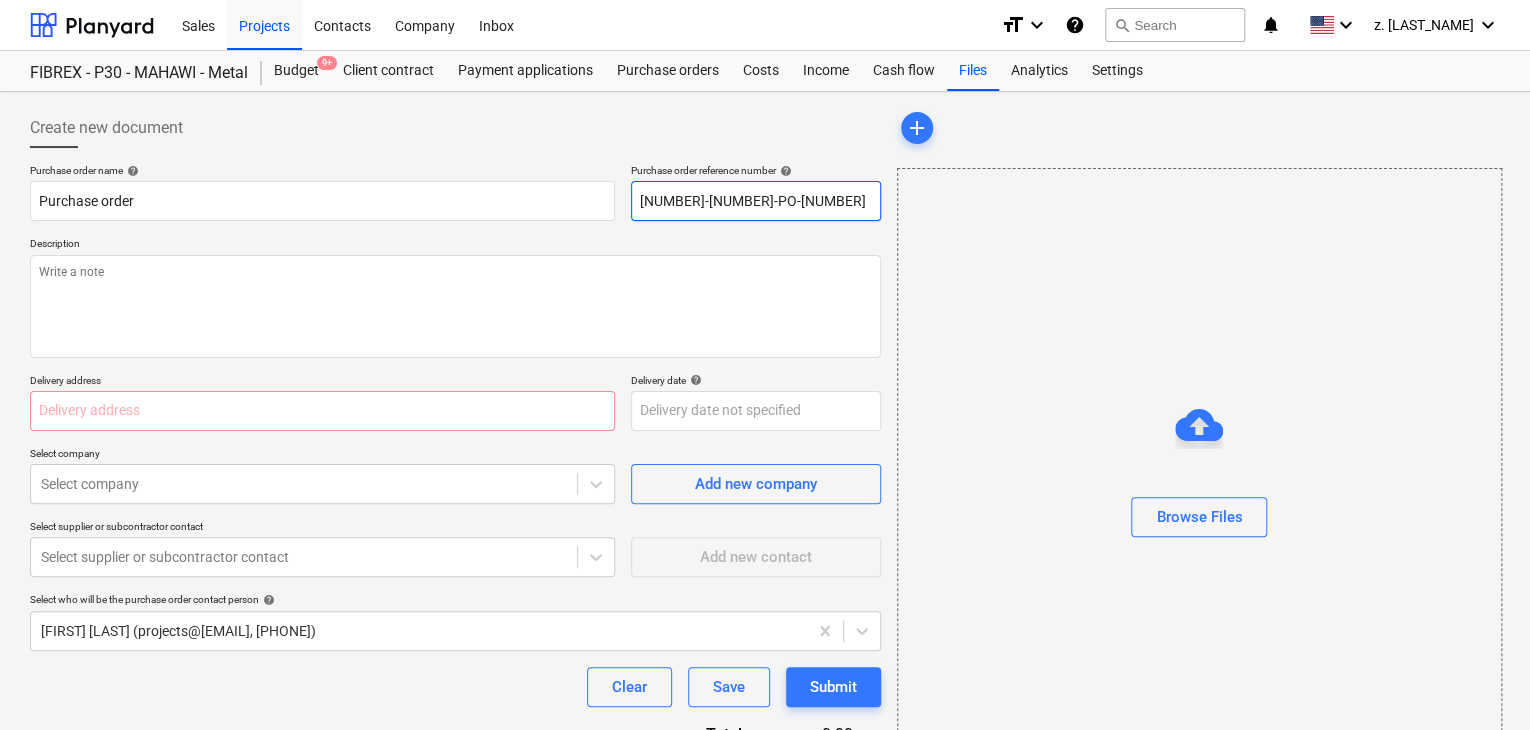 drag, startPoint x: 732, startPoint y: 190, endPoint x: 570, endPoint y: 177, distance: 162.52077 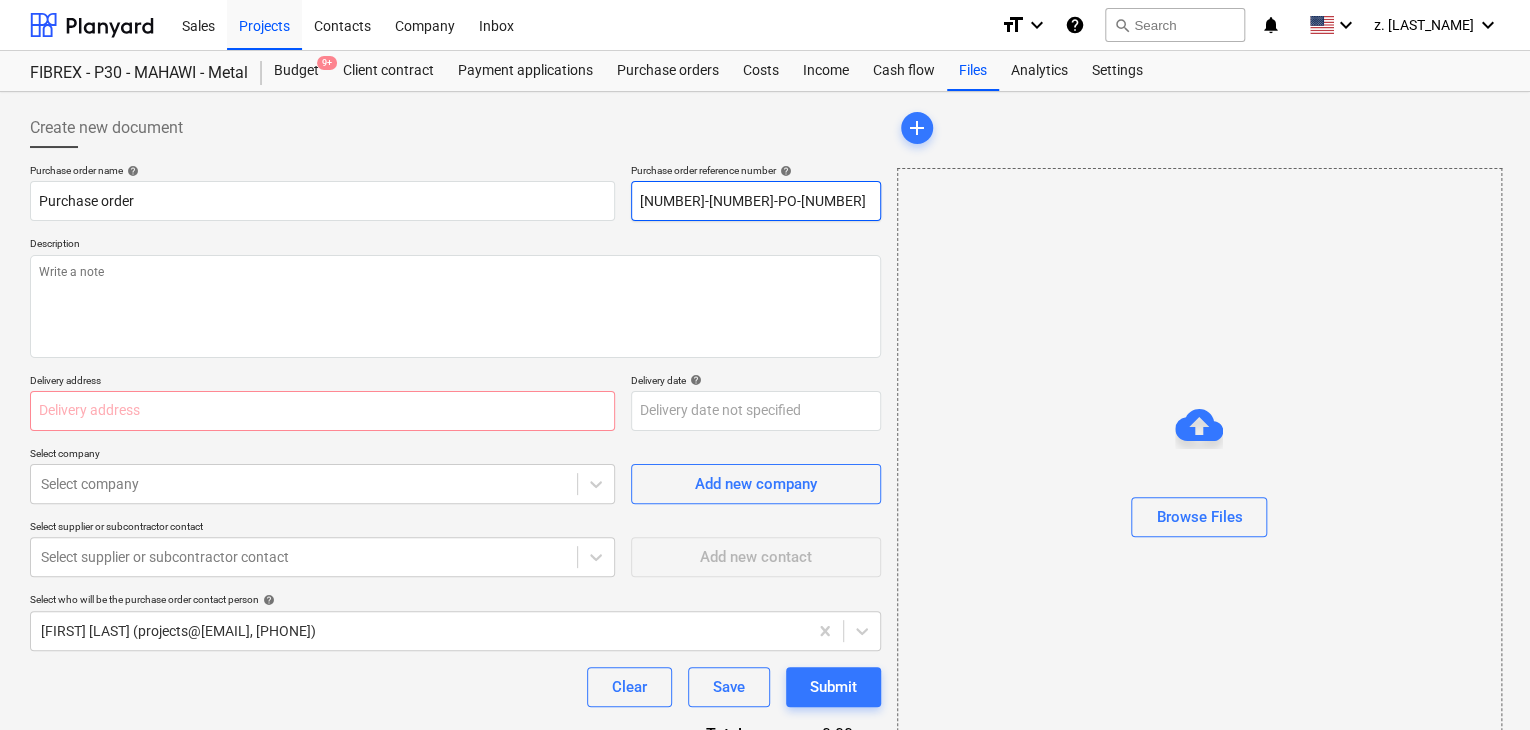 click on "Purchase order name help Purchase order Purchase order reference number help [NUMBER]-[NUMBER]-PO-[NUMBER]" at bounding box center (455, 192) 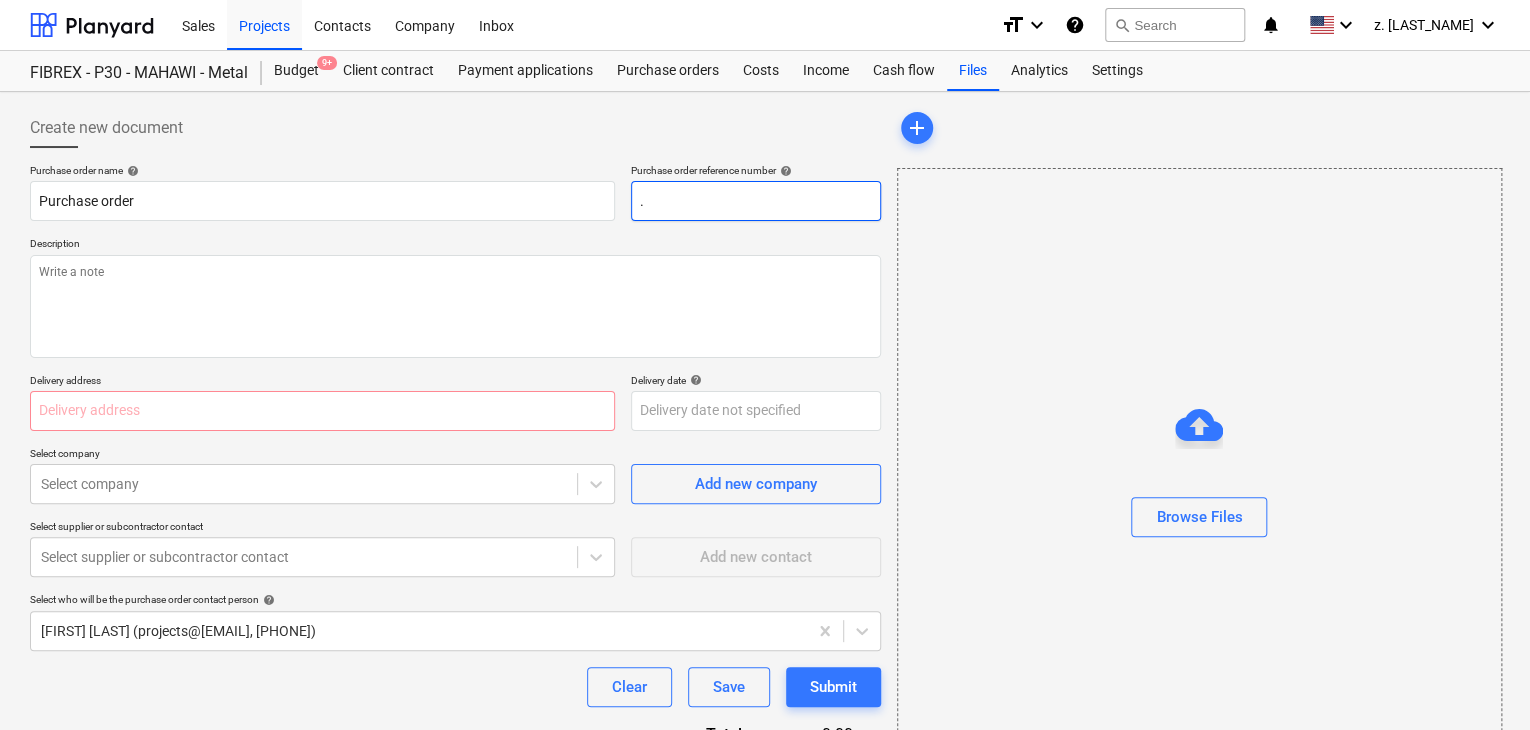 type on "x" 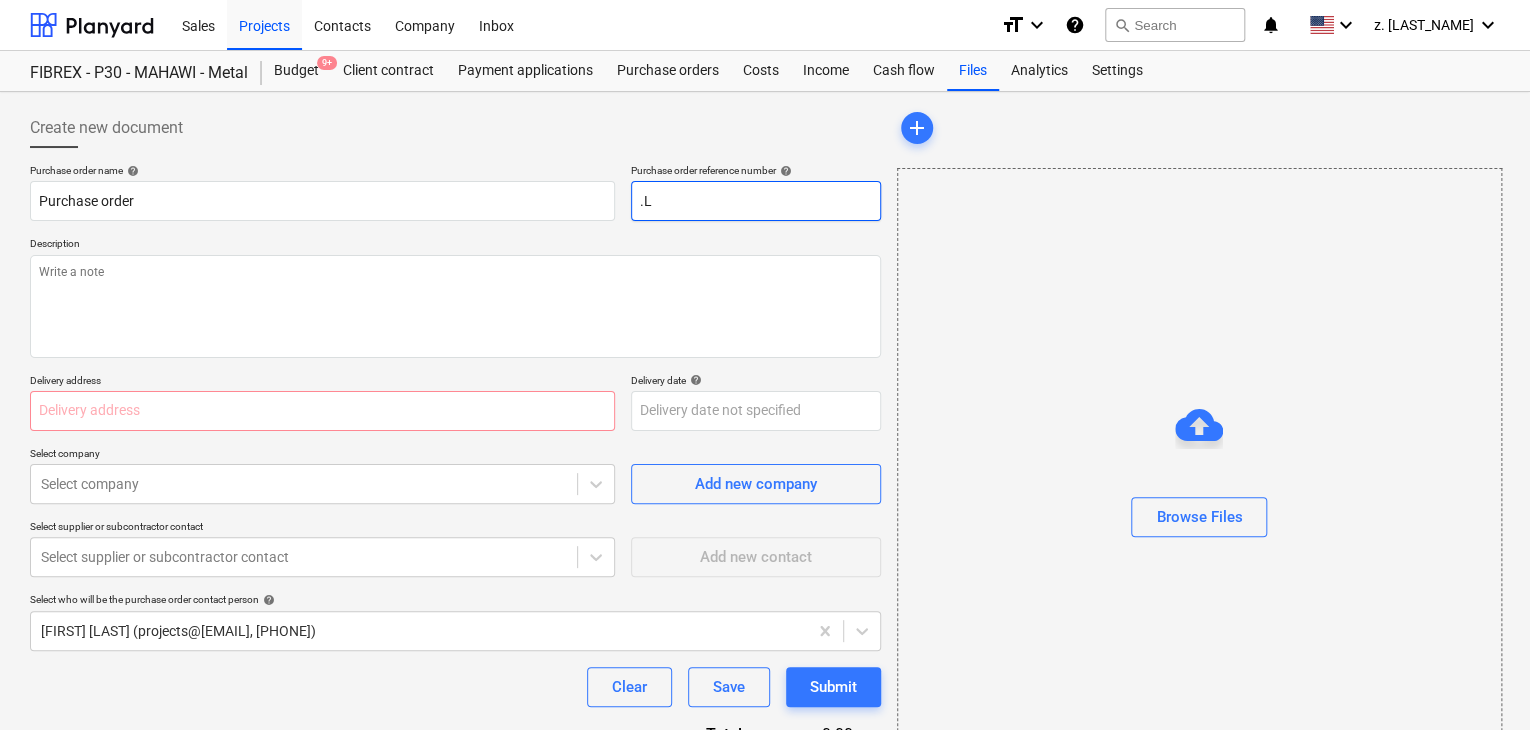 type on "x" 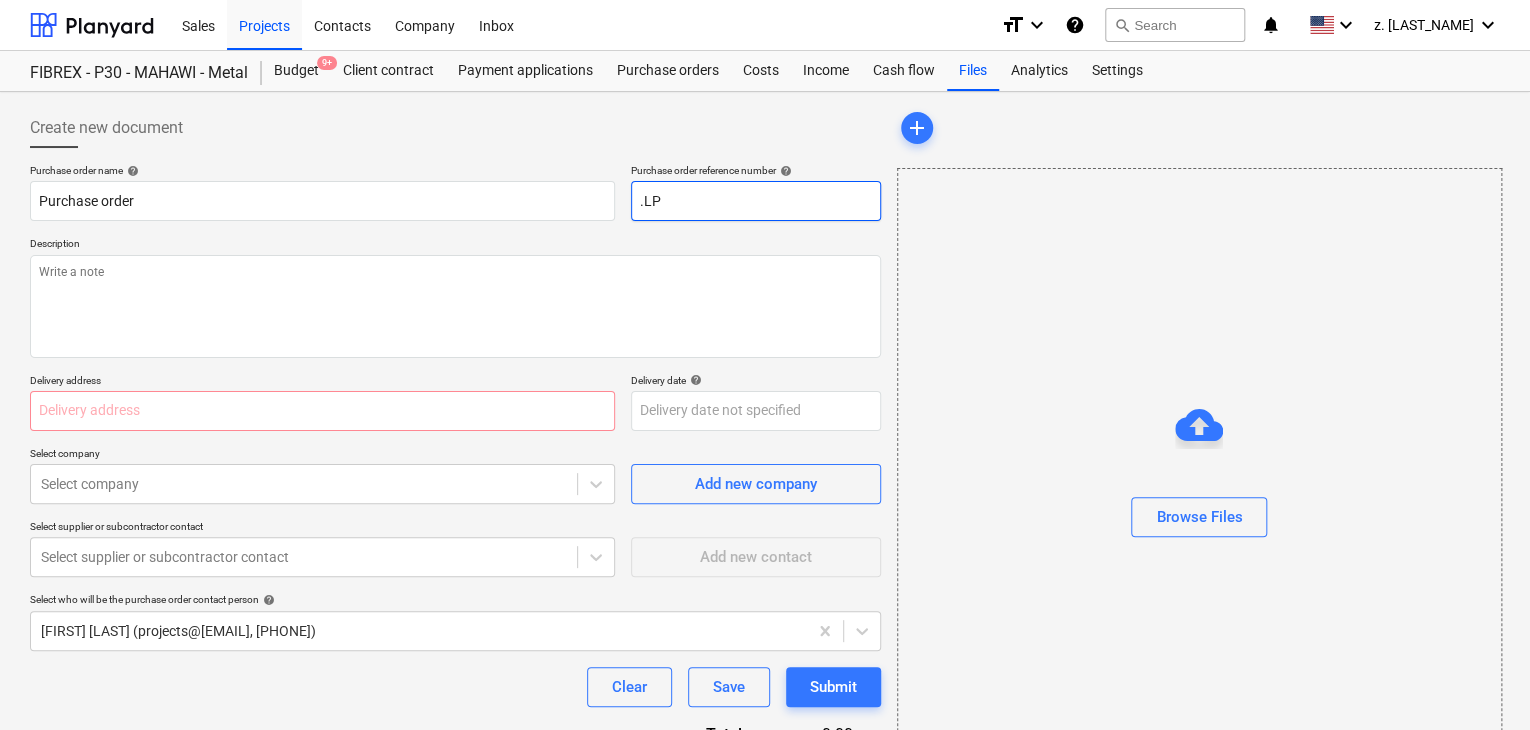 type on "x" 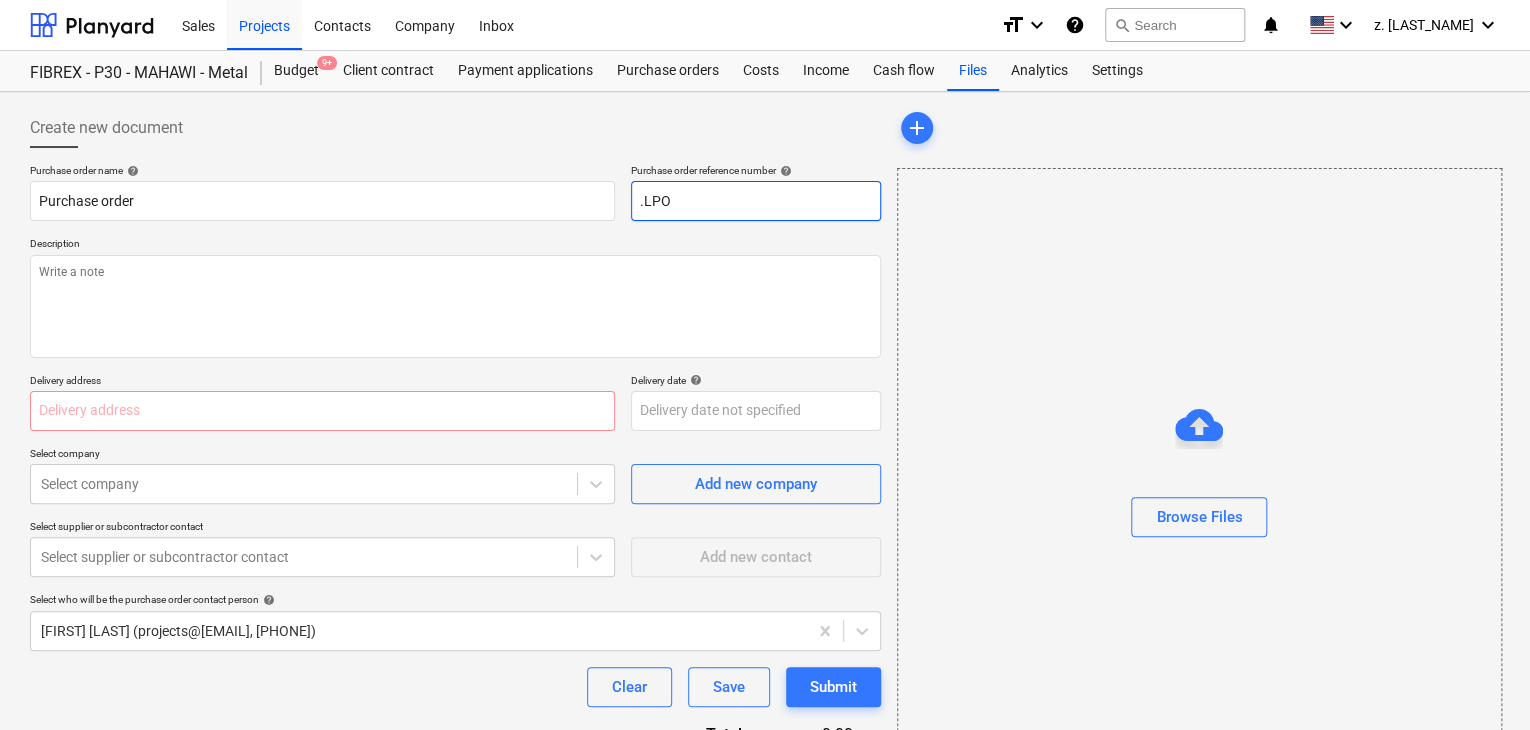 type on "x" 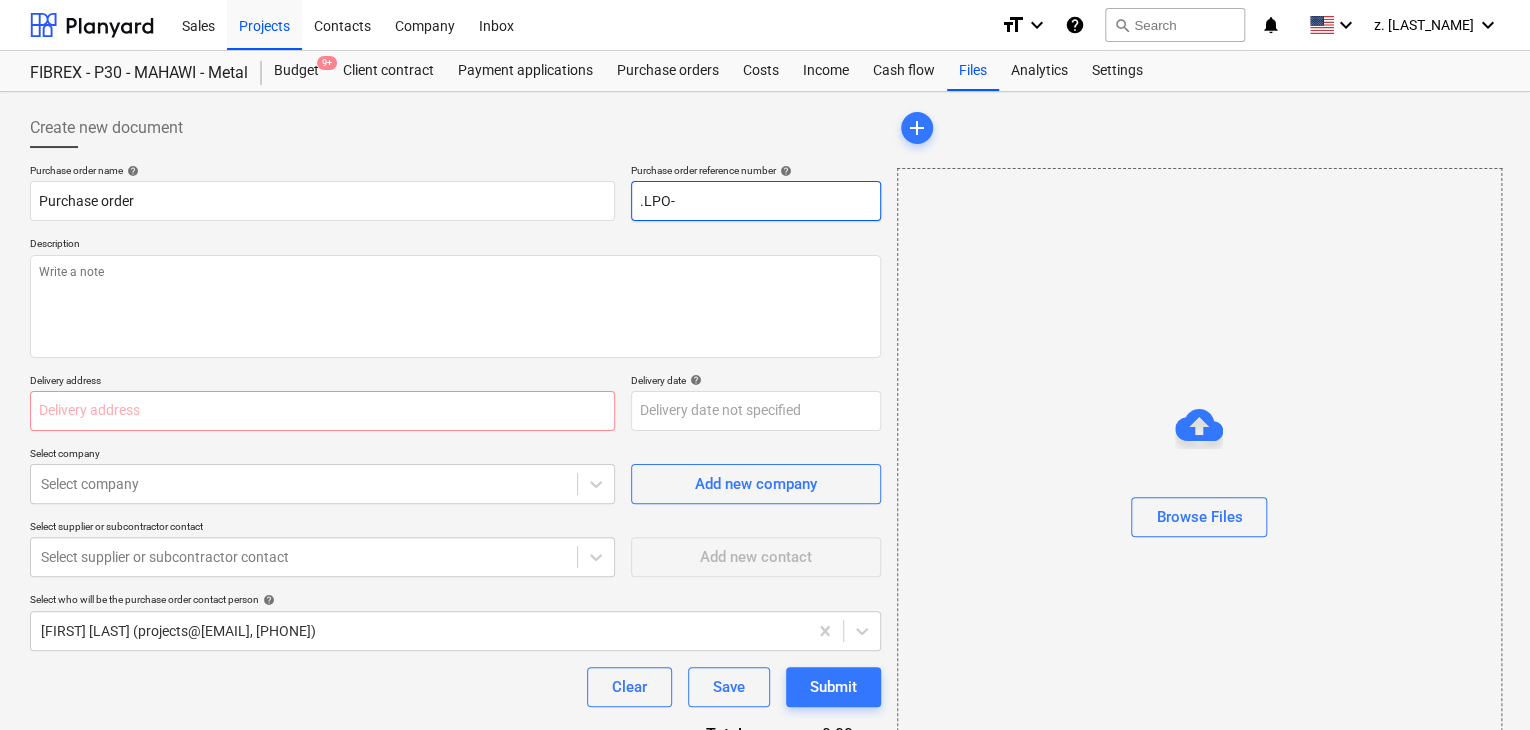 type on ".LPO-" 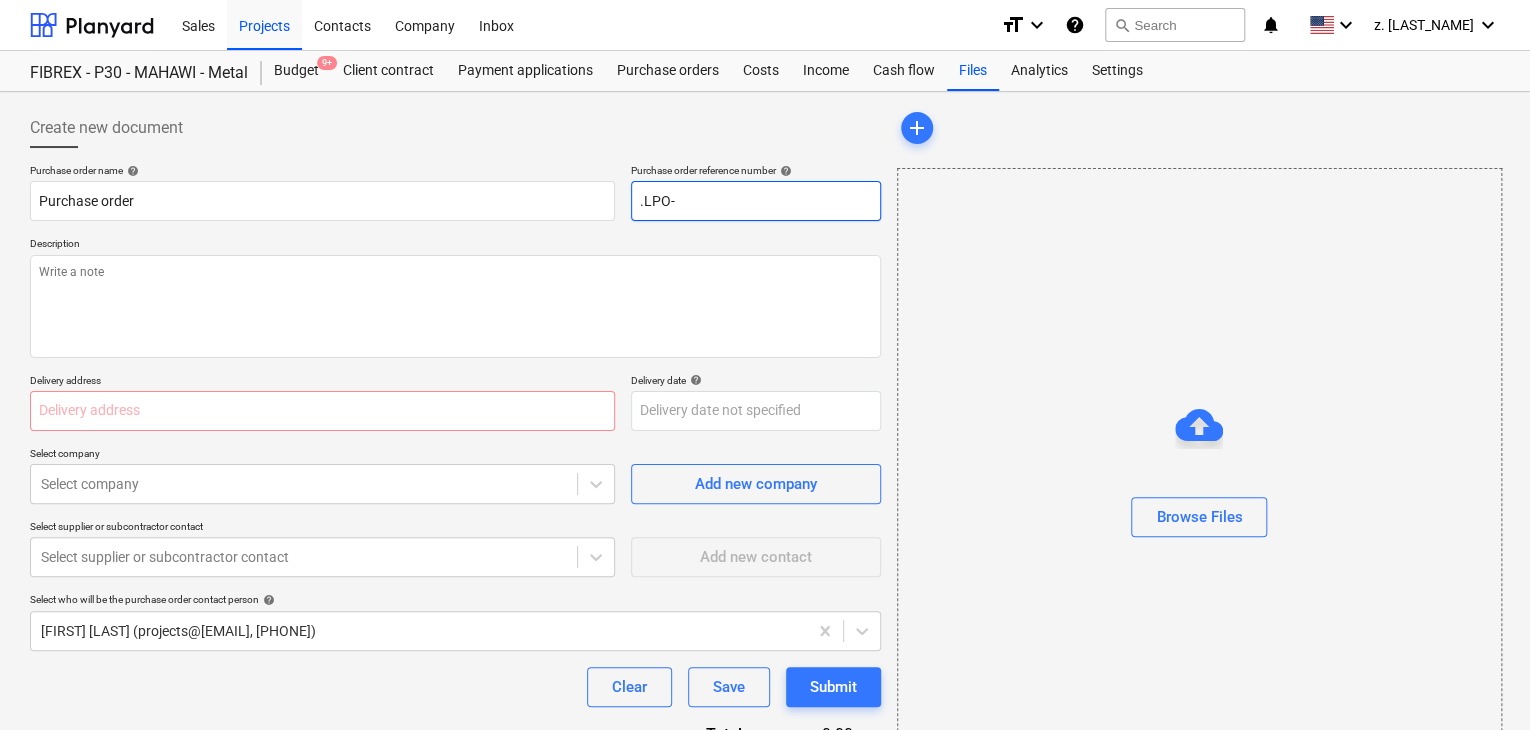 type on "x" 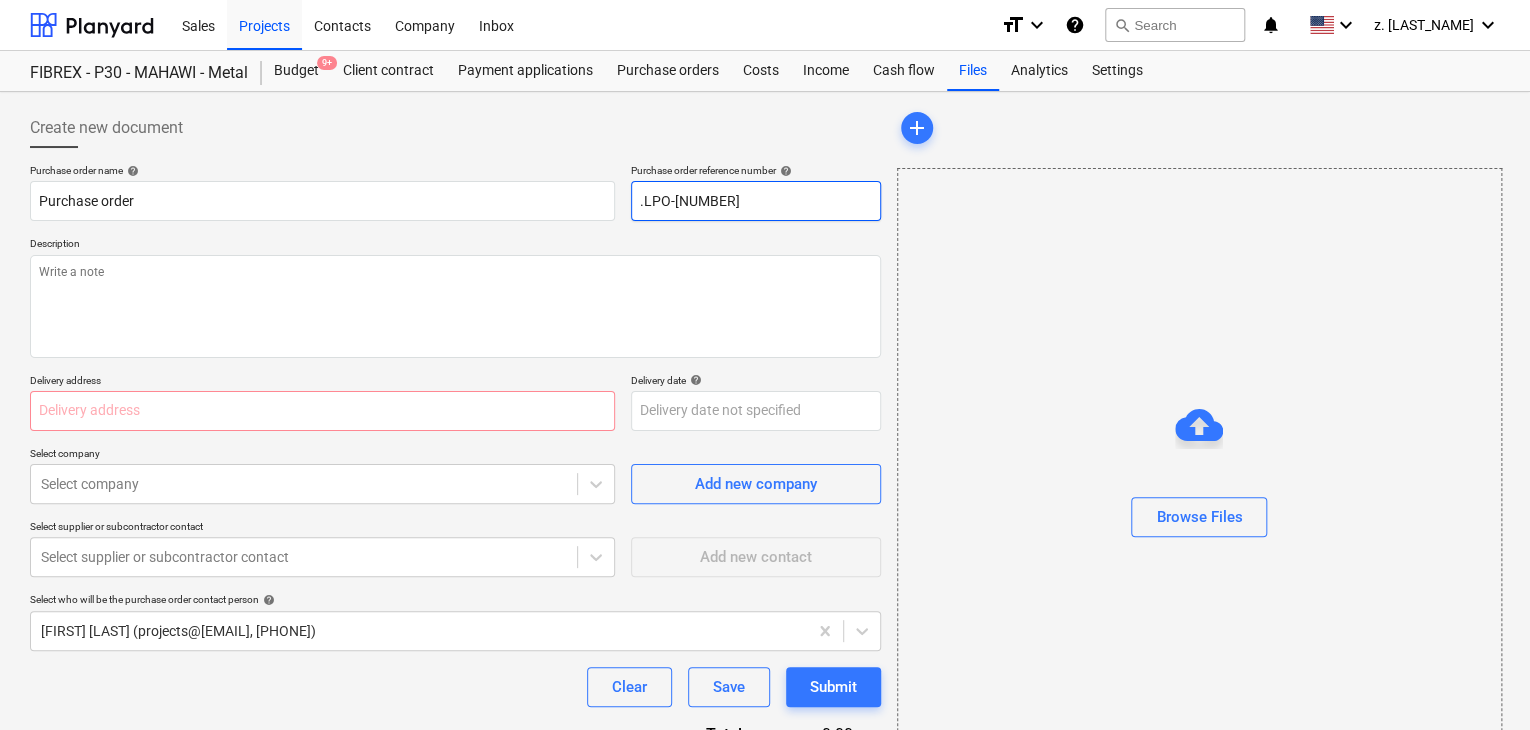 type on "x" 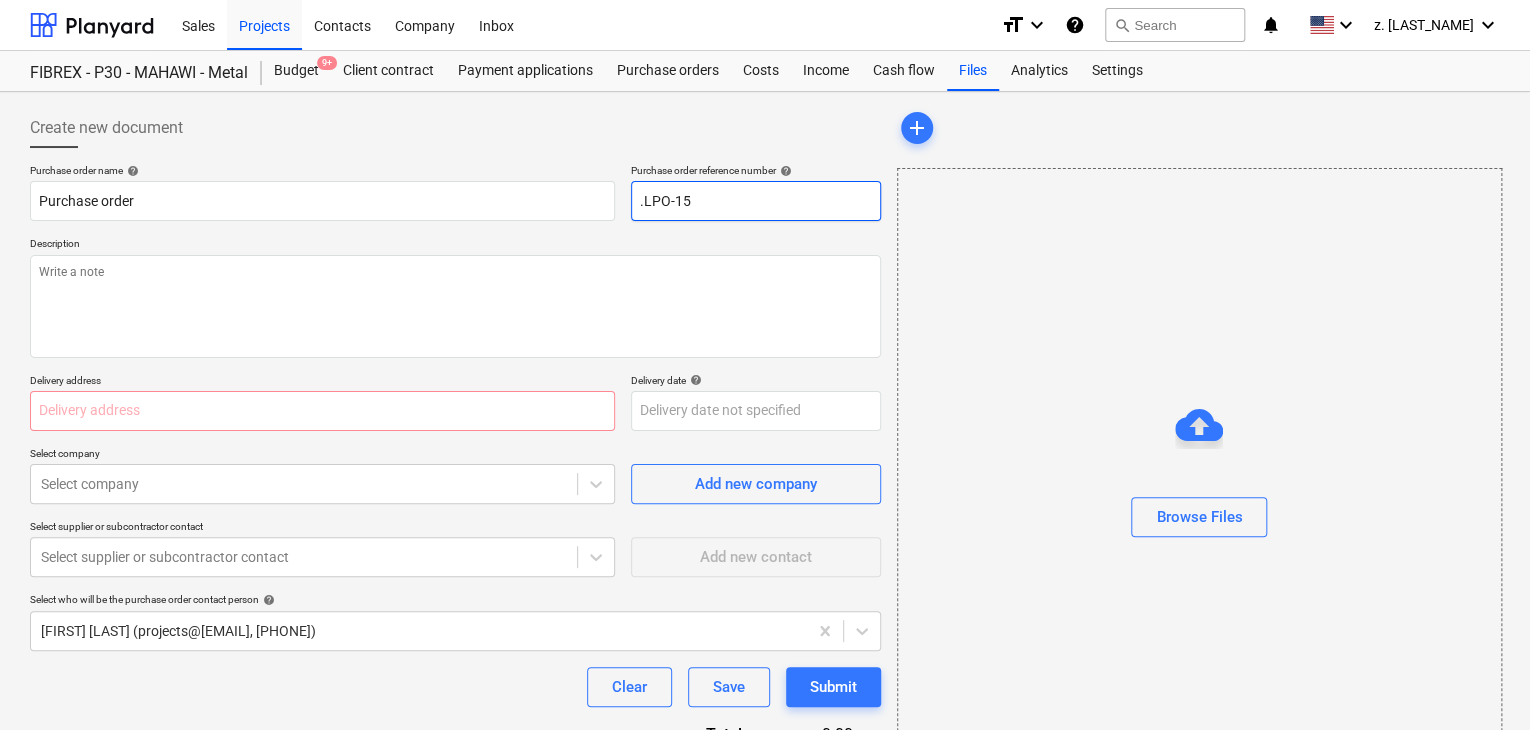 type on "x" 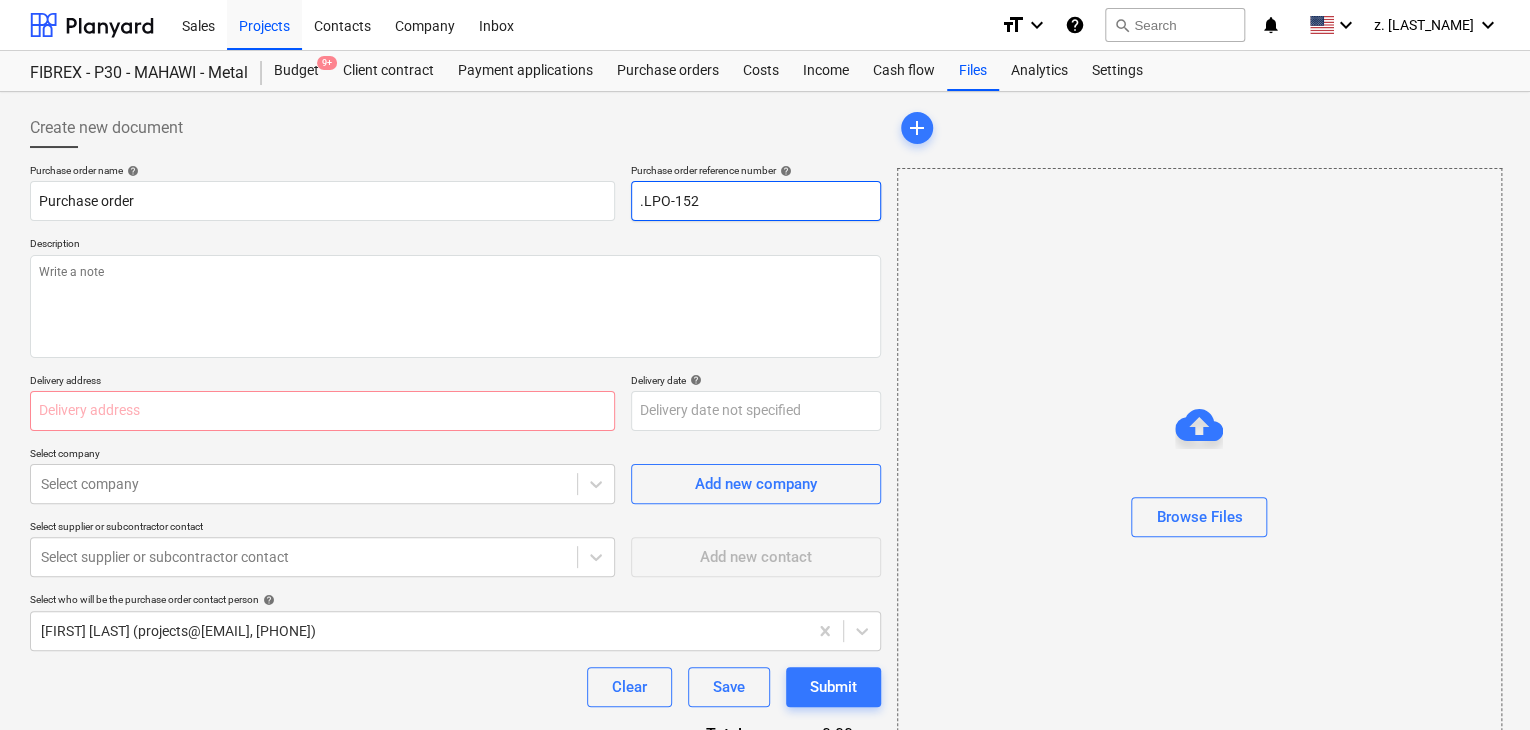 type on "x" 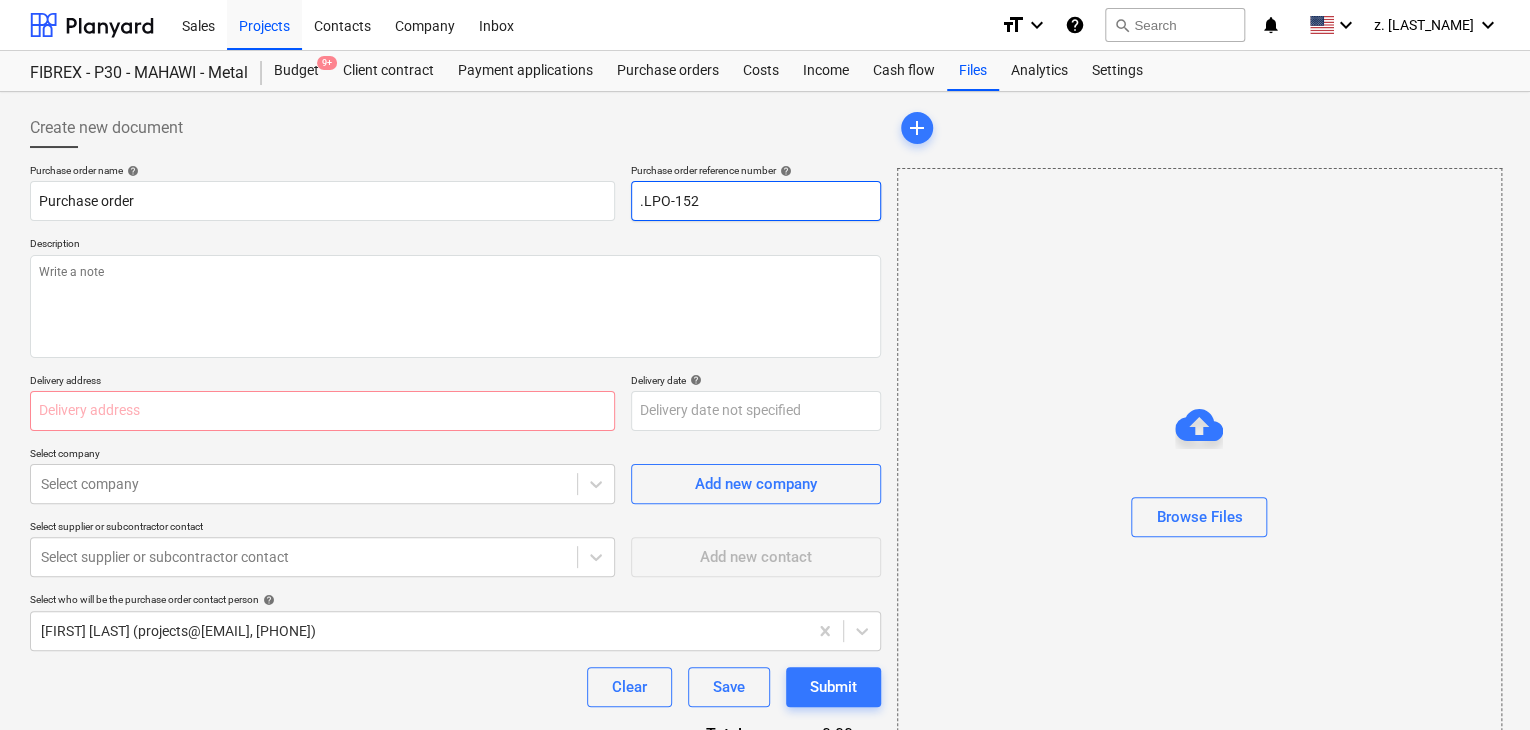 type on ".LPO-[NUMBER]" 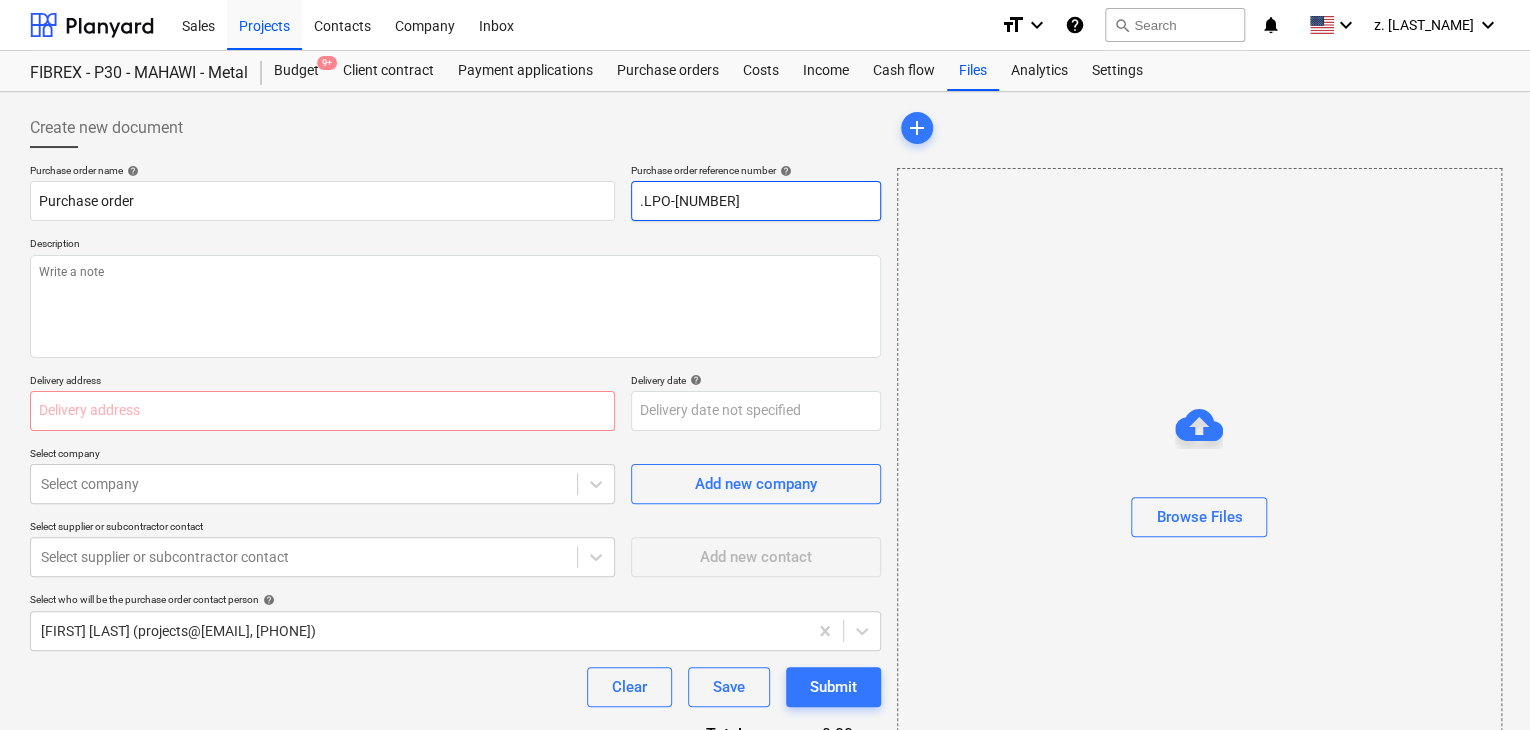 type on "x" 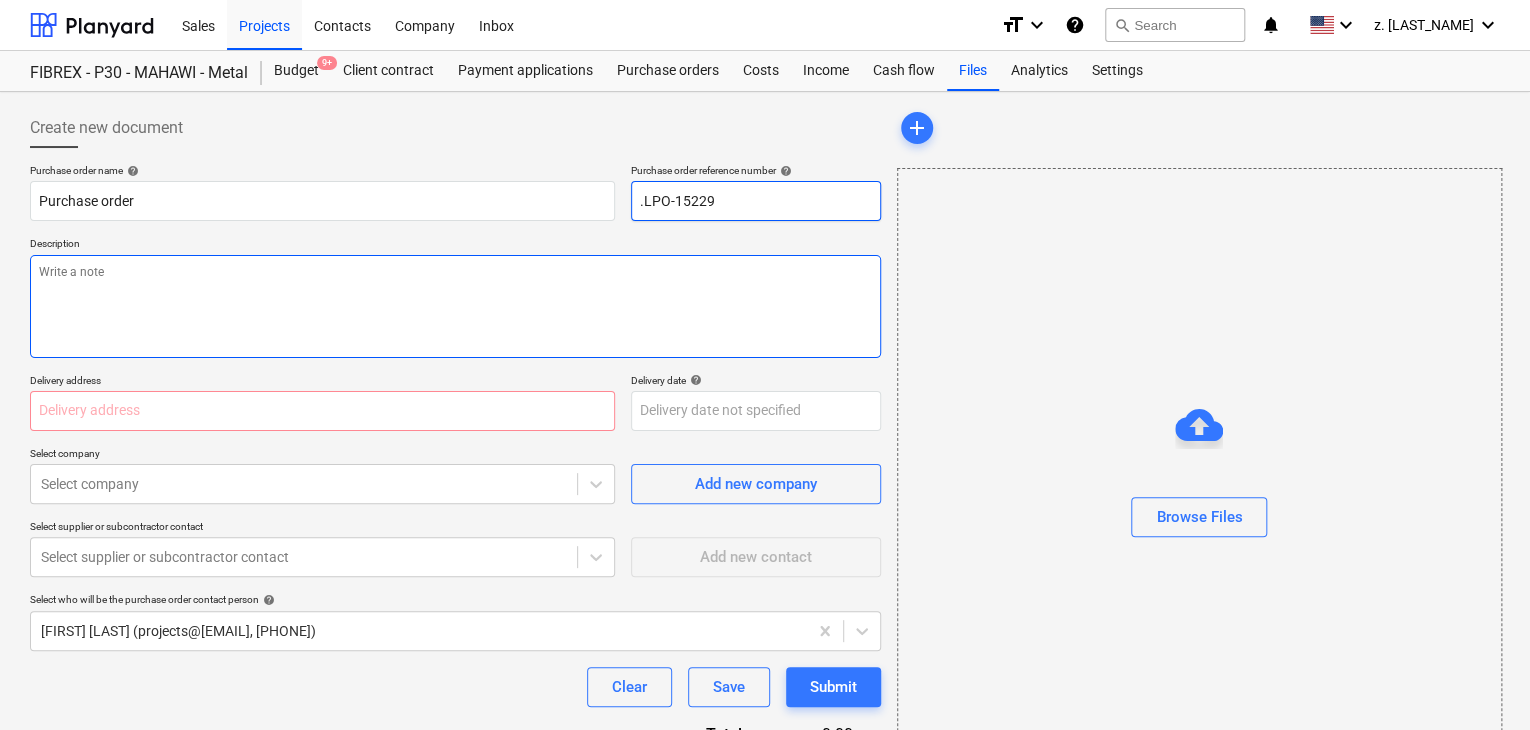 type on ".LPO-15229" 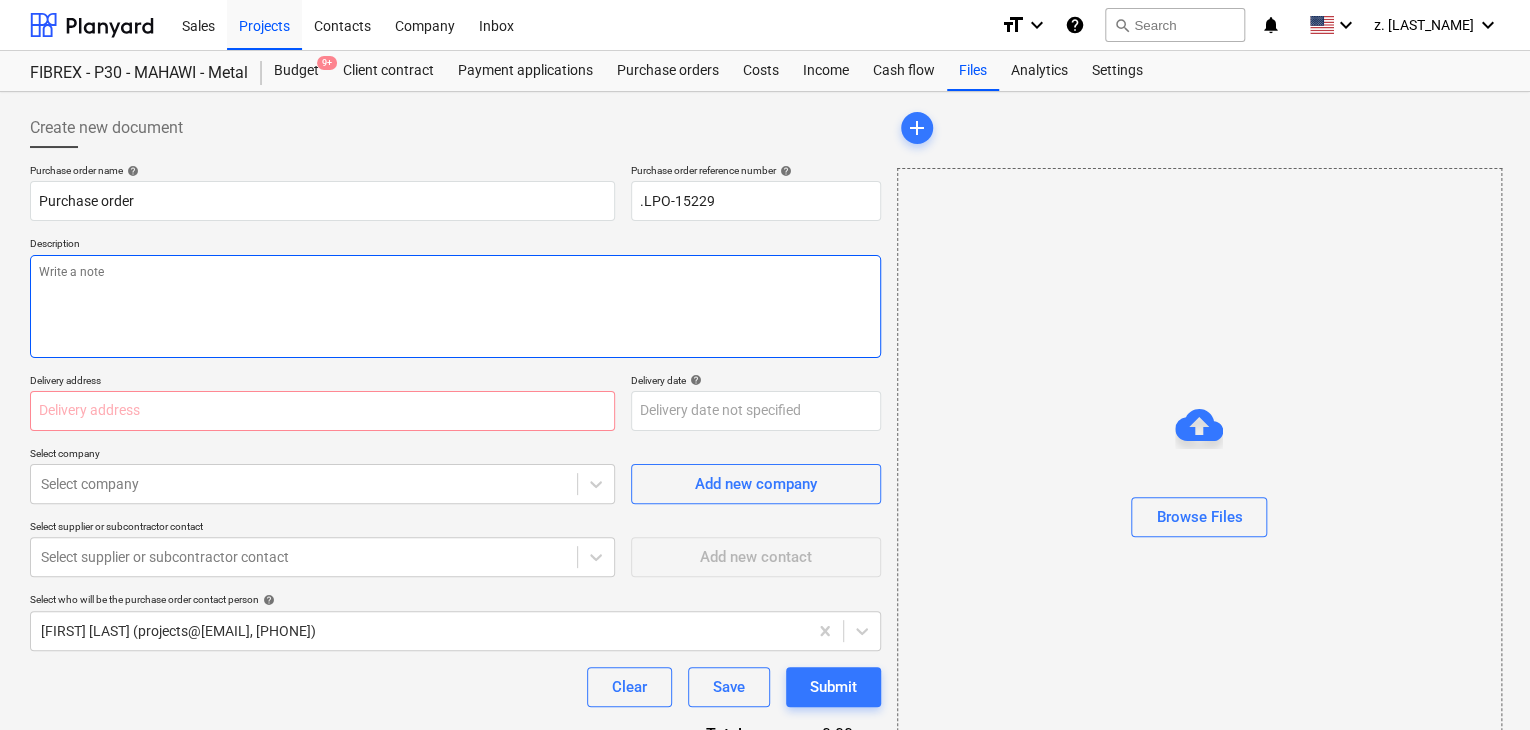 click at bounding box center (455, 306) 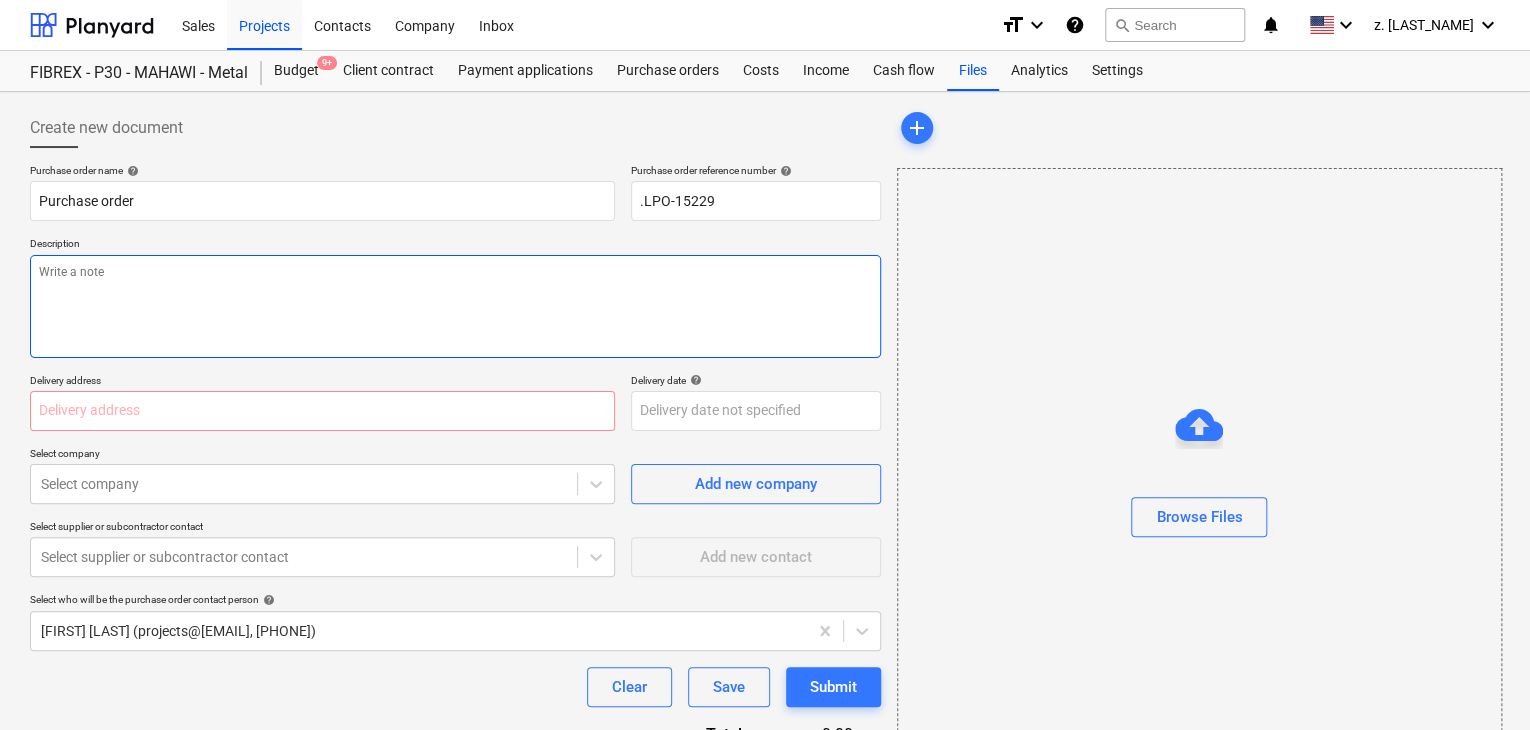 type on "x" 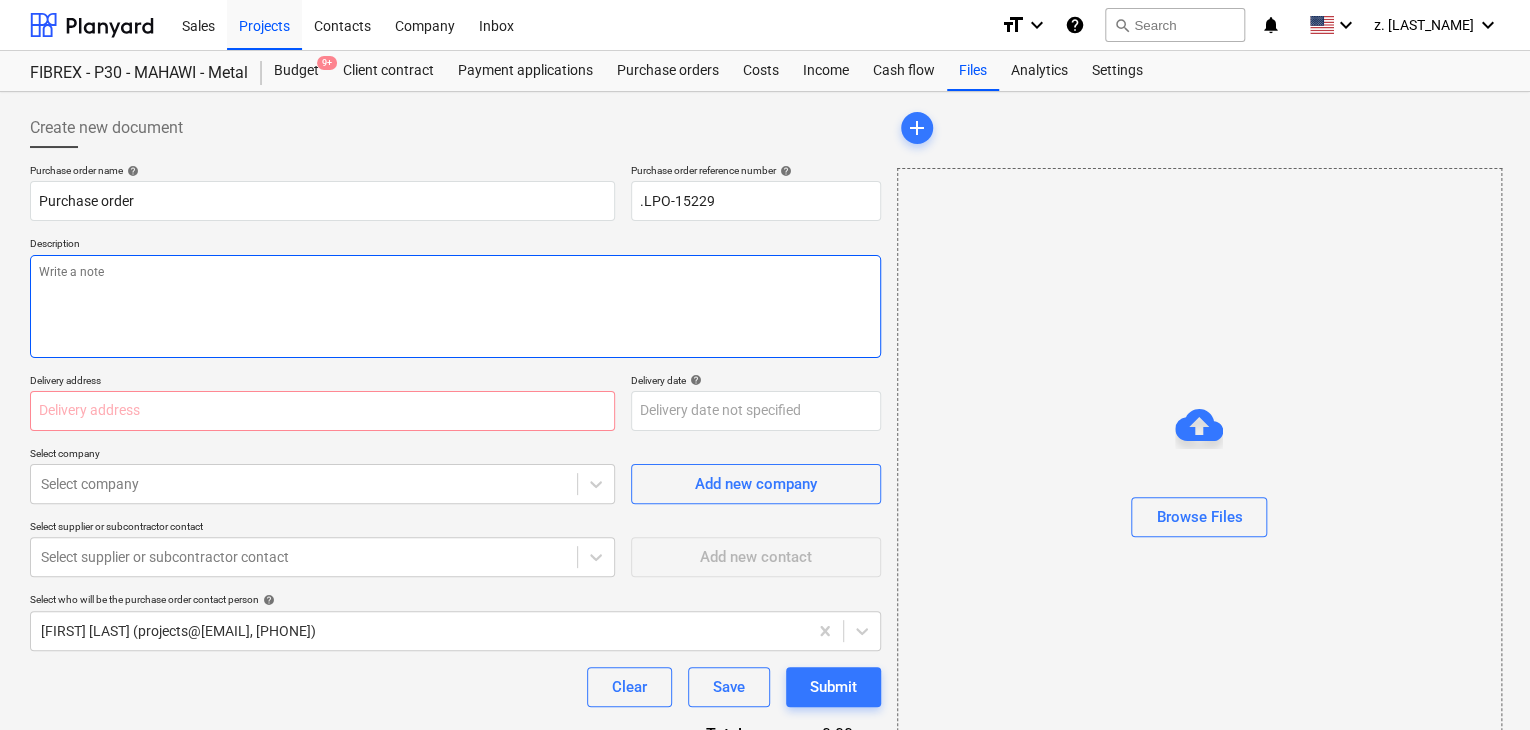 type on "0" 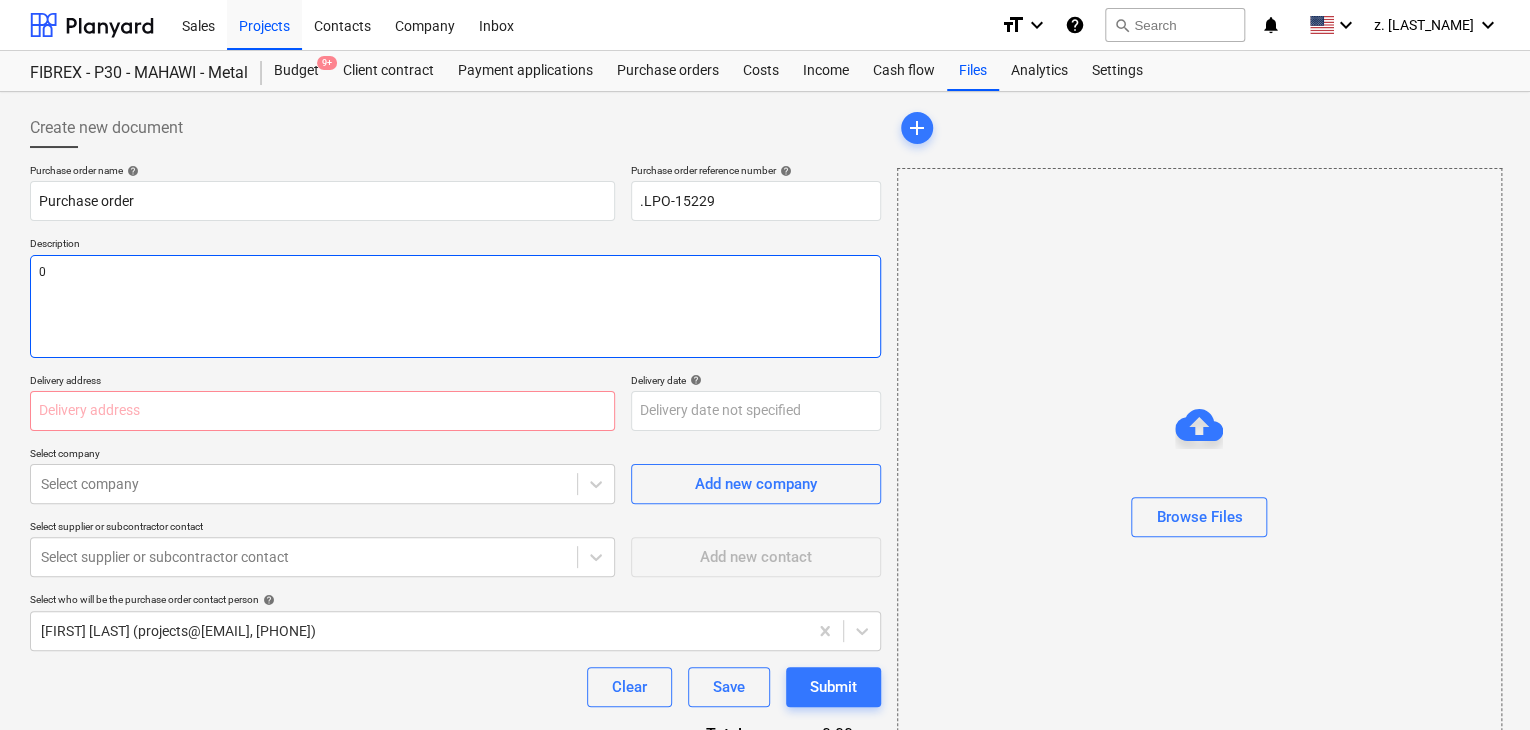 type on "x" 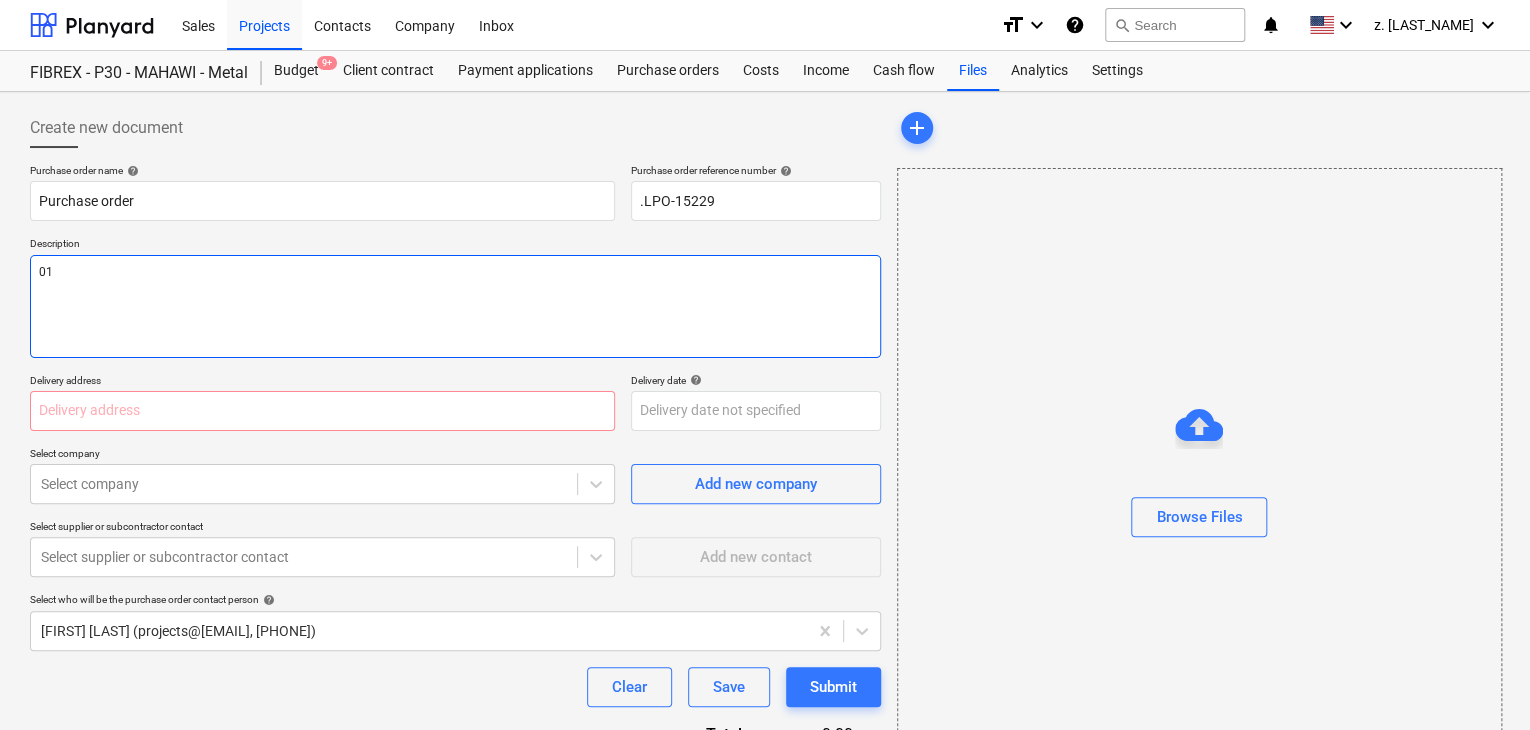 type on "x" 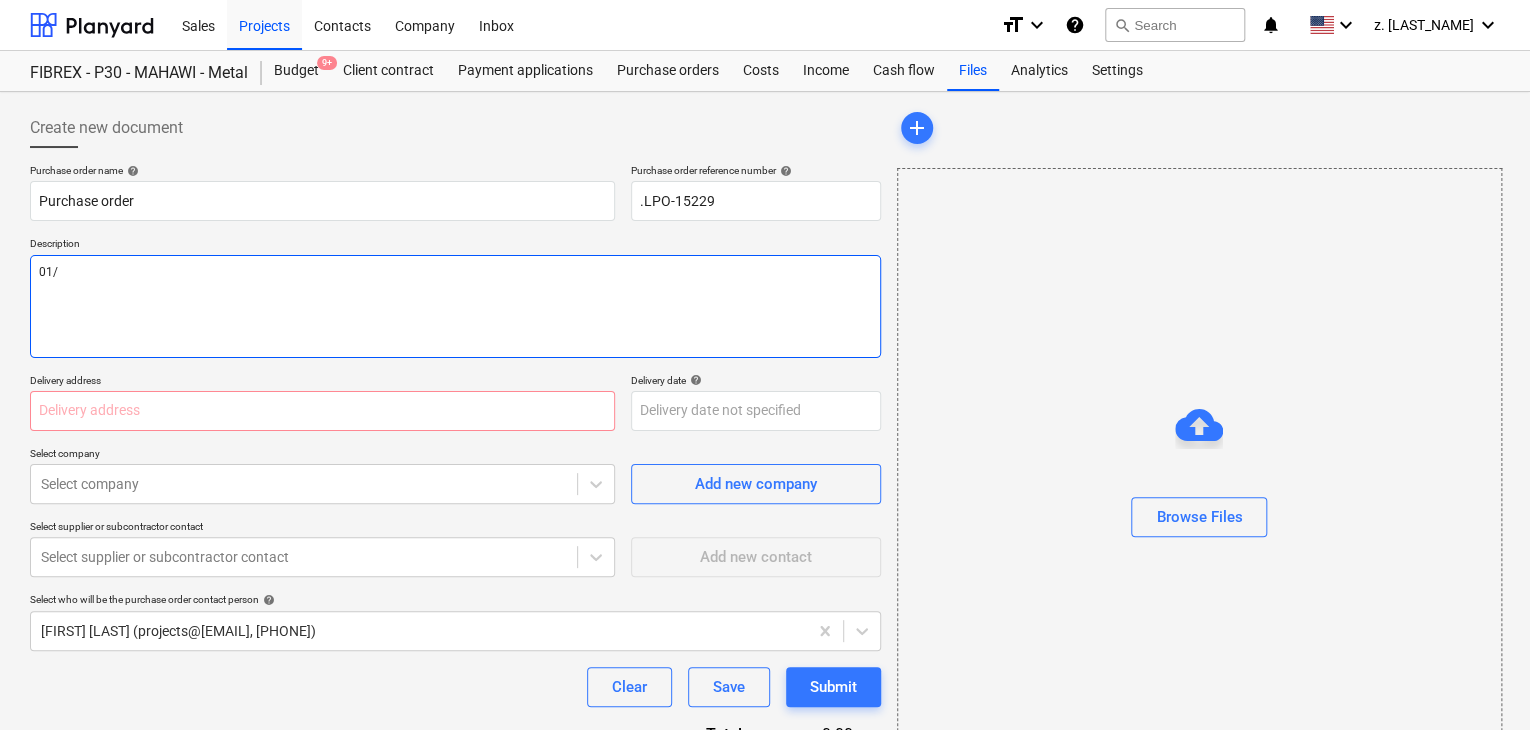 type on "x" 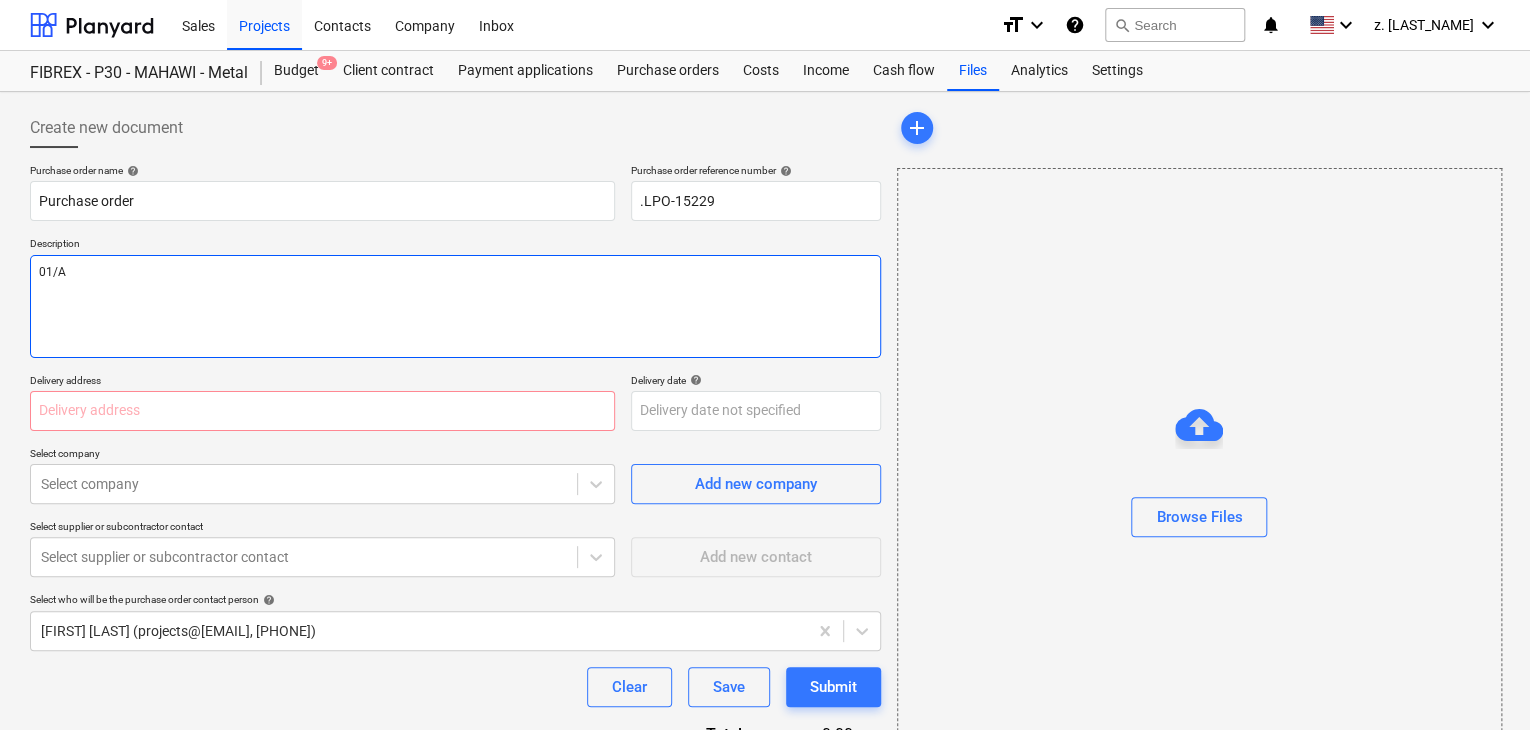 type on "x" 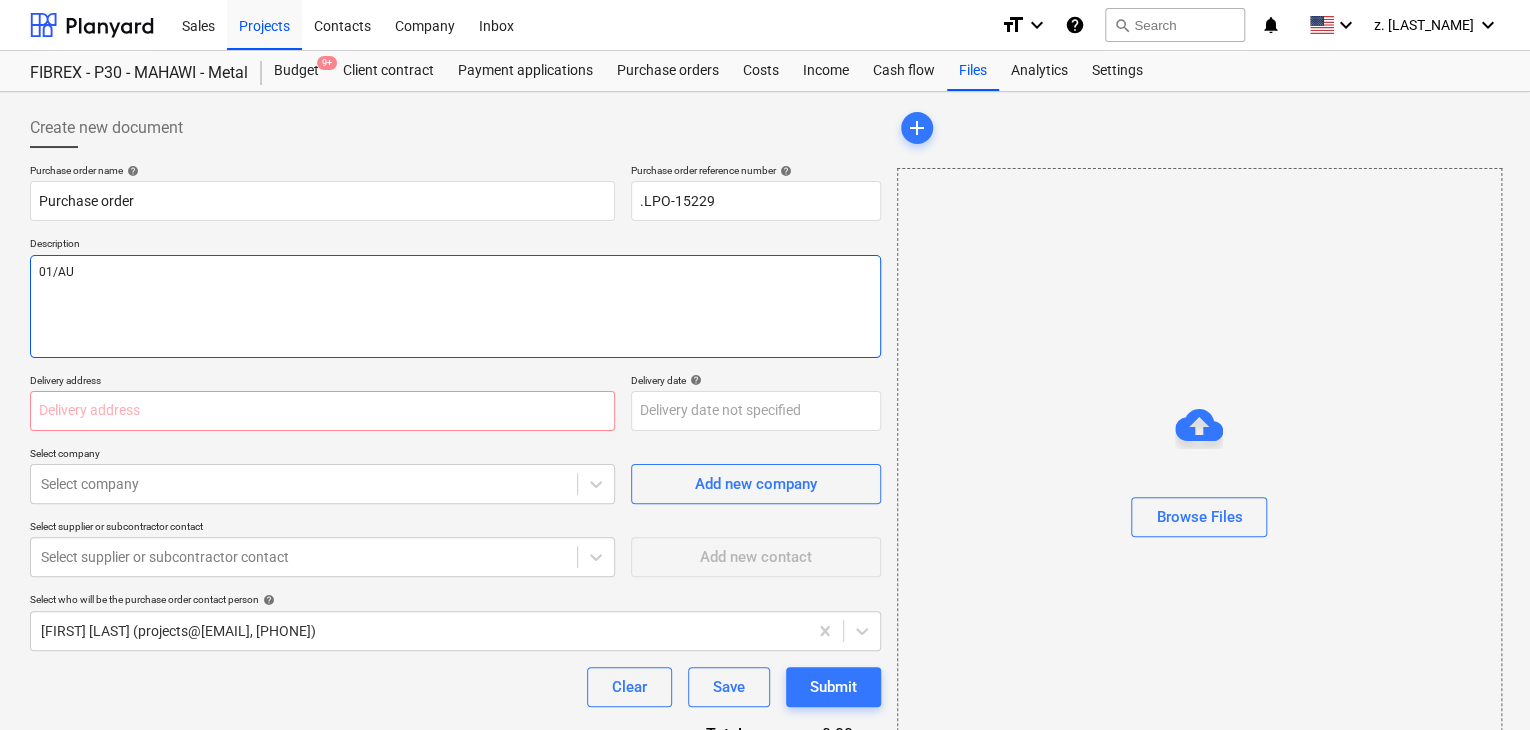 type on "x" 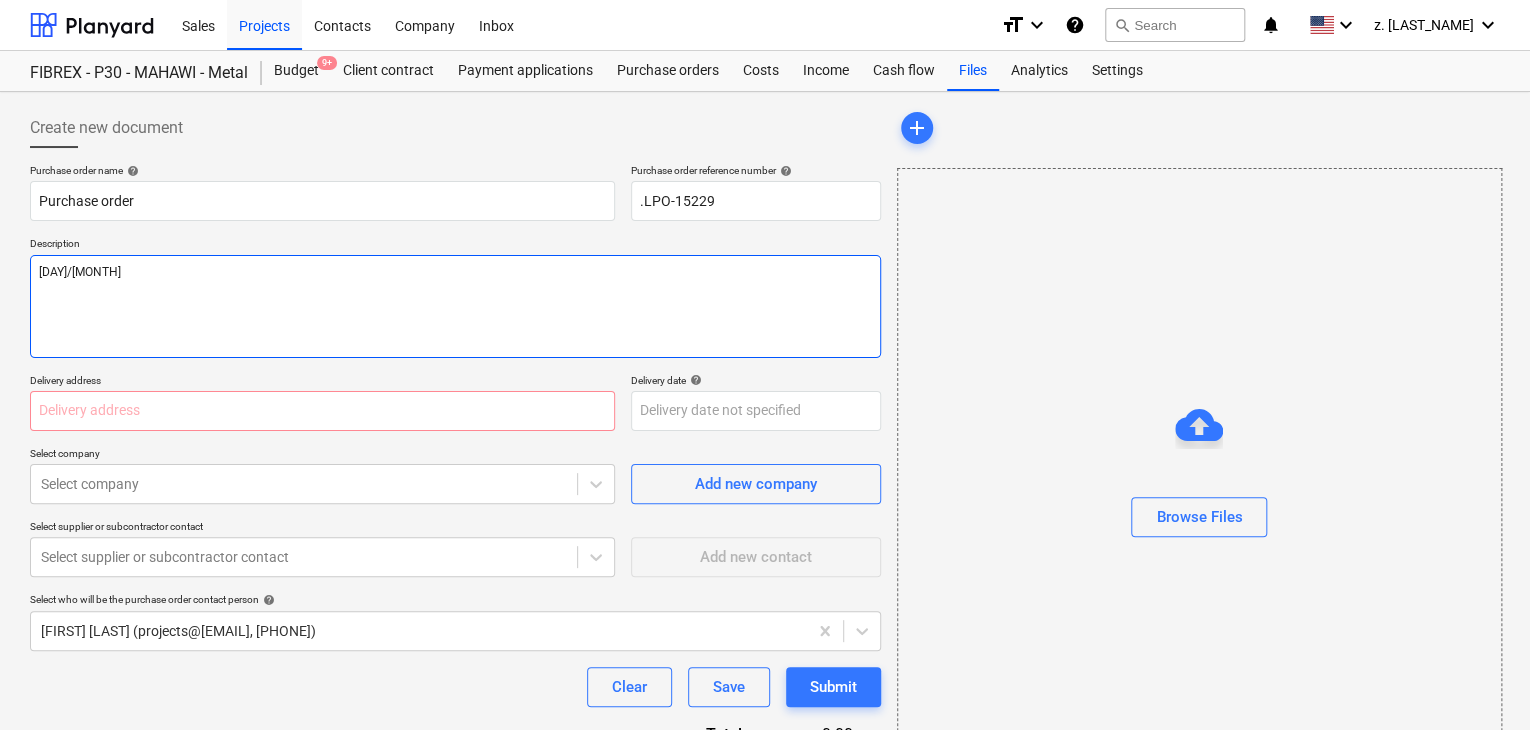 type on "x" 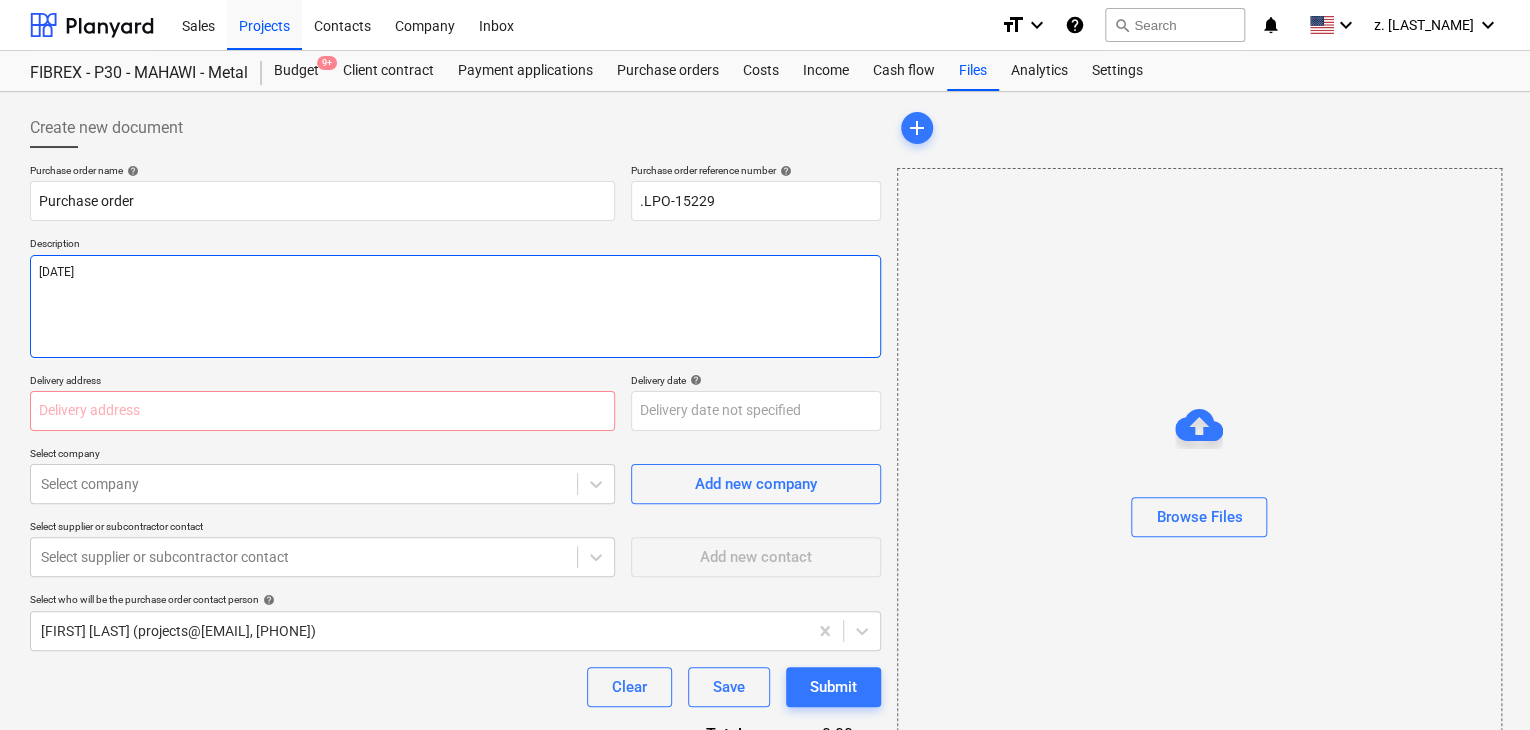 type on "x" 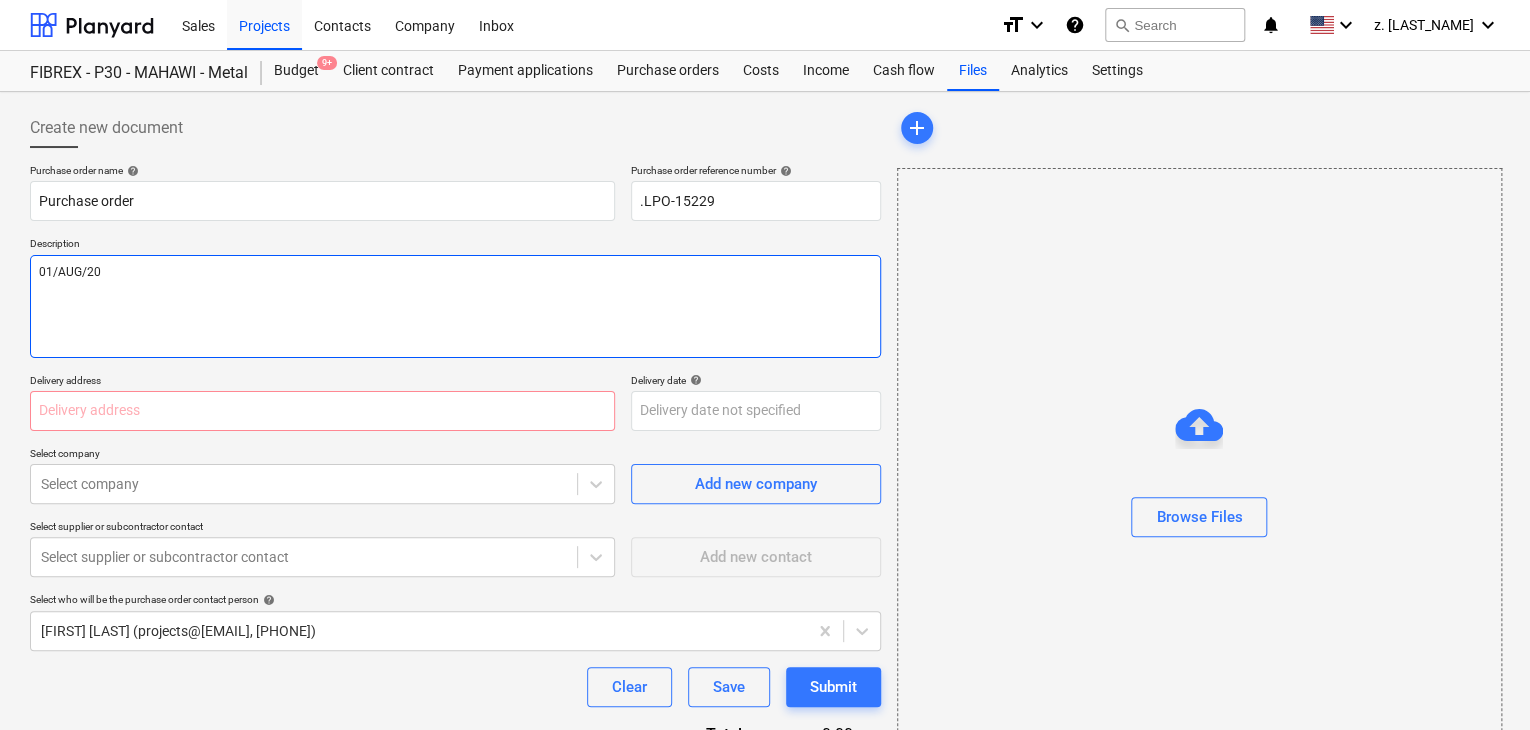 type on "x" 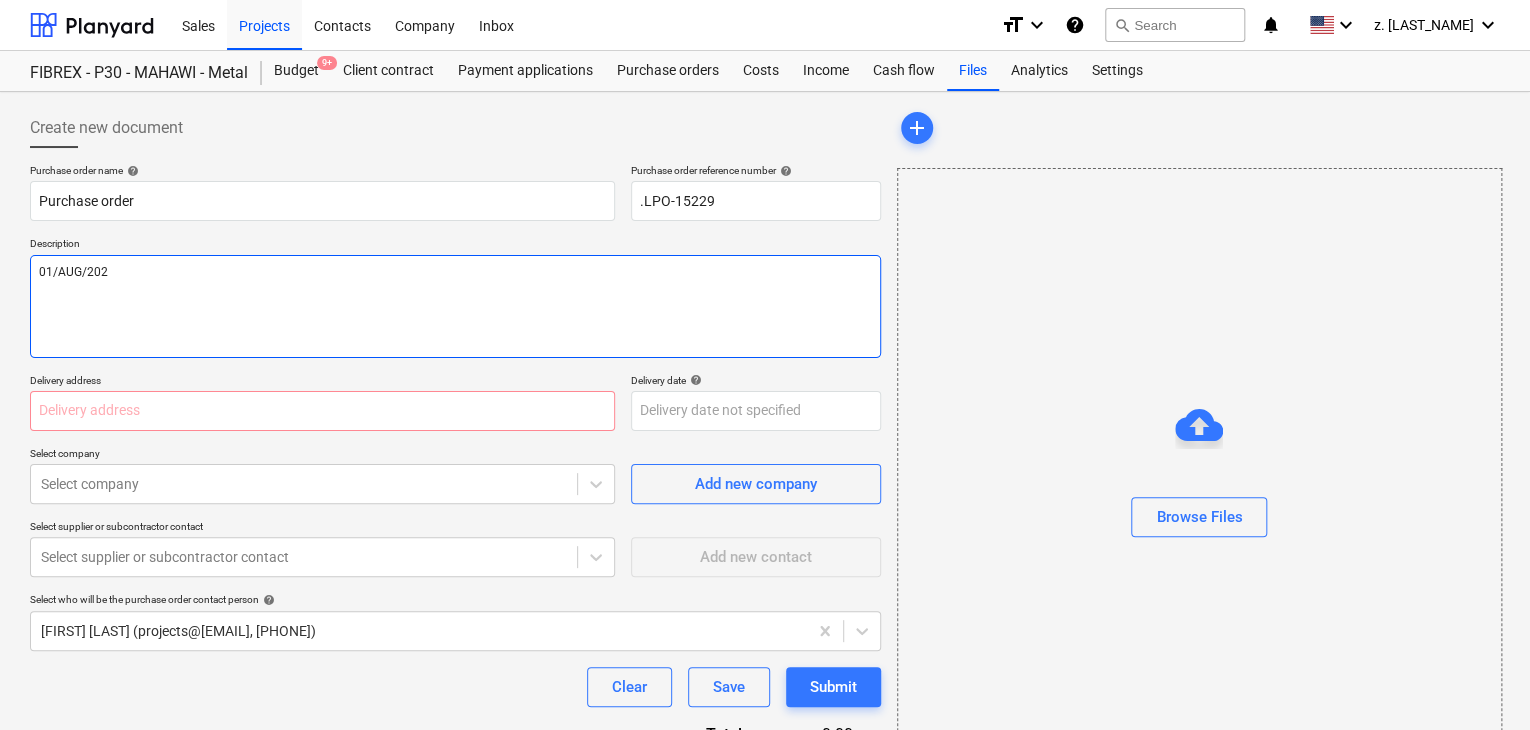 type on "x" 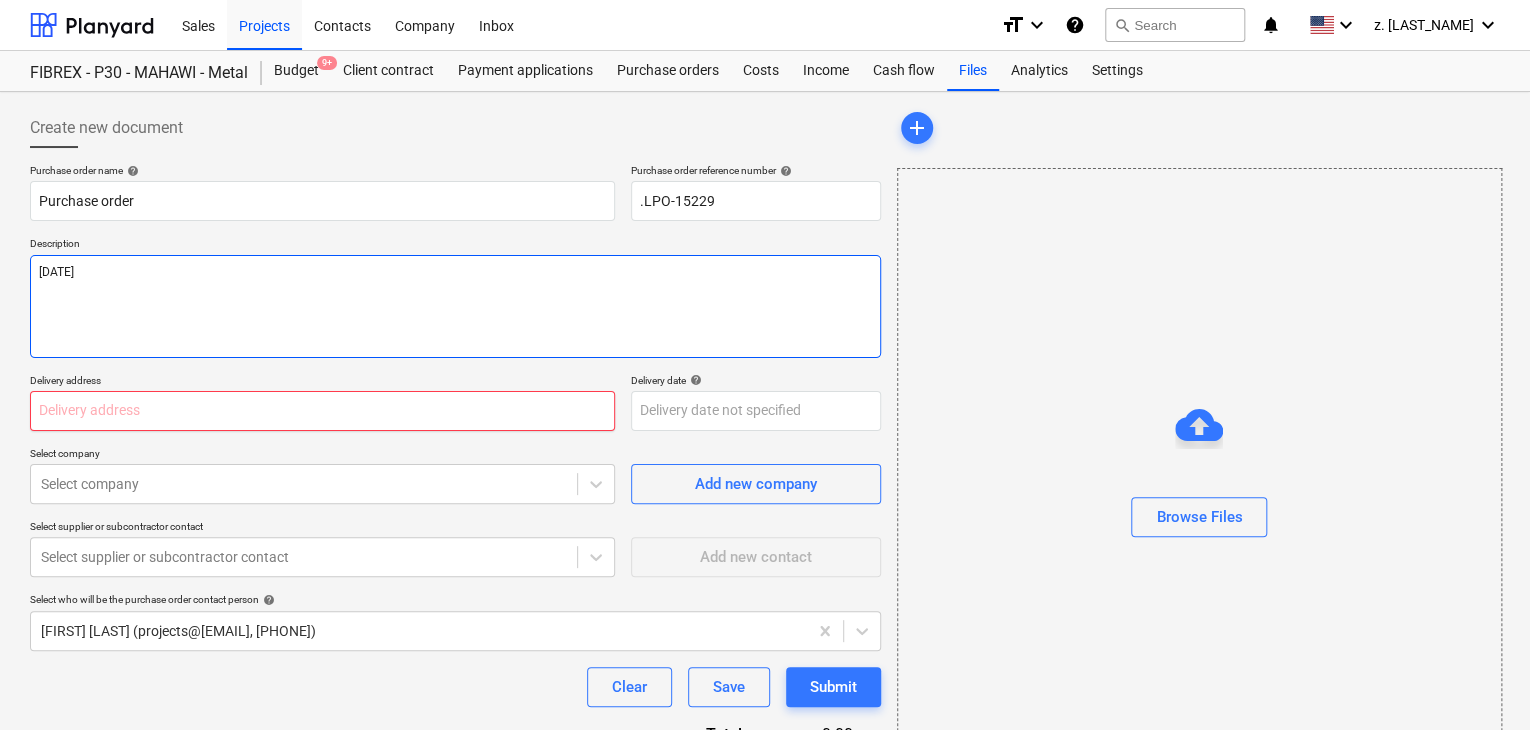 type on "[DATE]" 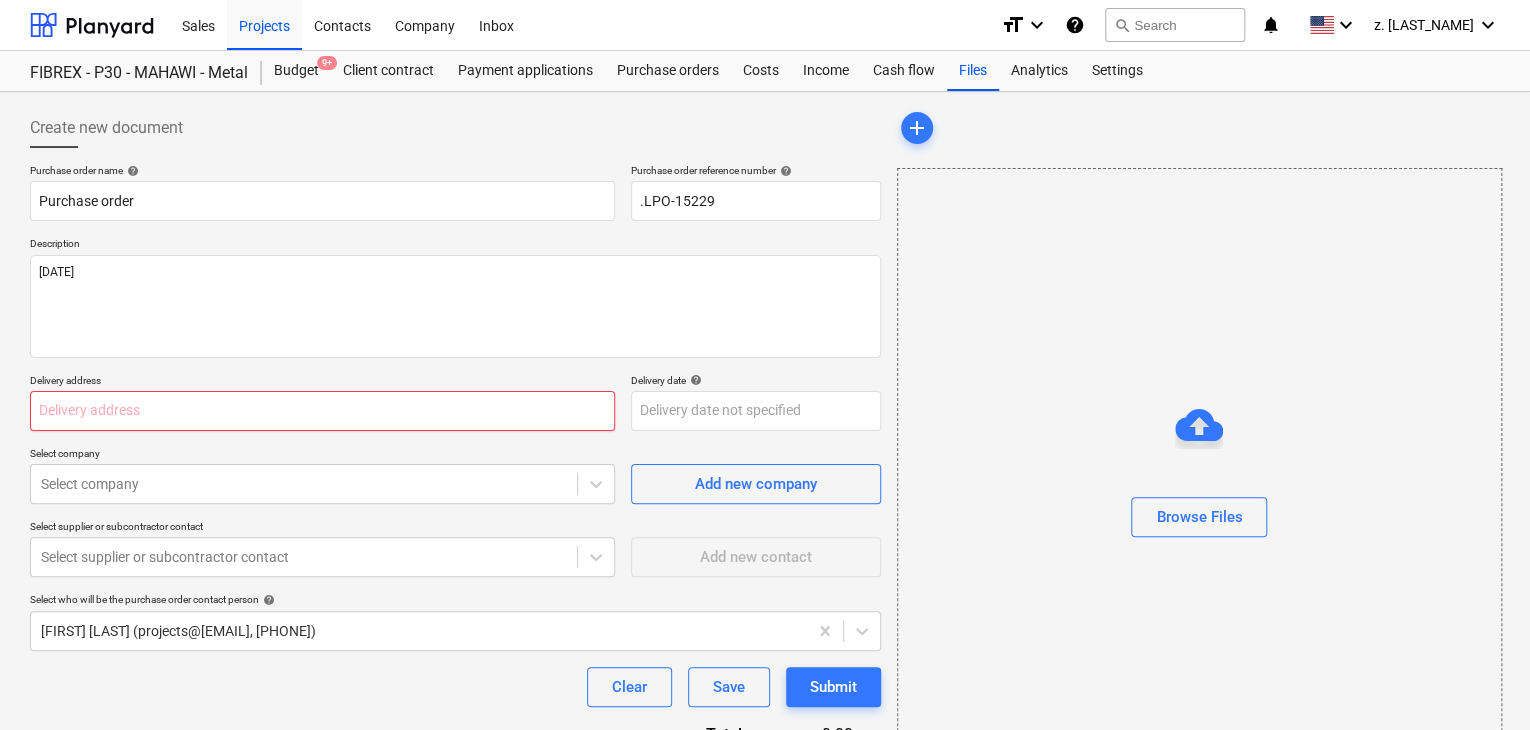 click at bounding box center (322, 411) 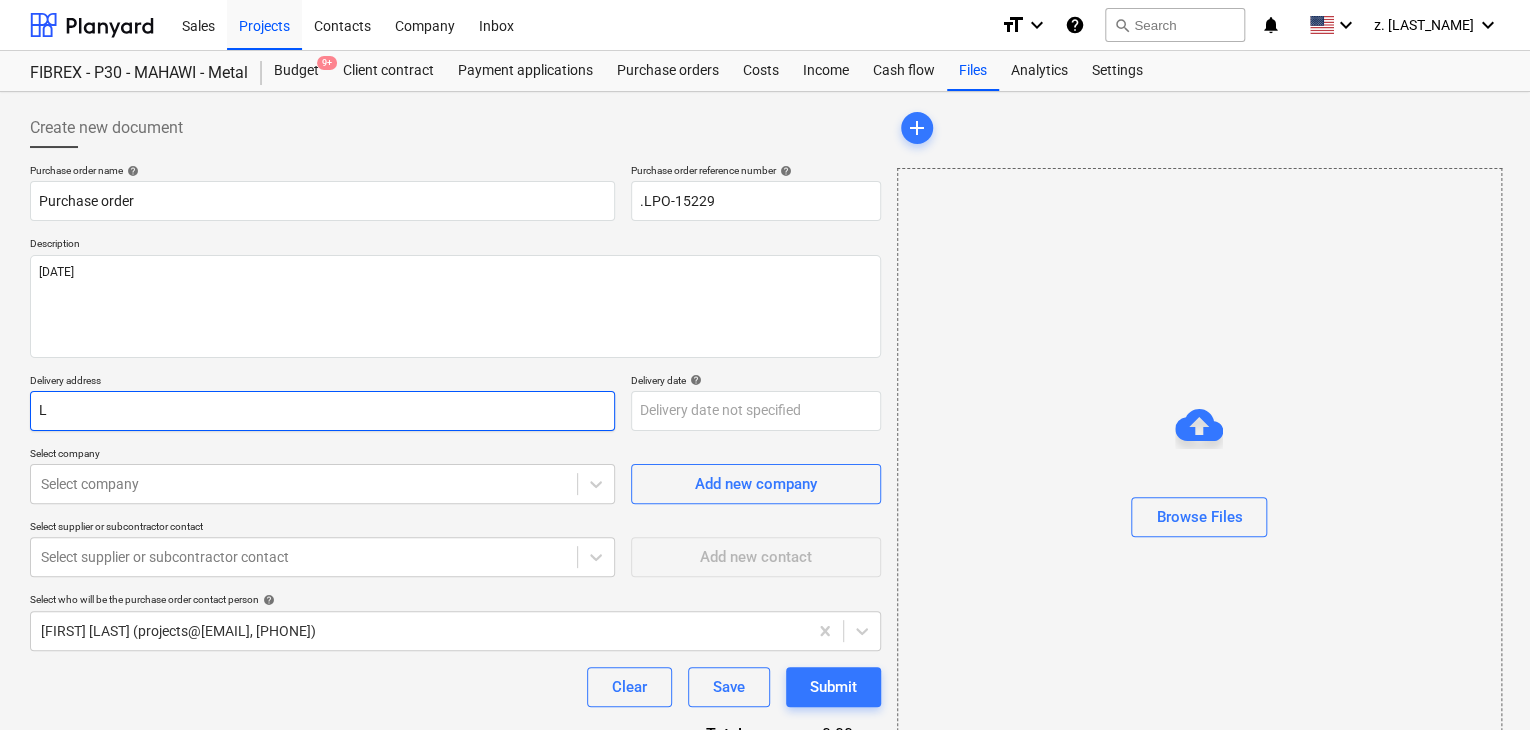 type on "x" 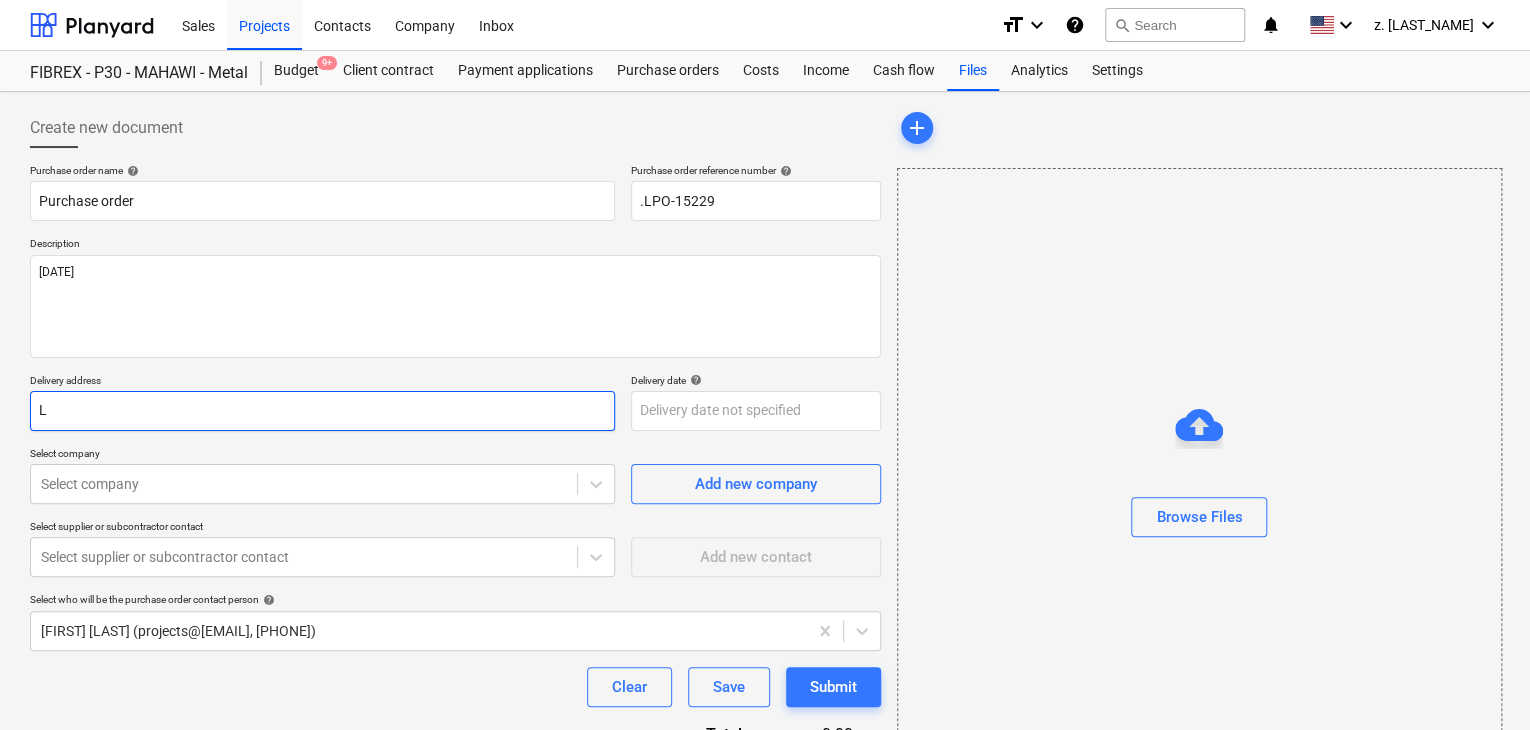 type on "LU" 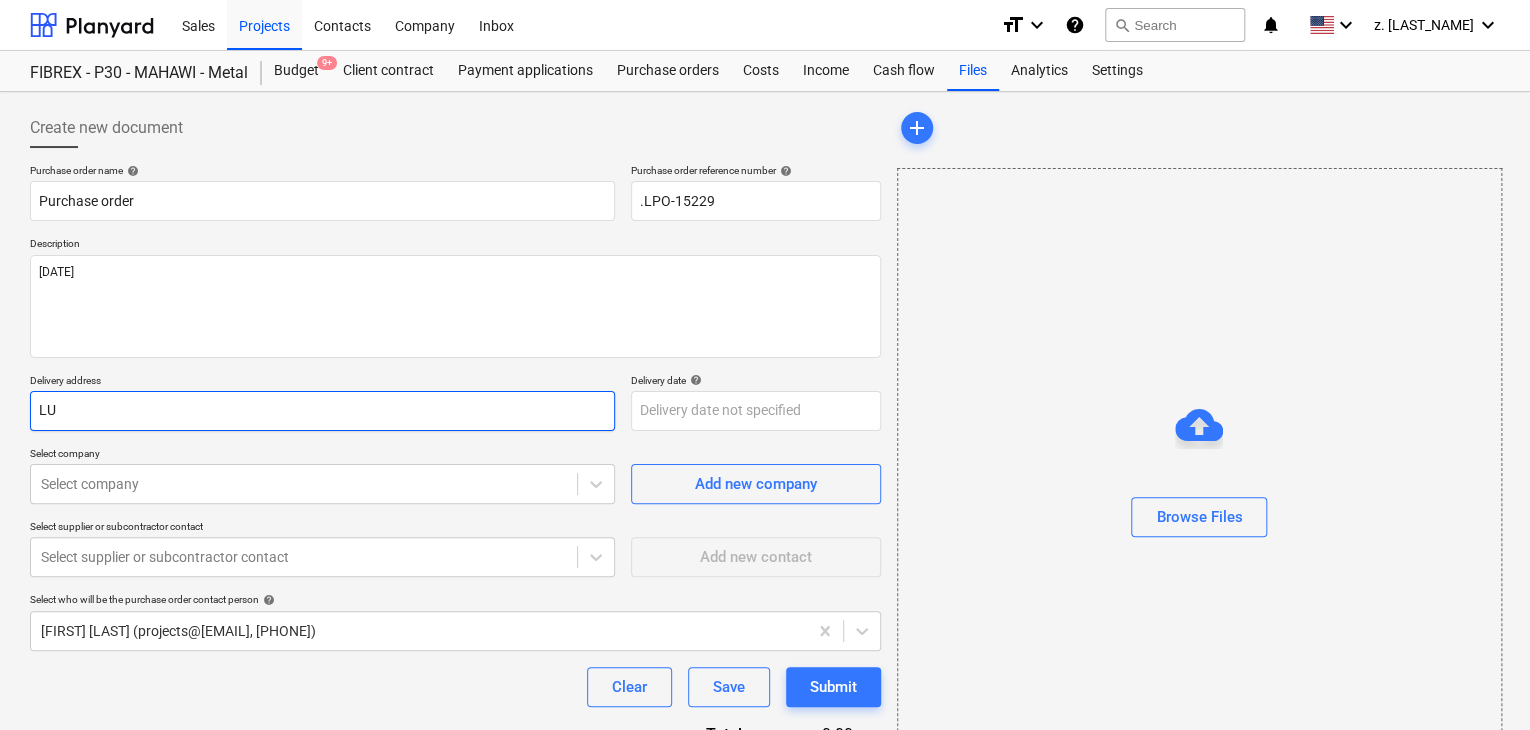 type on "x" 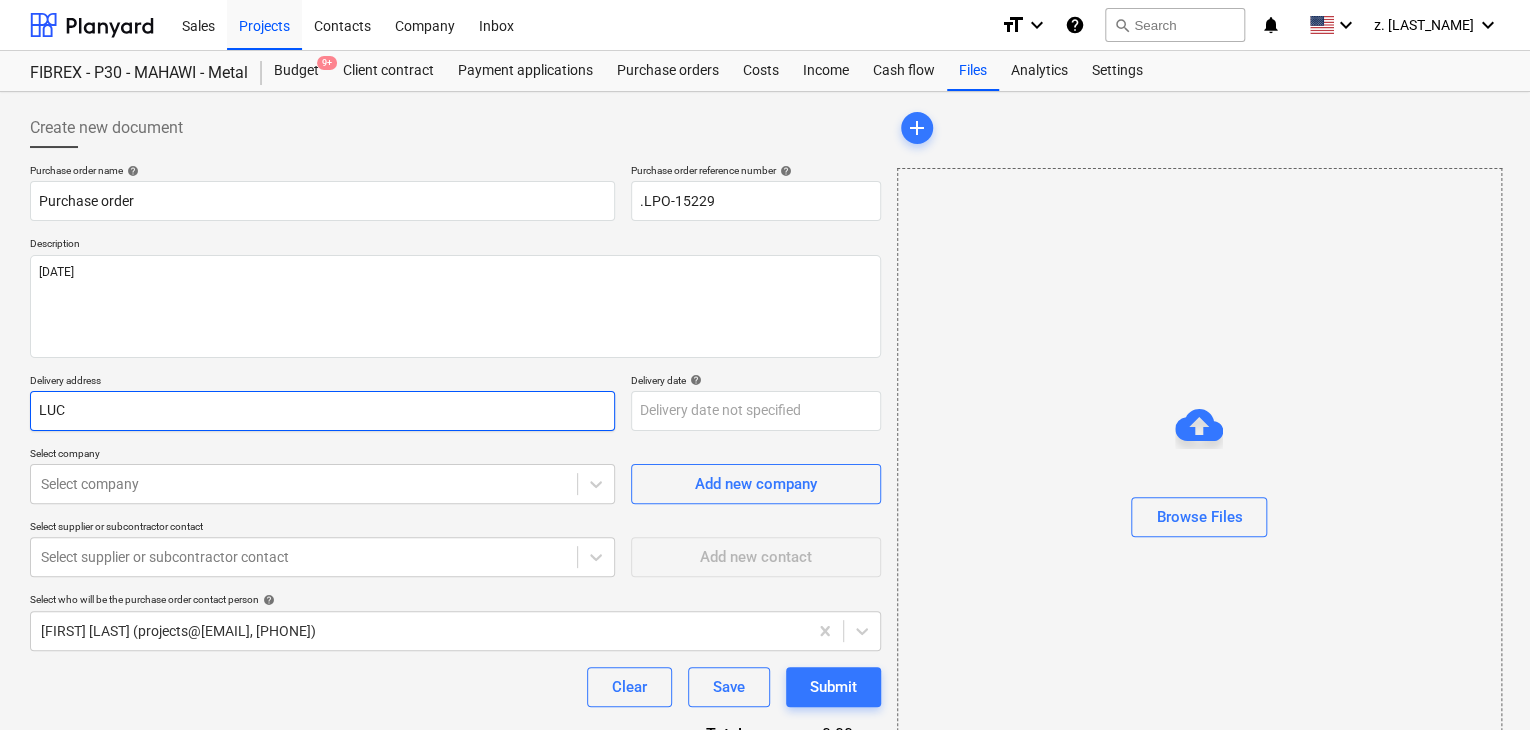 type on "x" 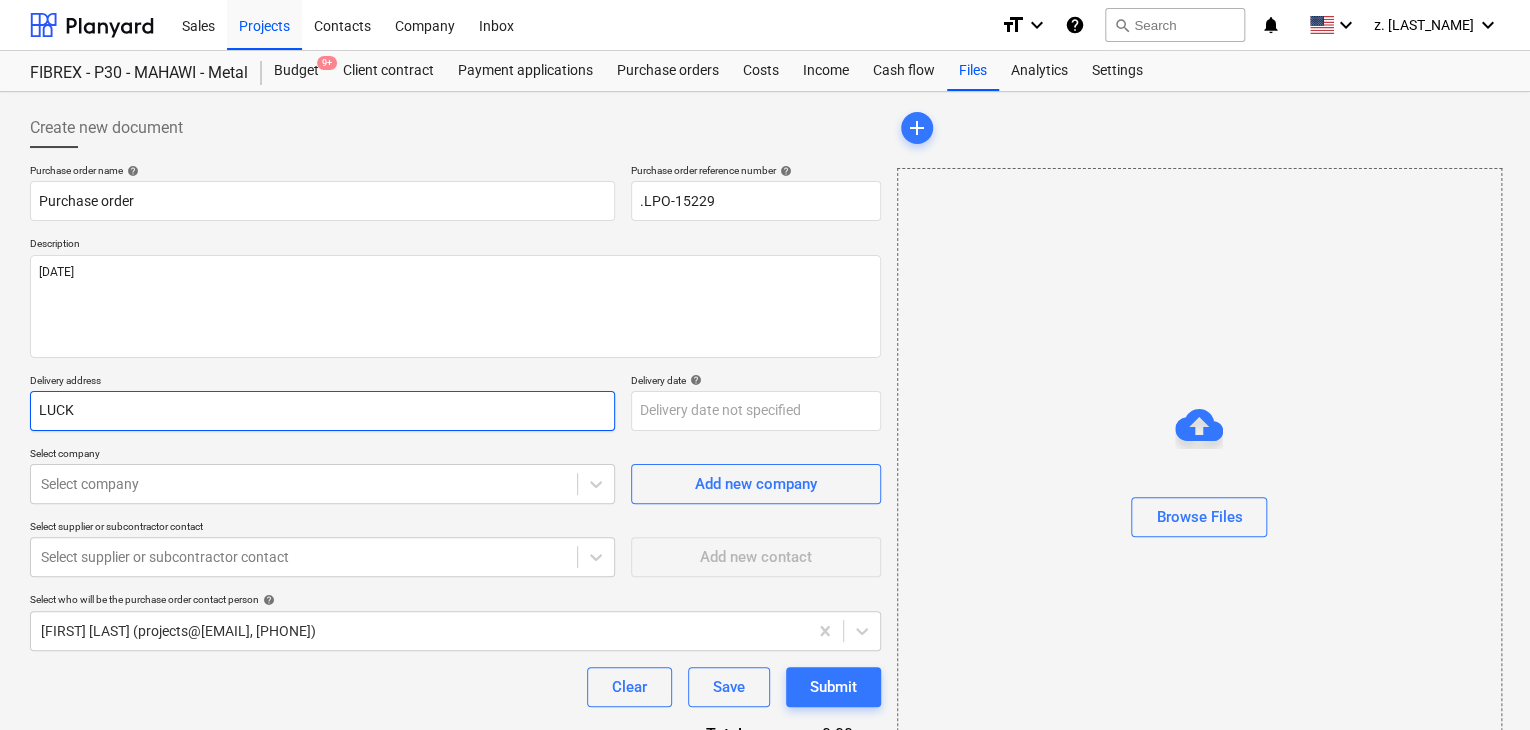 type on "x" 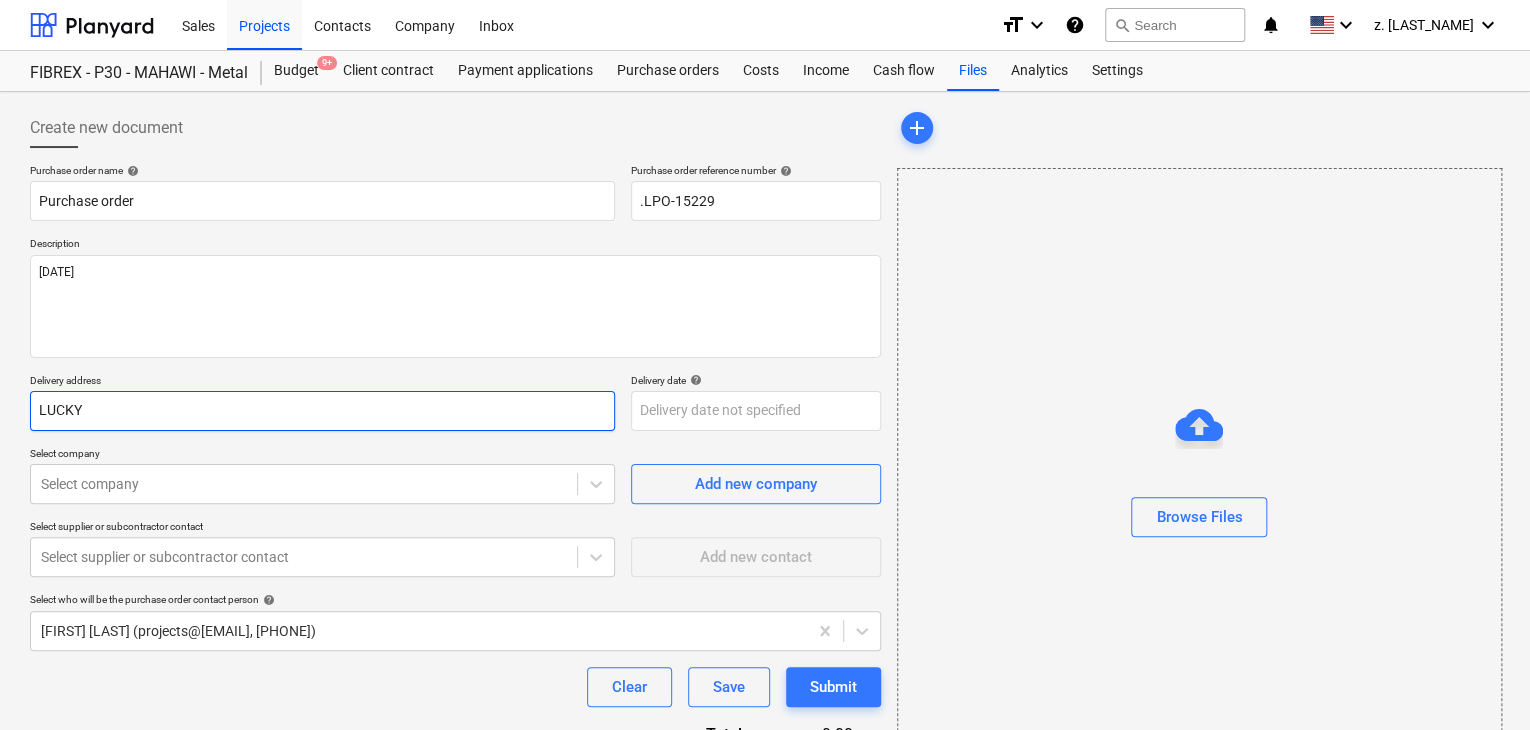type on "x" 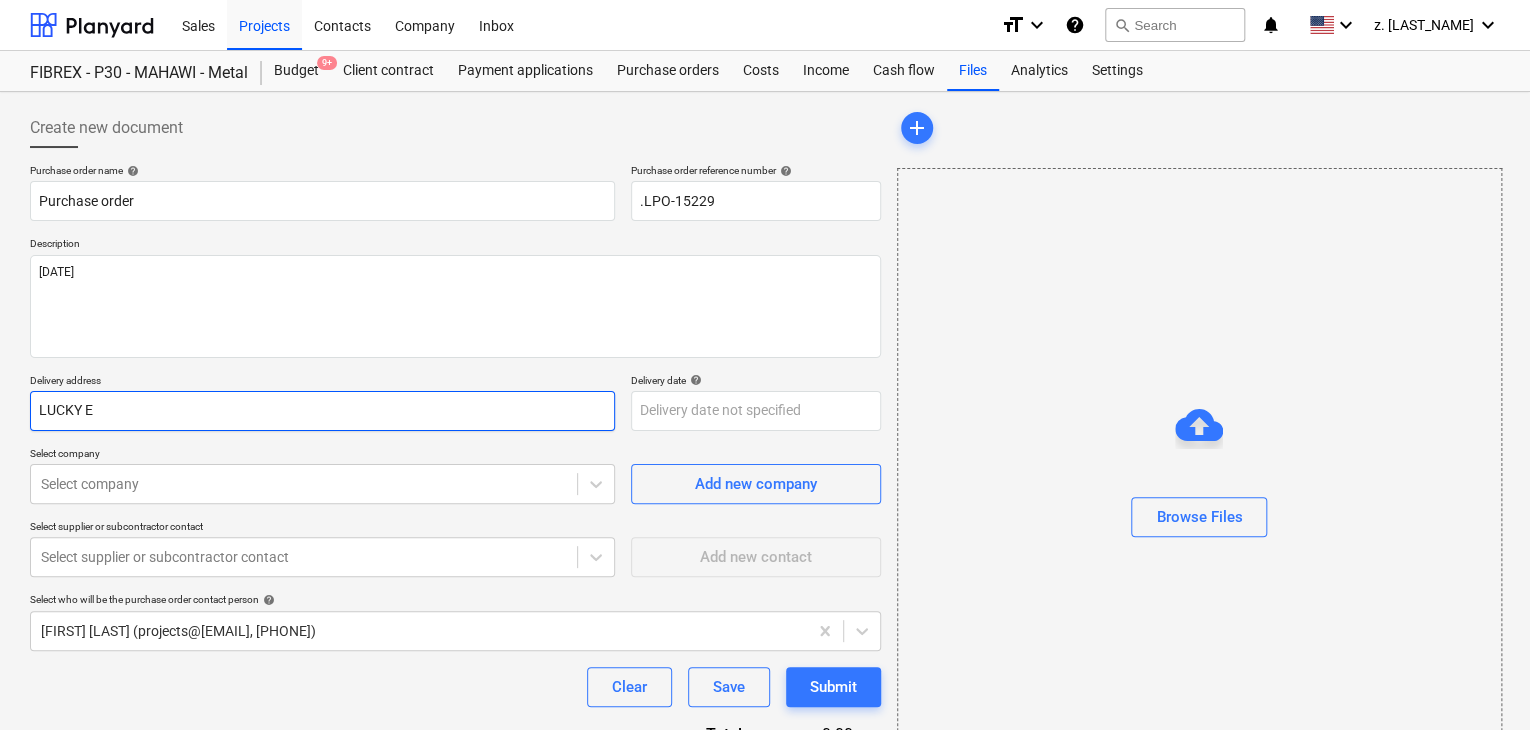 type on "x" 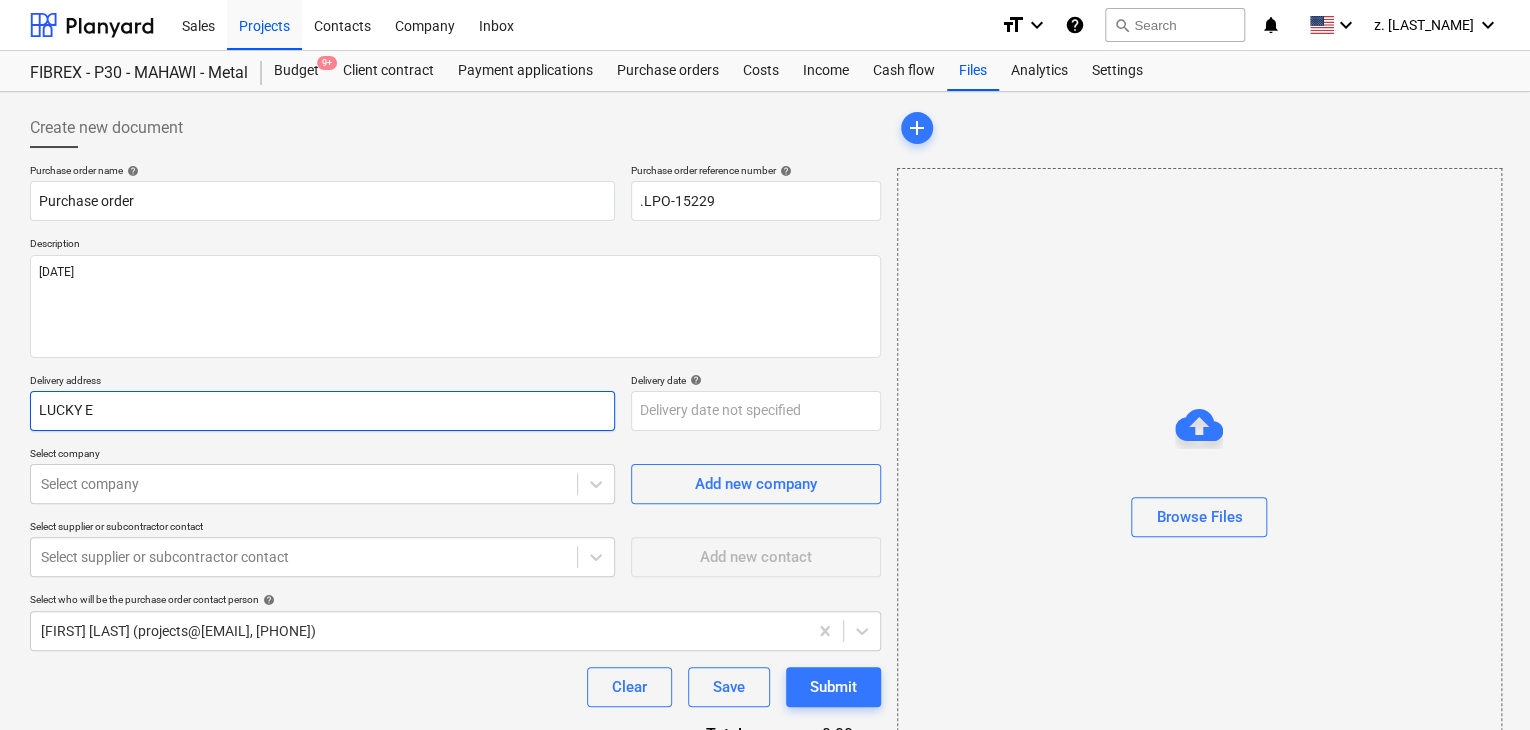 type on "LUCKY EN" 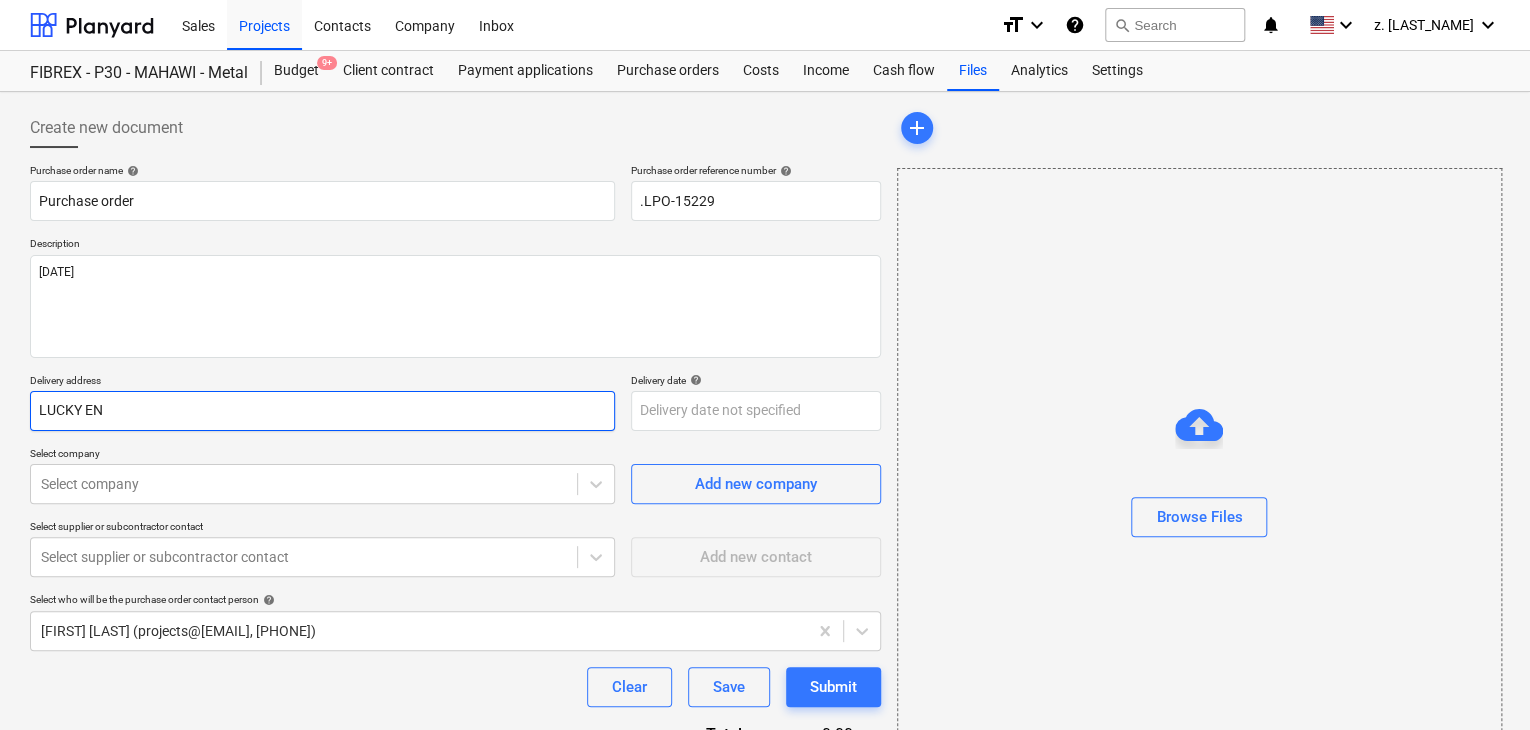 type on "x" 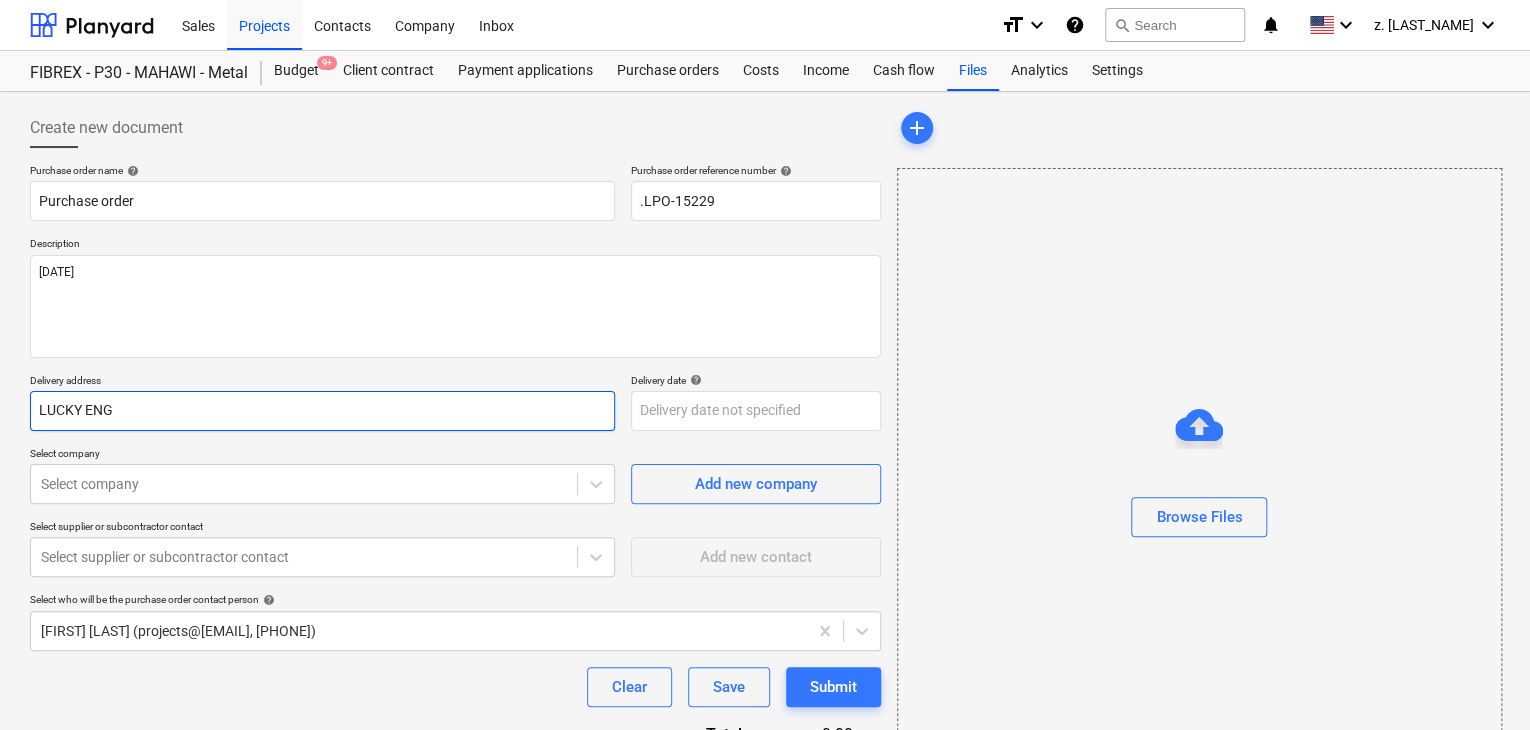 type on "x" 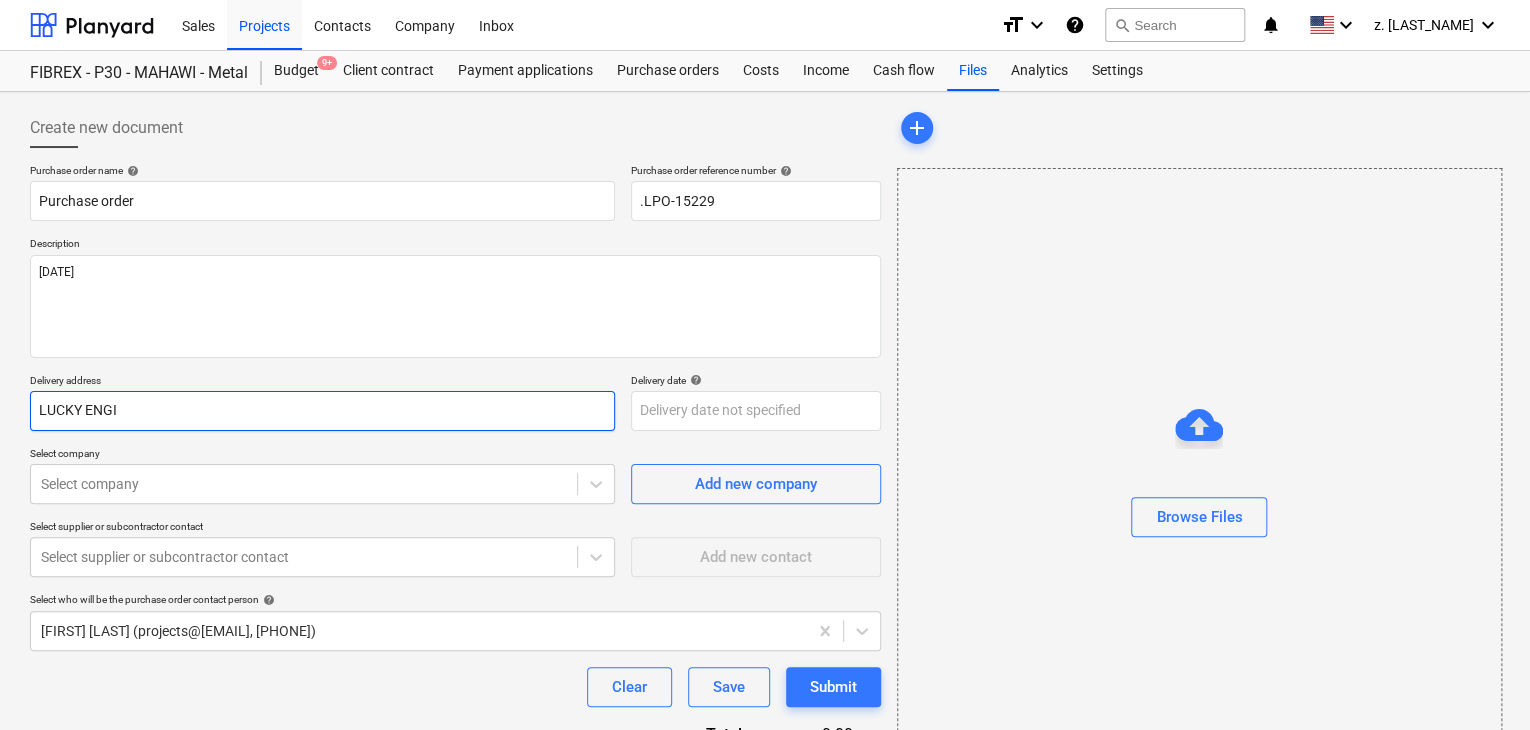 type on "x" 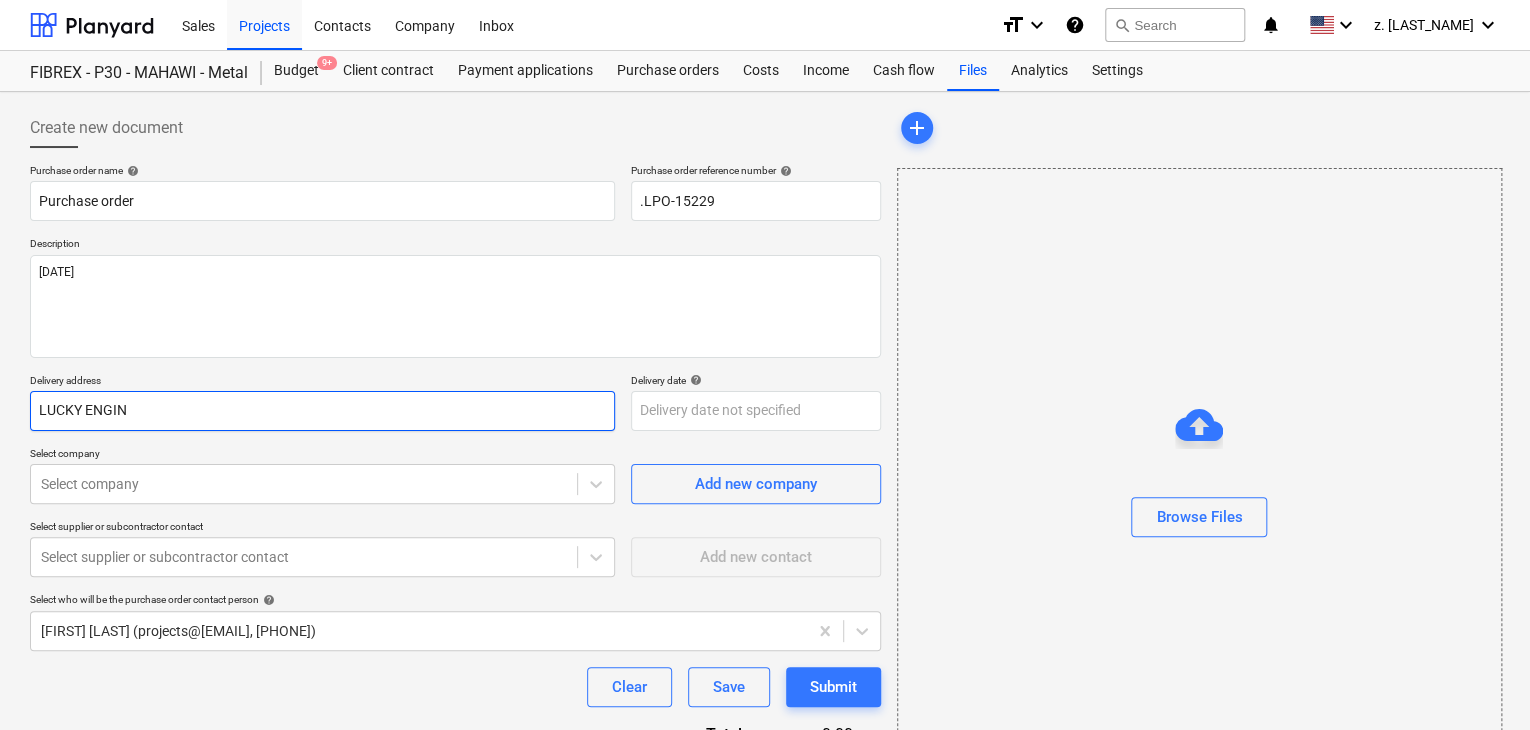 type on "x" 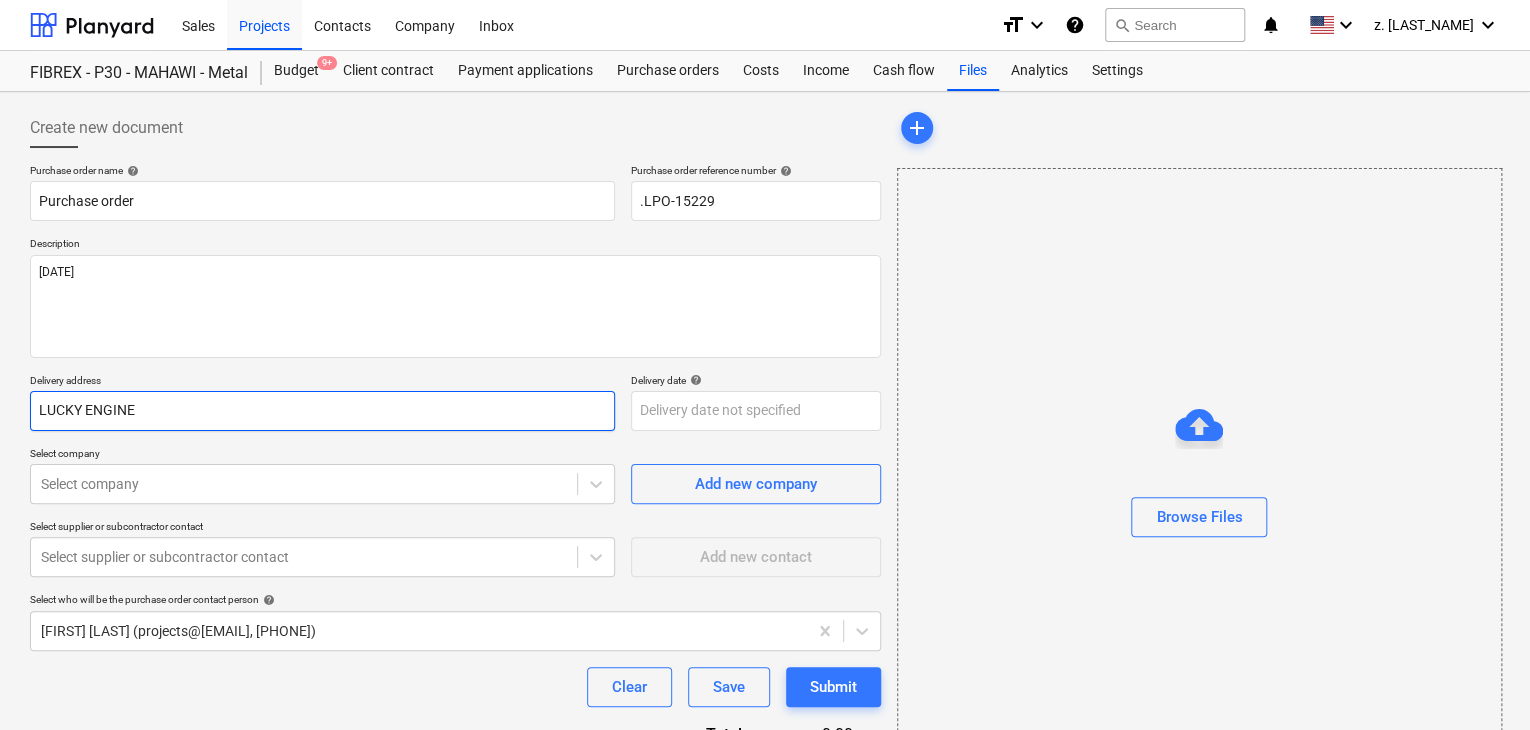 type on "x" 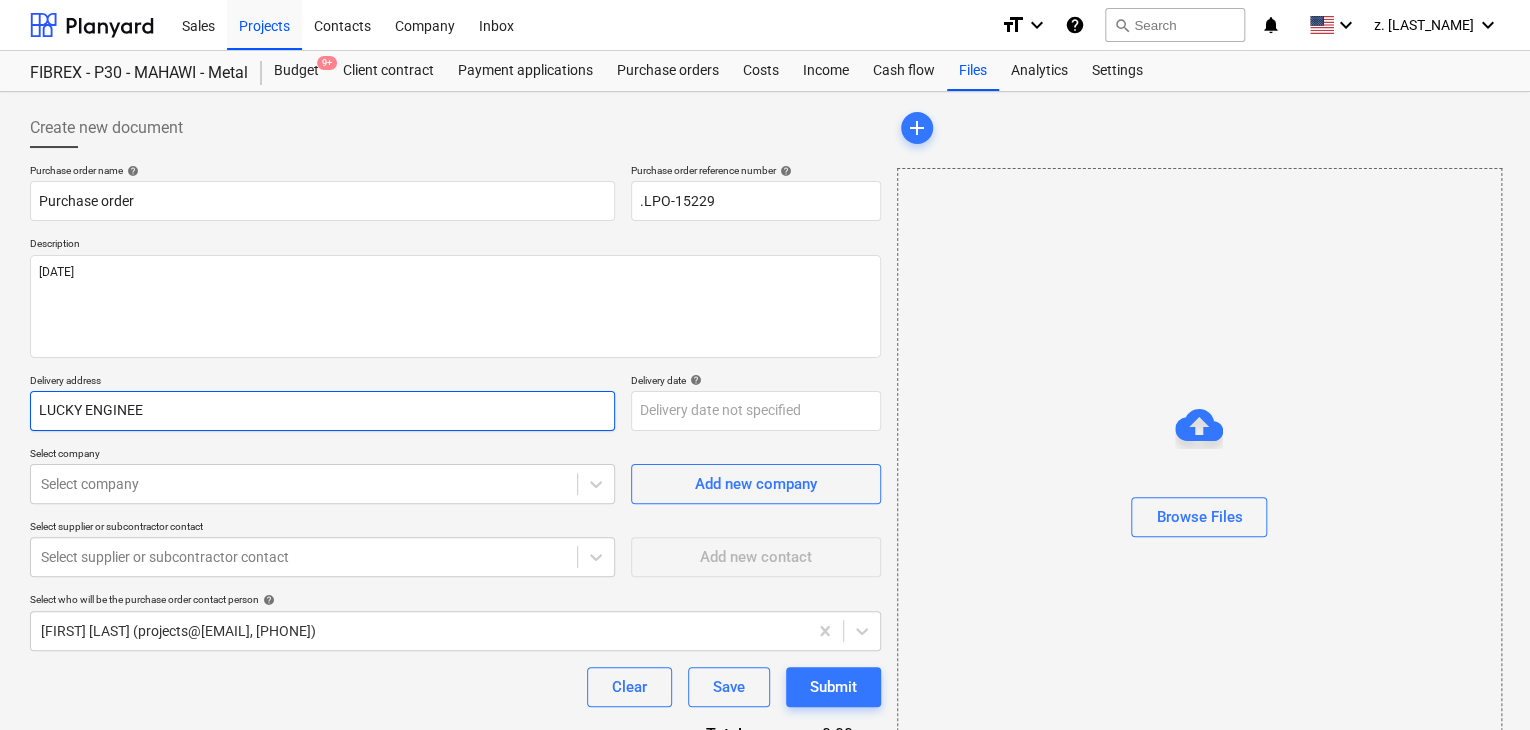 type on "x" 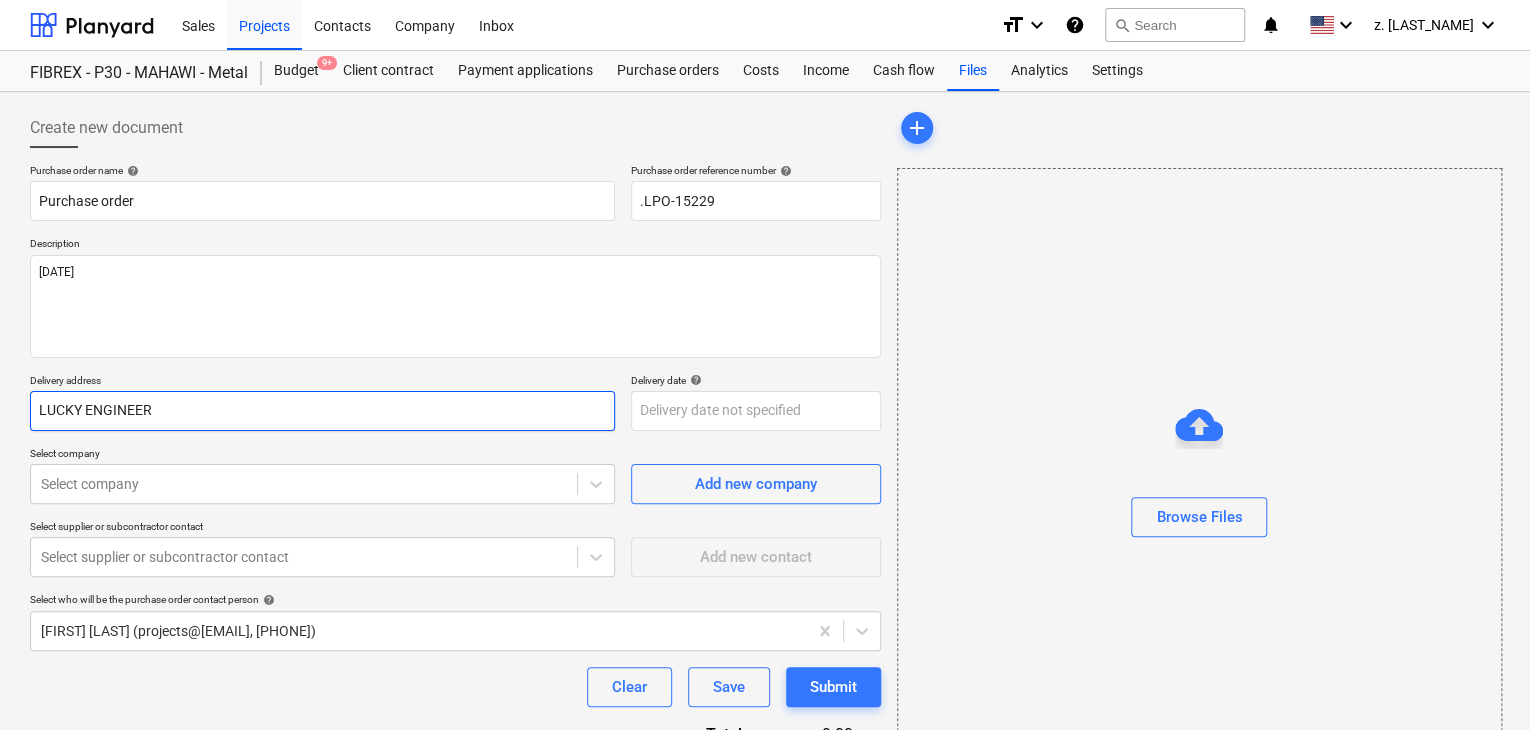 type on "LUCKY ENGINEERI" 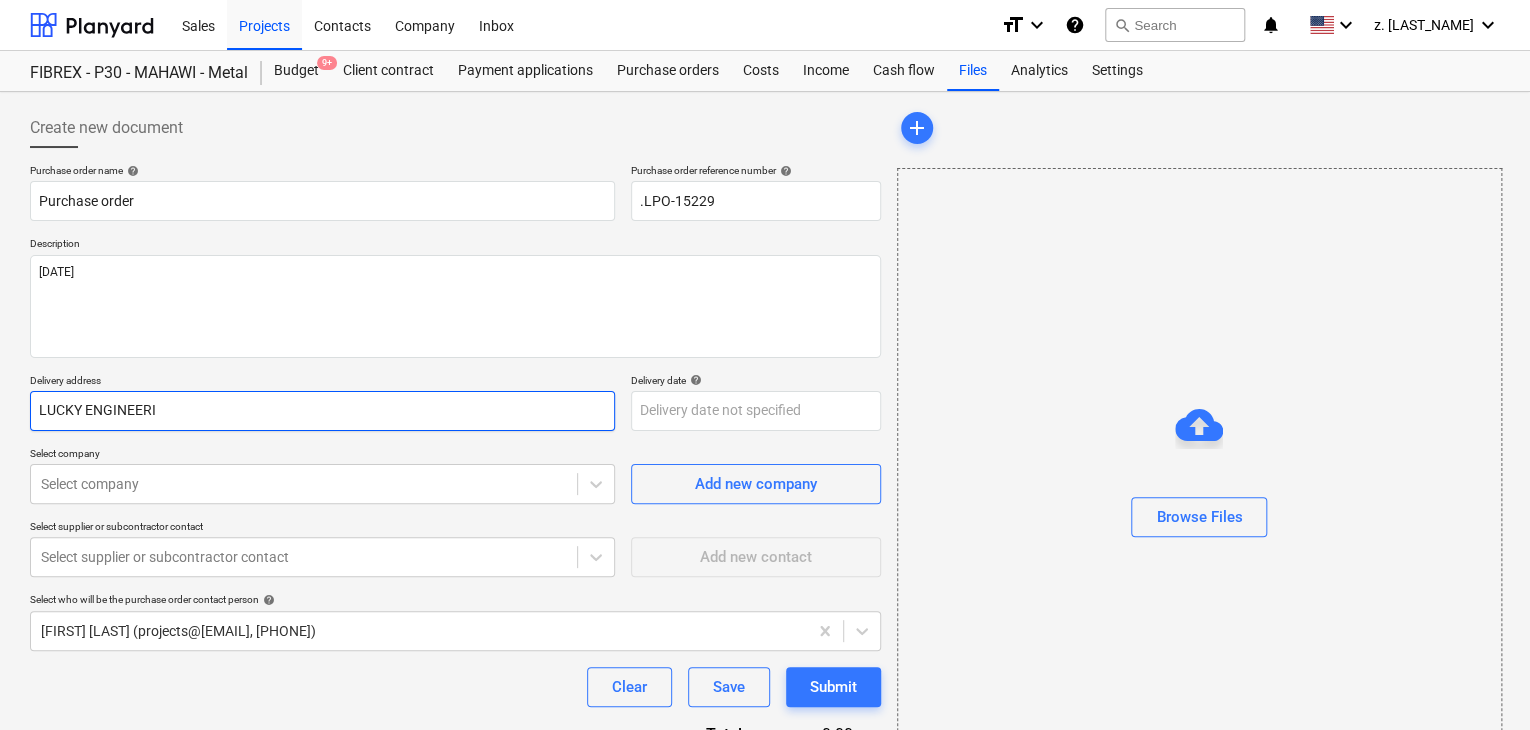 type on "x" 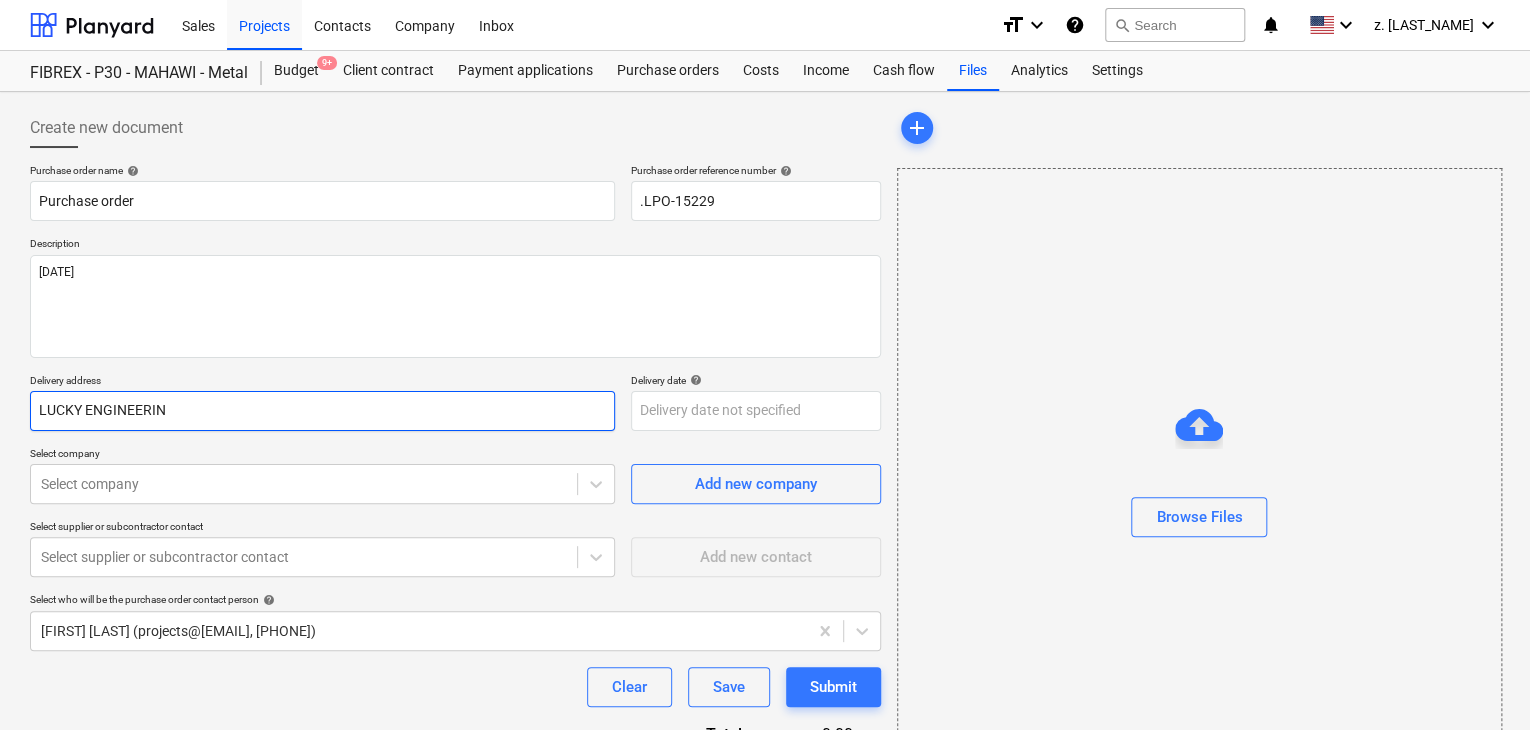 type on "x" 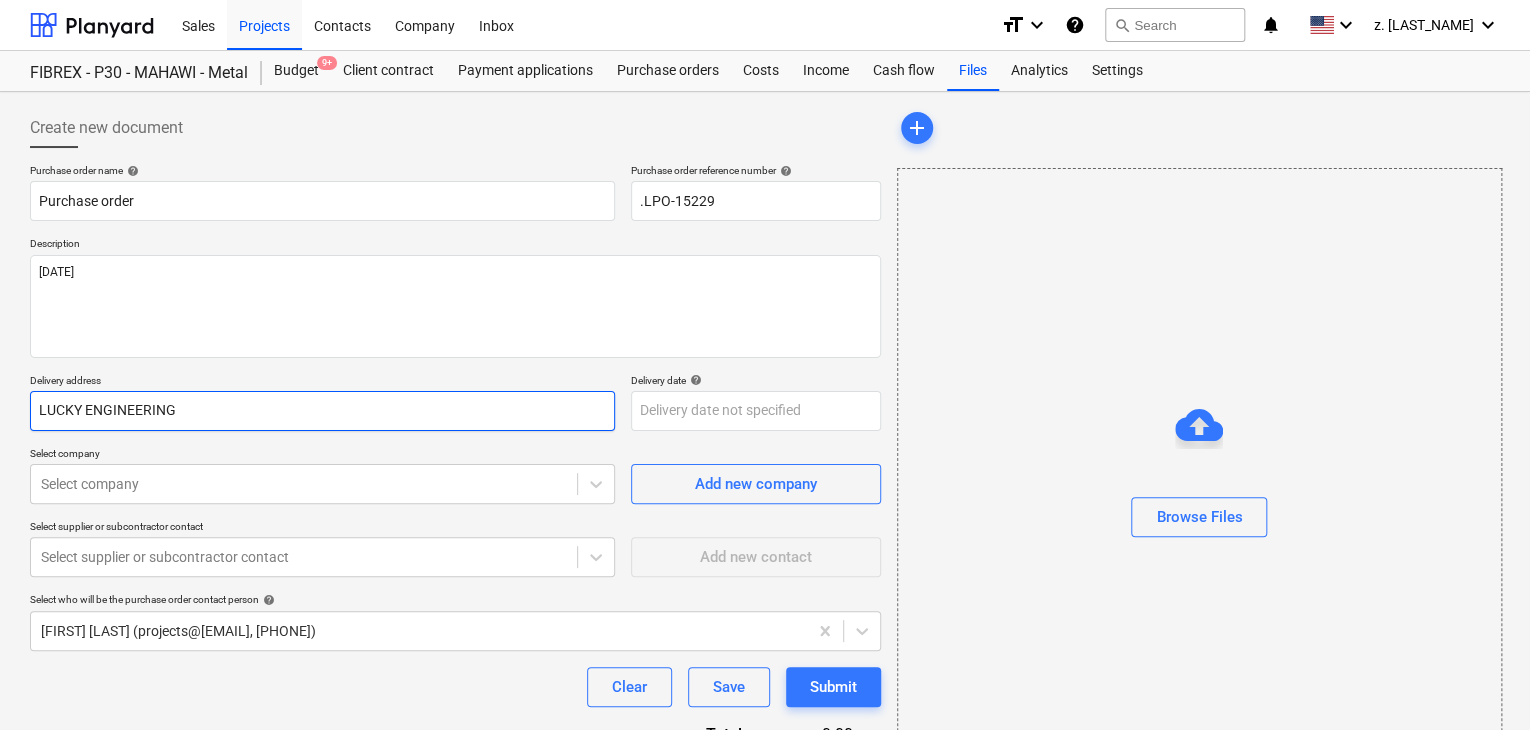 type on "x" 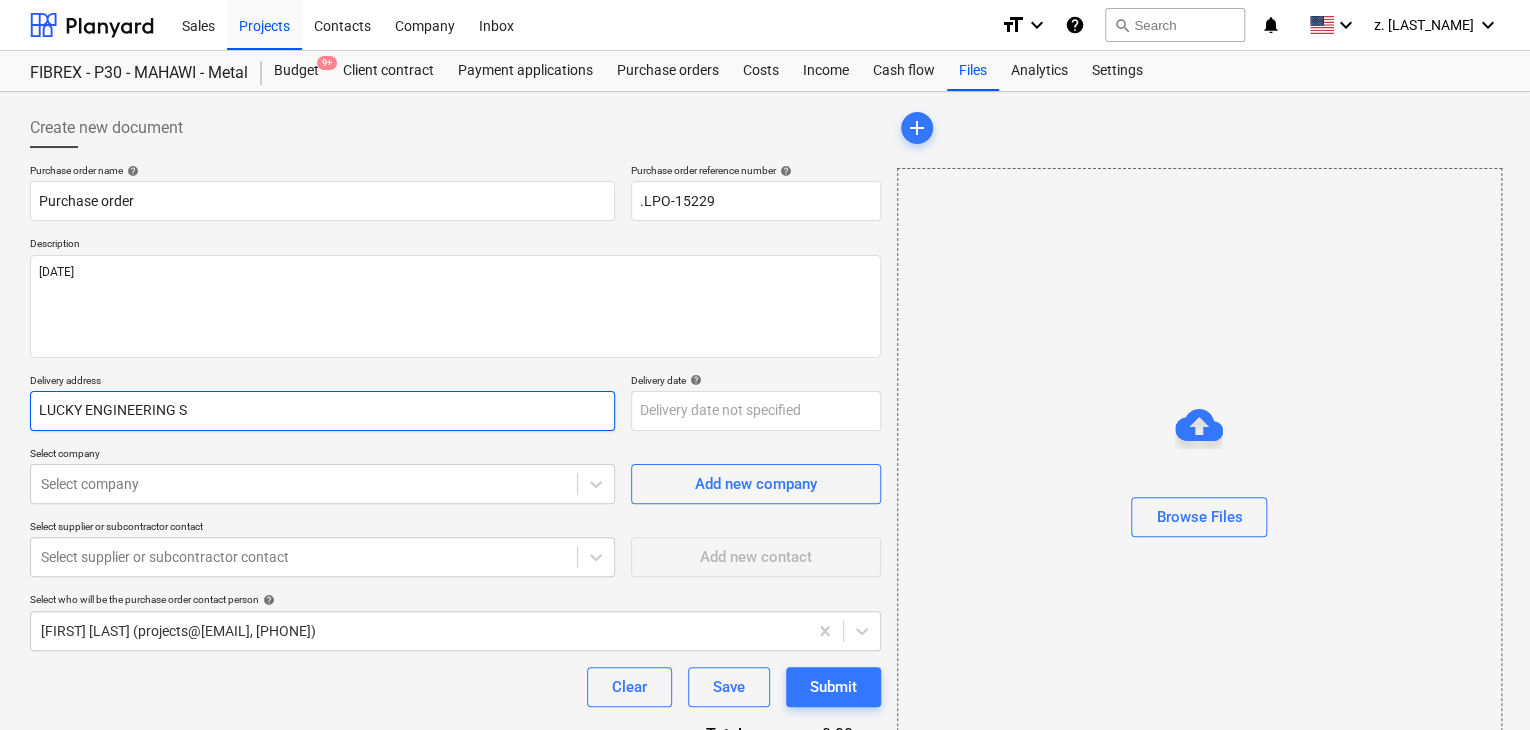 type on "x" 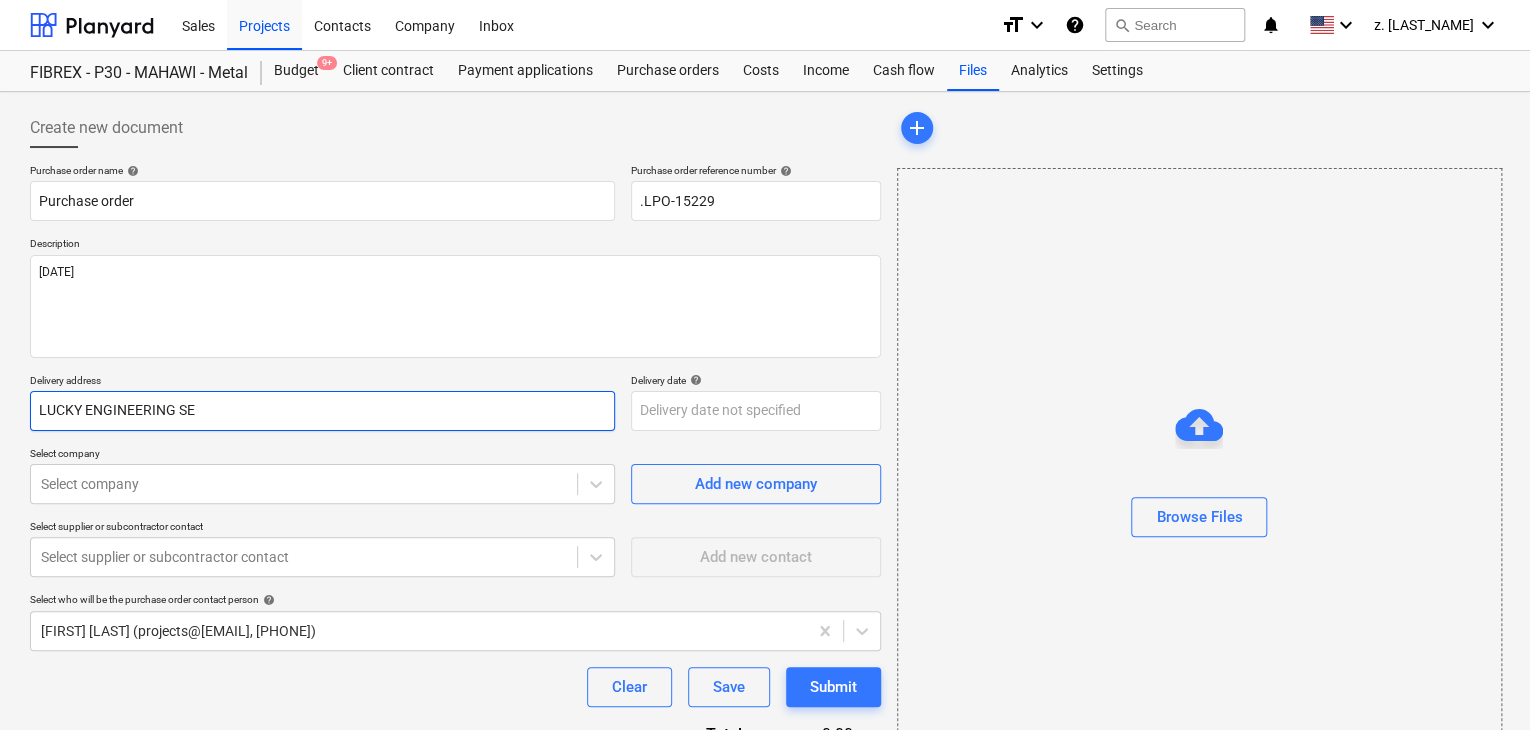 type on "x" 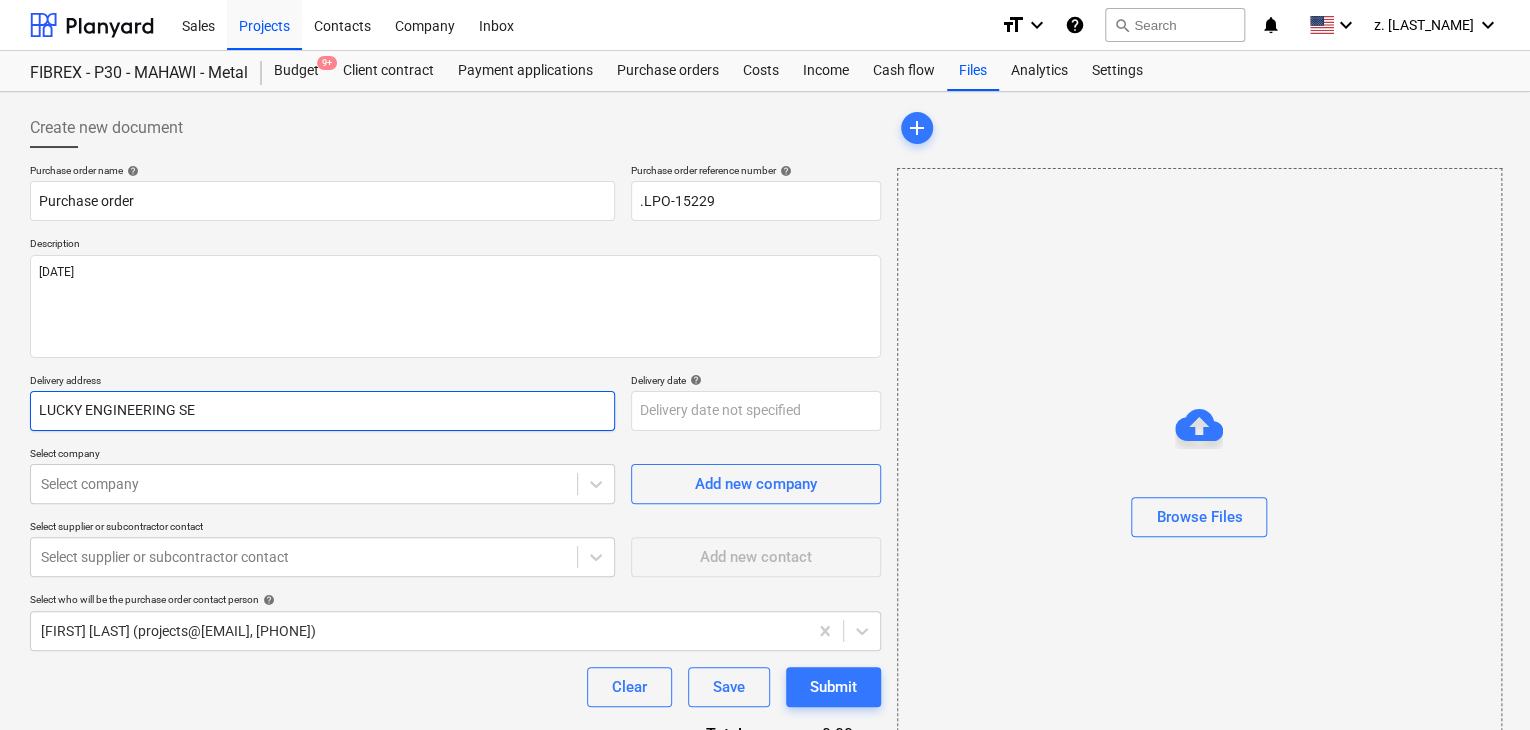 type on "LUCKY ENGINEERING SER" 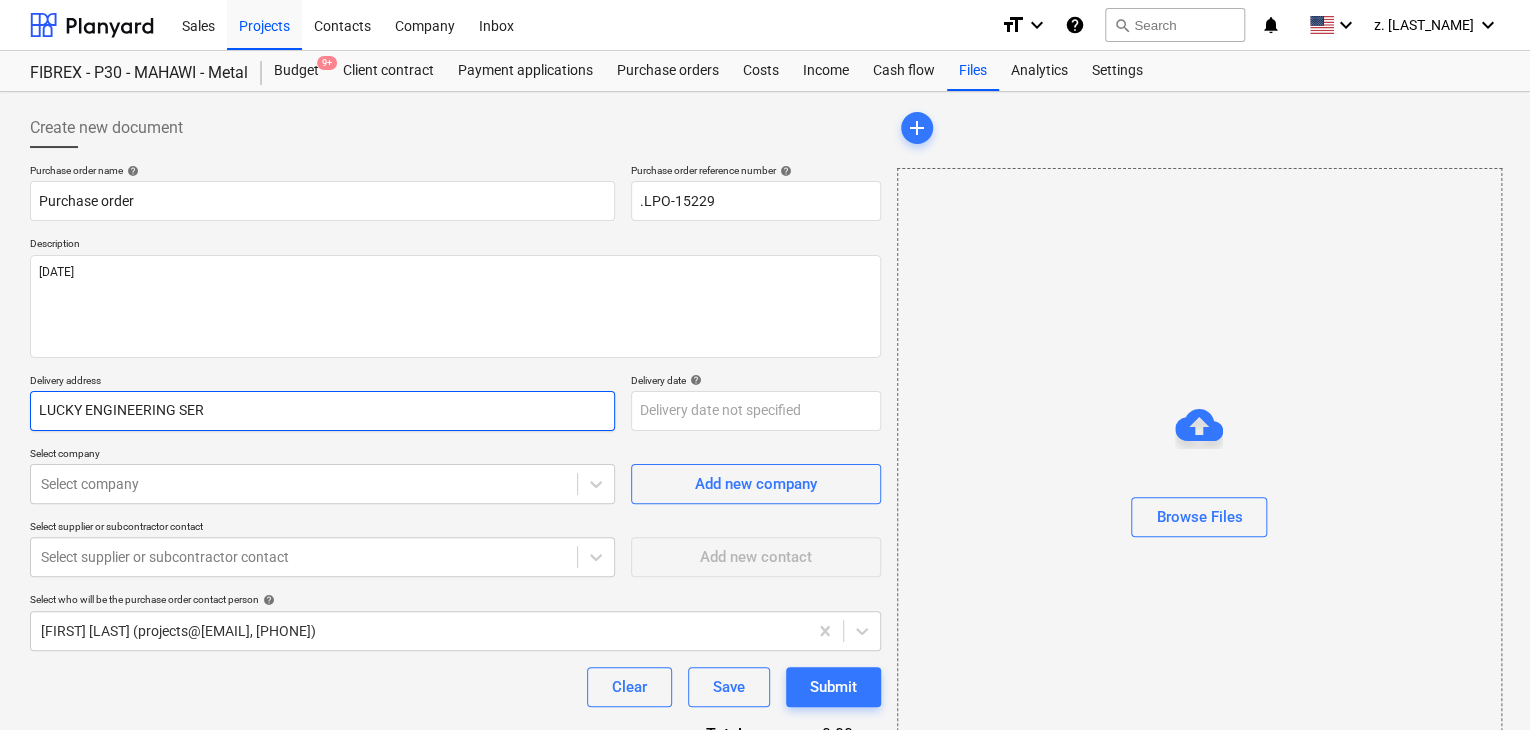 type on "x" 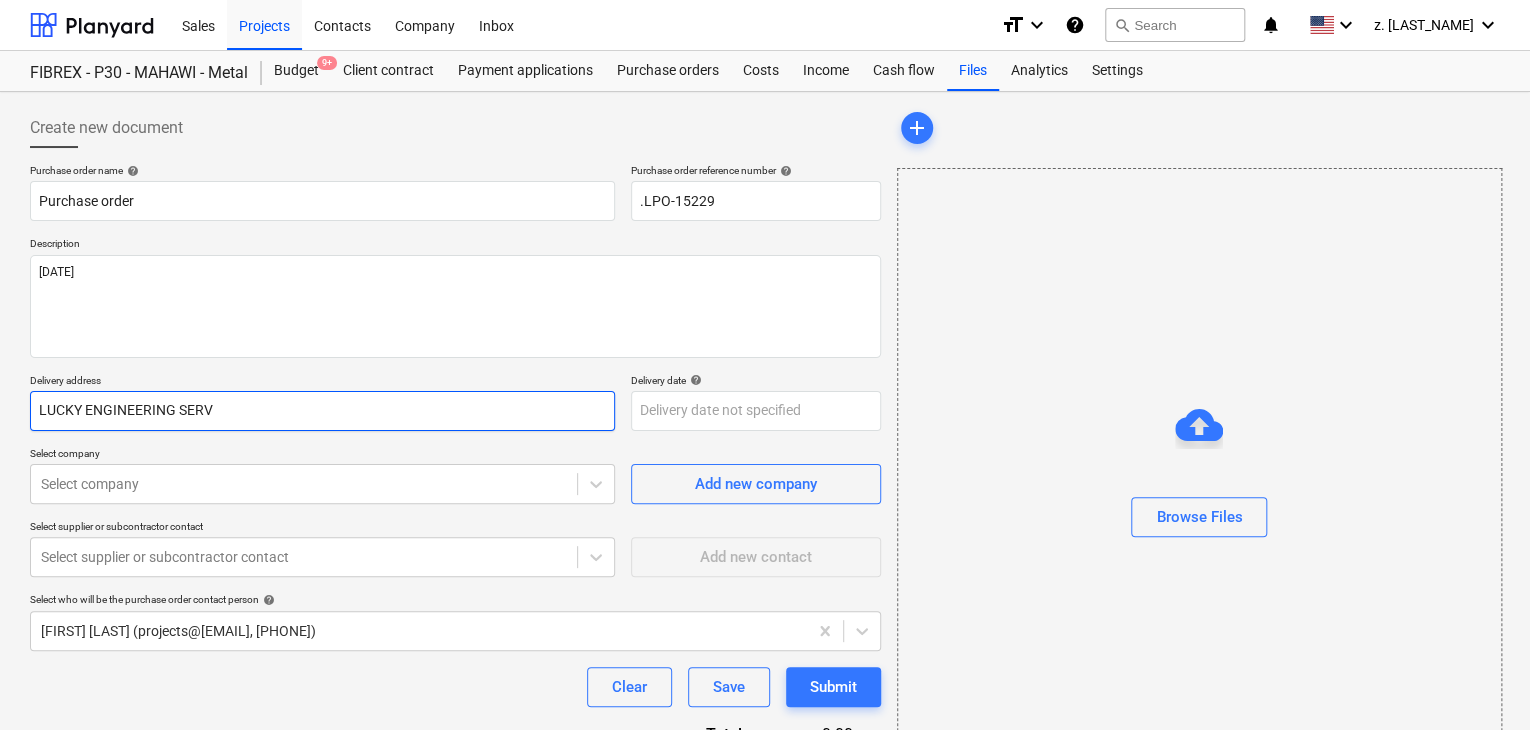 type on "x" 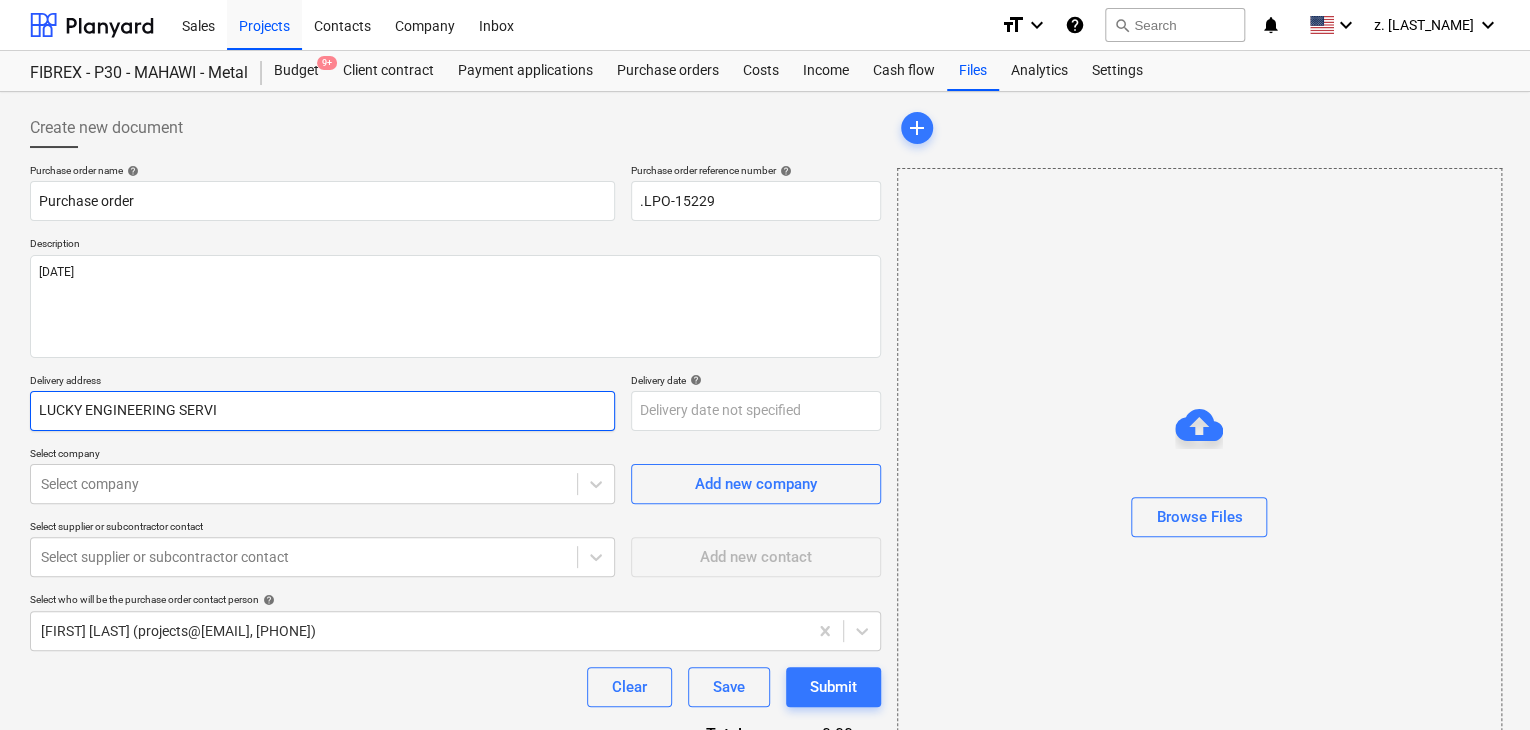 type on "x" 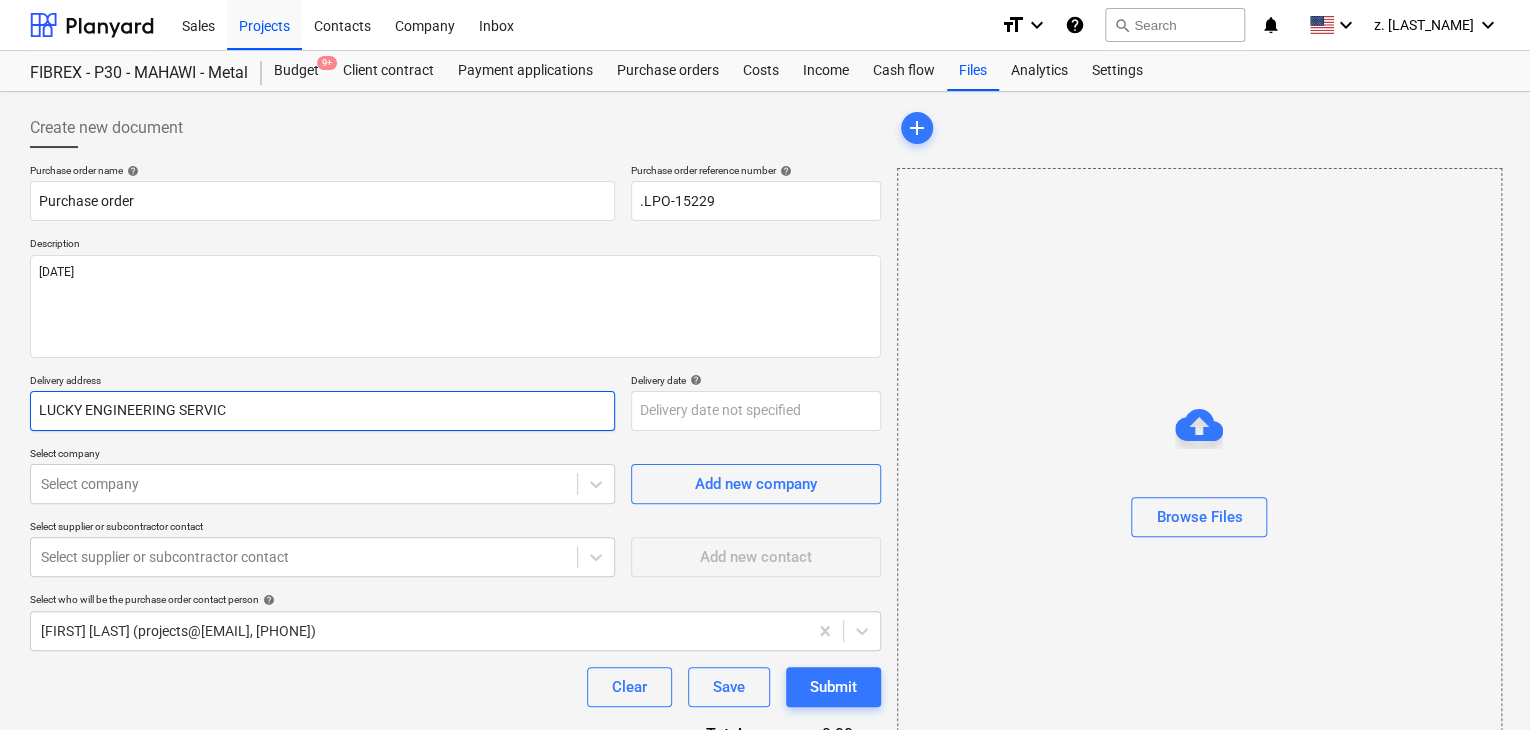 type on "x" 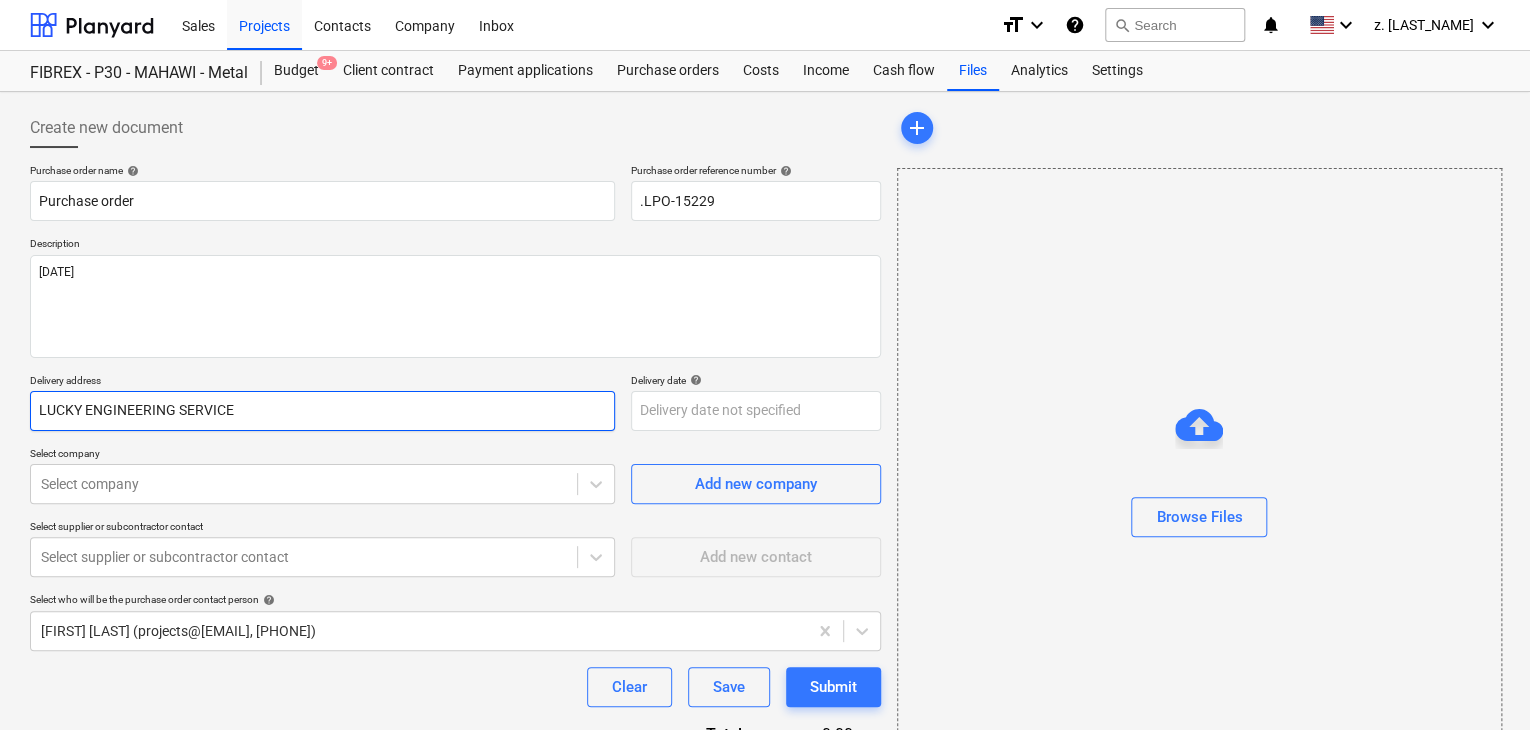 type on "x" 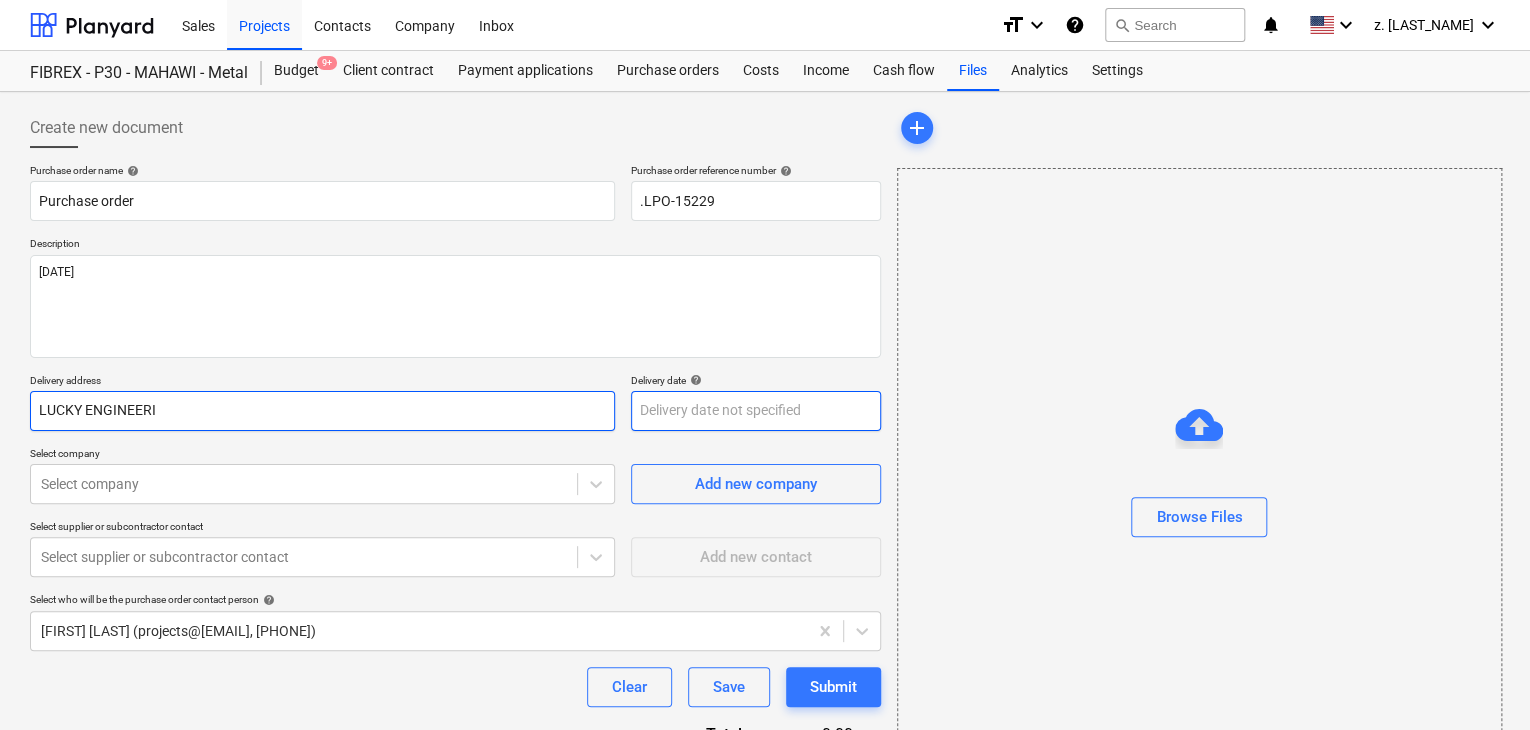 type on "LUCKY ENGINEERI" 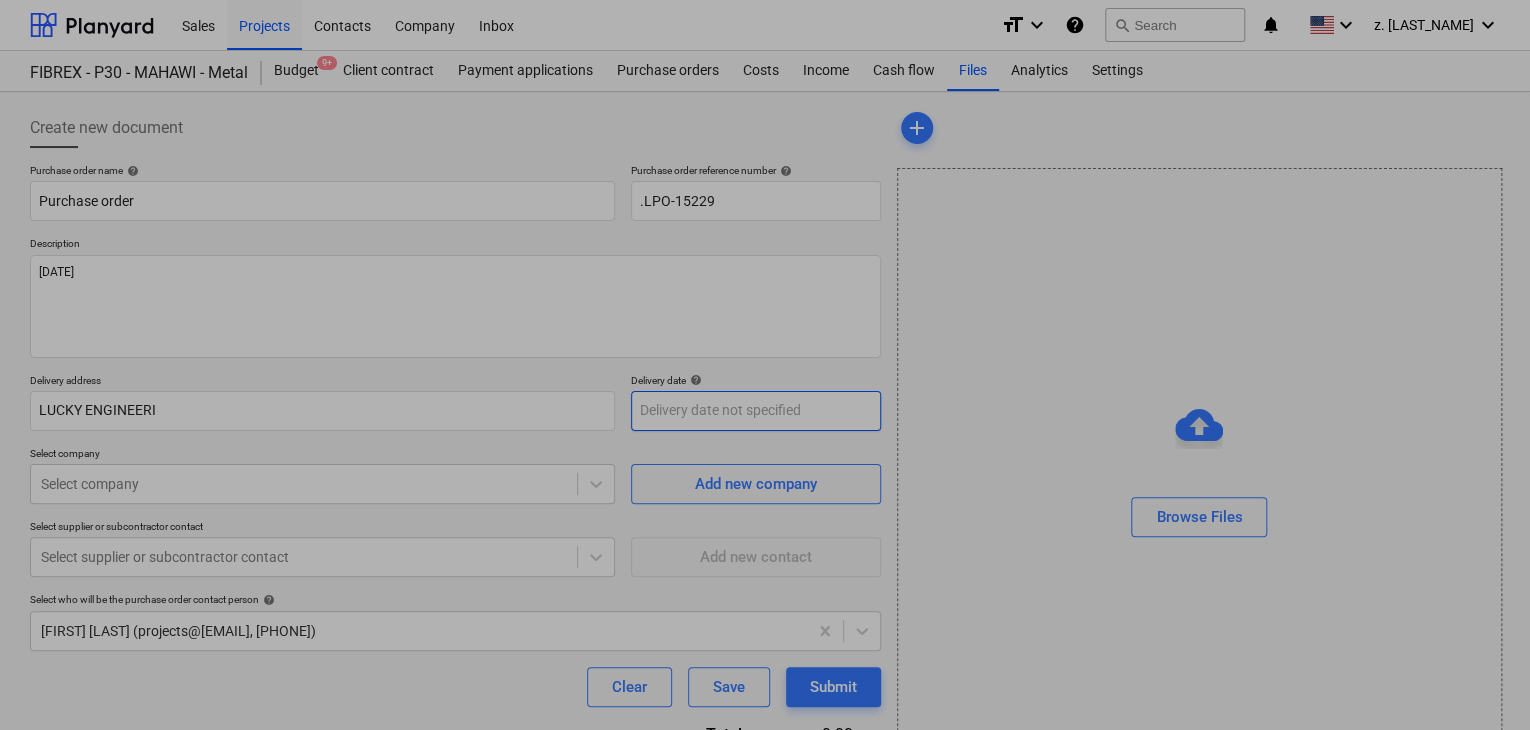 click on "Sales Projects Contacts Company Inbox format_size keyboard_arrow_down help search Search notifications 0 keyboard_arrow_down z. [LAST] keyboard_arrow_down FIBREX - P30 - MAHAWI - Metal Budget 9+ Client contract Payment applications Purchase orders Costs Income Cash flow Files Analytics Settings Create new document Purchase order name help Purchase order Purchase order reference number help .LPO-15229 Description [DATE] Delivery address LUCKY ENGINEERING SERVICES Delivery date help Press the down arrow key to interact with the calendar and
select a date. Press the question mark key to get the keyboard shortcuts for changing dates. Select company Select company Add new company Select supplier or subcontractor contact Select supplier or subcontractor contact Add new contact Select who will be the purchase order contact person help [FIRST] [LAST] (projects@[EMAIL], [PHONE]) Clear Save Submit Total 0.00د.إ.‏ Select line-items to add help Search or select a line-item" at bounding box center [765, 365] 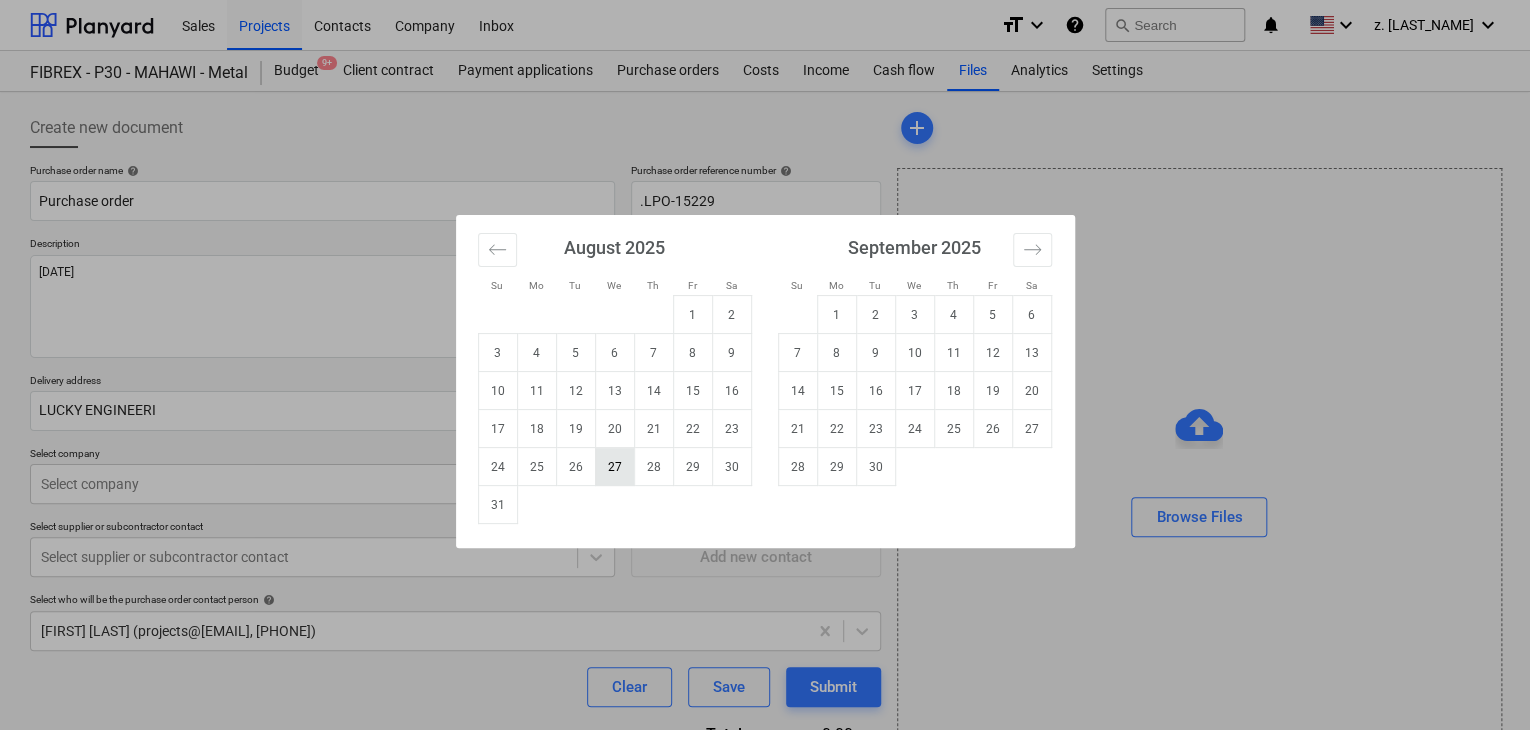 click on "27" at bounding box center (614, 467) 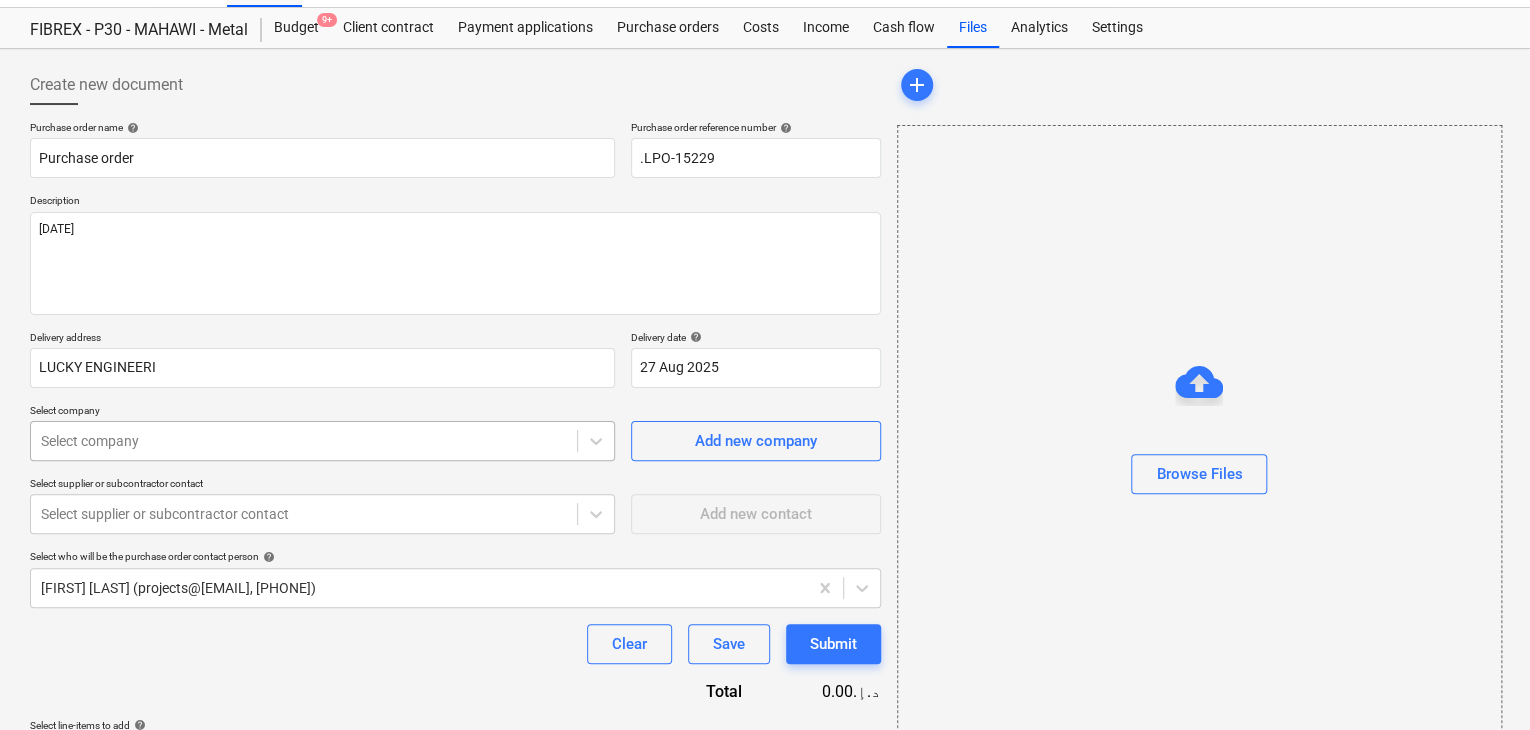 click on "Sales Projects Contacts Company Inbox format_size keyboard_arrow_down help search Search notifications 0 keyboard_arrow_down z. [LAST] keyboard_arrow_down FIBREX - P30 - MAHAWI - Metal Budget 9+ Client contract Payment applications Purchase orders Costs Income Cash flow Files Analytics Settings Create new document Purchase order name help Purchase order Purchase order reference number help .LPO-15229 Description [DATE] Delivery address LUCKY ENGINEERING SERVICES Delivery date help 27 Aug 2025 27.08.2025 Press the down arrow key to interact with the calendar and
select a date. Press the question mark key to get the keyboard shortcuts for changing dates. Select company Select company Add new company Select supplier or subcontractor contact Select supplier or subcontractor contact Add new contact Select who will be the purchase order contact person help [FIRST] [LAST] (projects@[EMAIL], [PHONE]) Clear Save Submit Total 0.00د.إ.‏ Select line-items to add help Search or select a line-item" at bounding box center (765, 322) 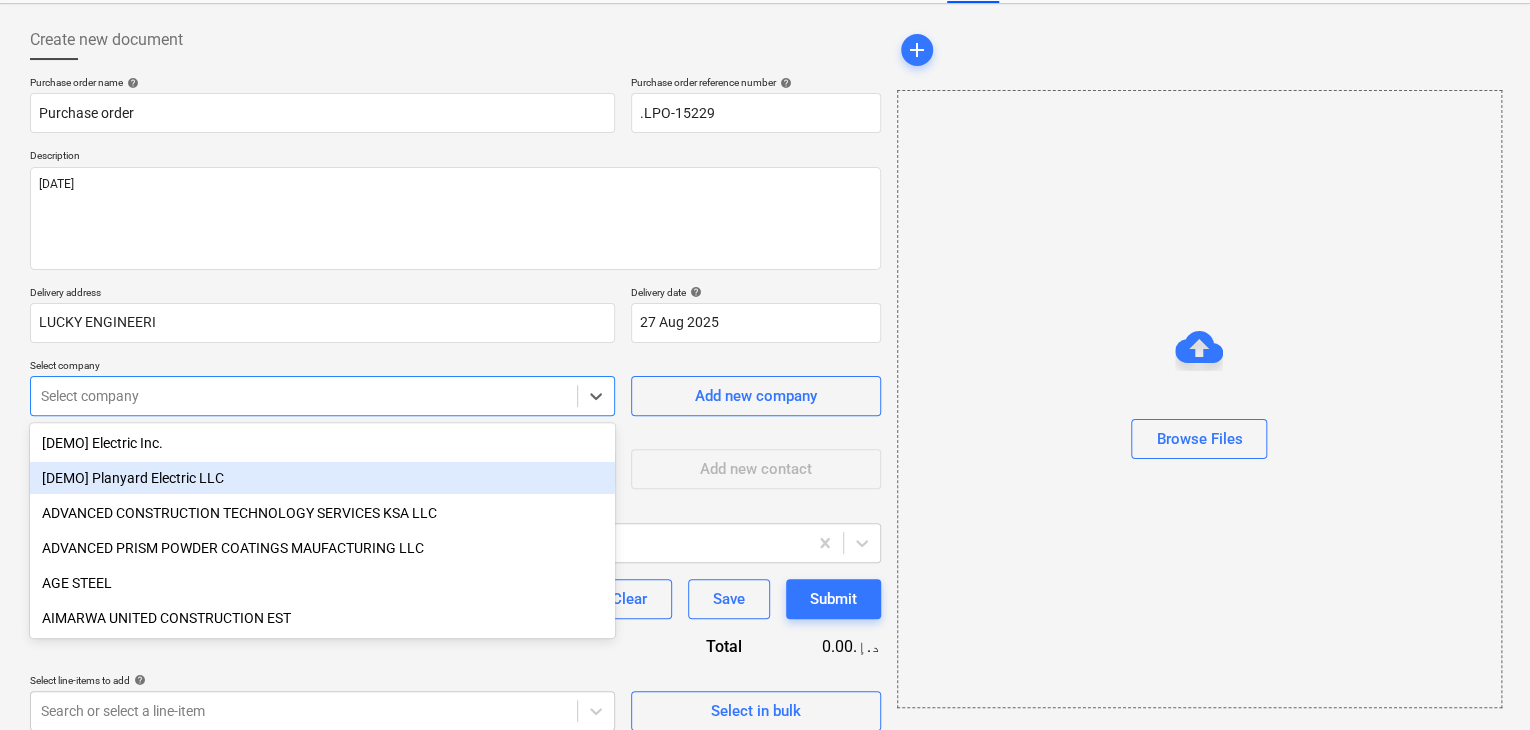 scroll, scrollTop: 93, scrollLeft: 0, axis: vertical 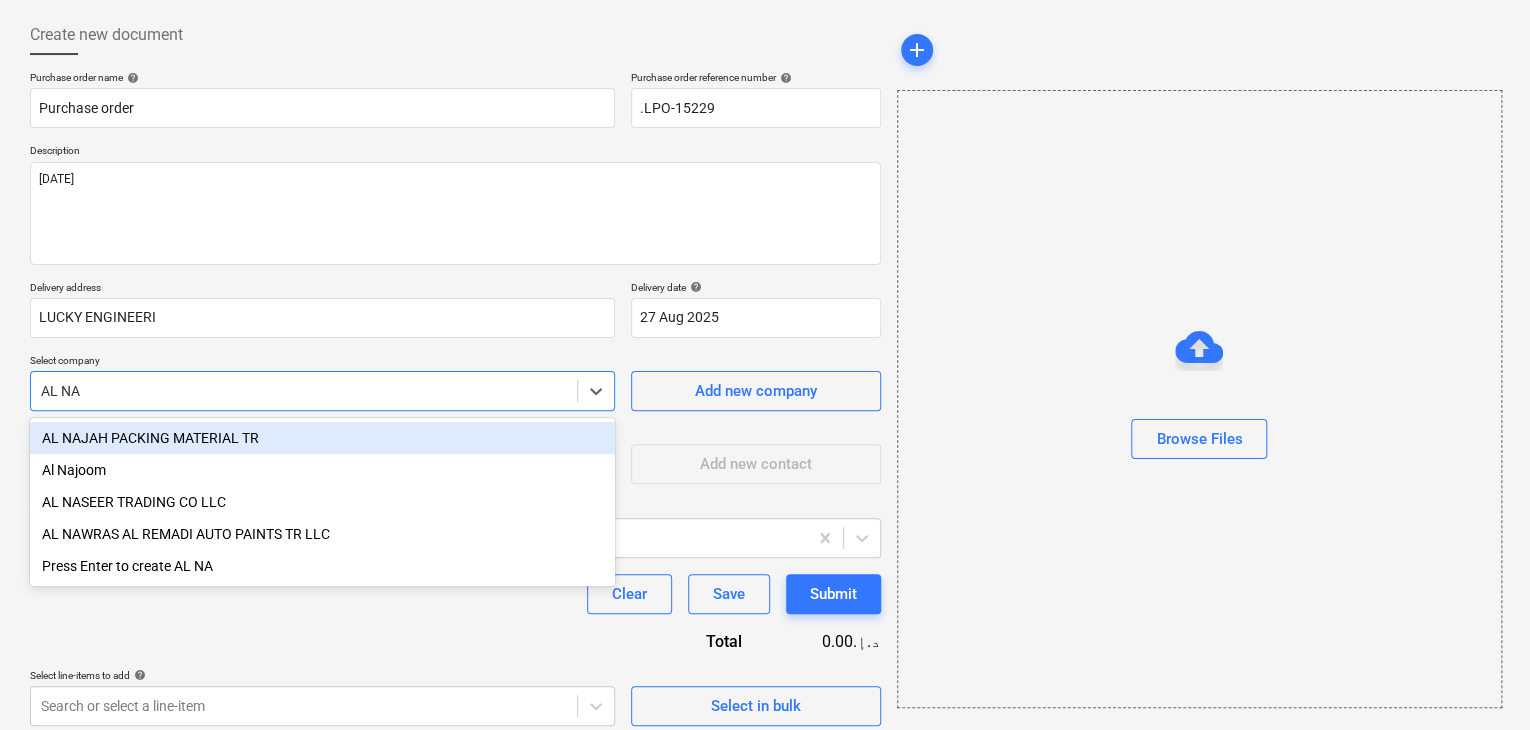 type on "AL NAS" 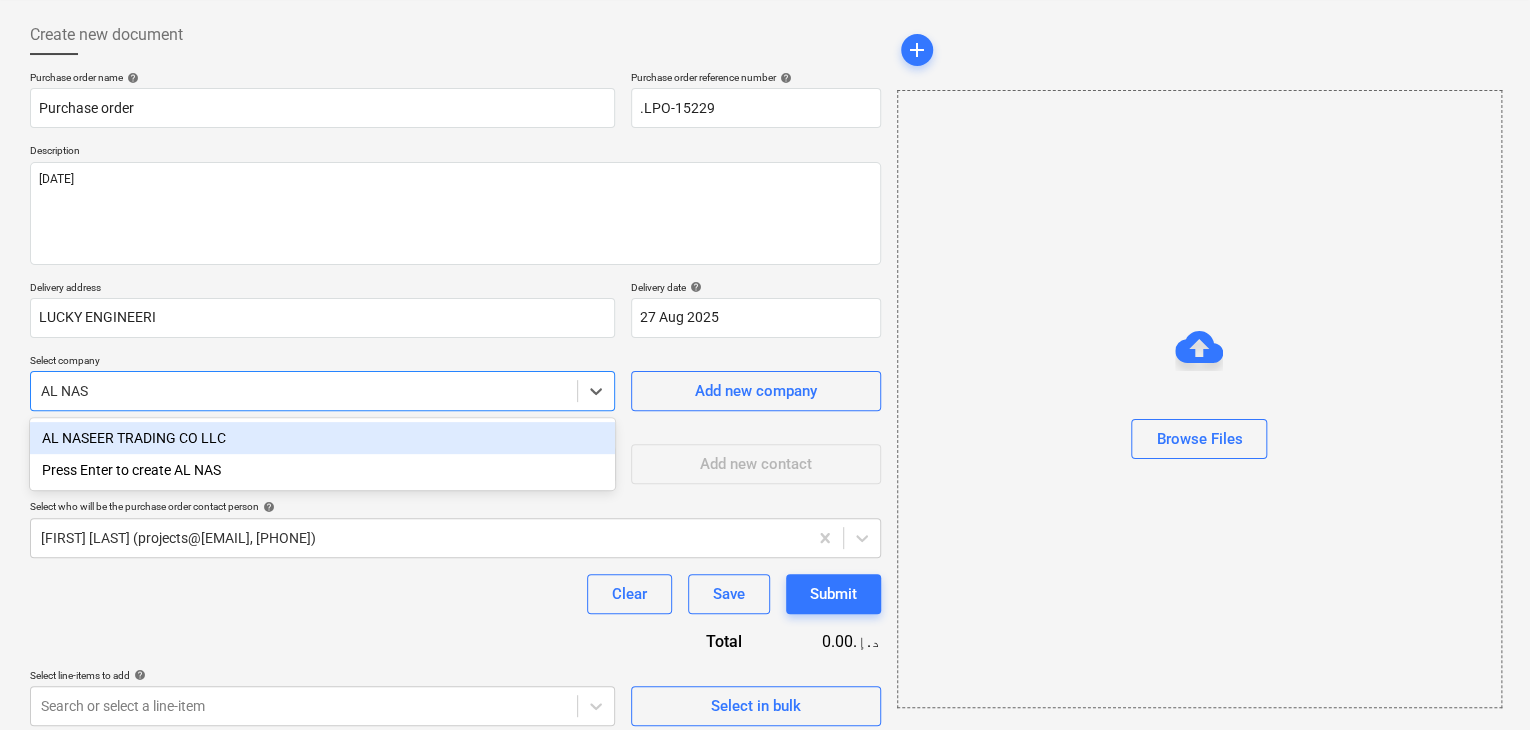 click on "AL NASEER TRADING CO LLC" at bounding box center [322, 438] 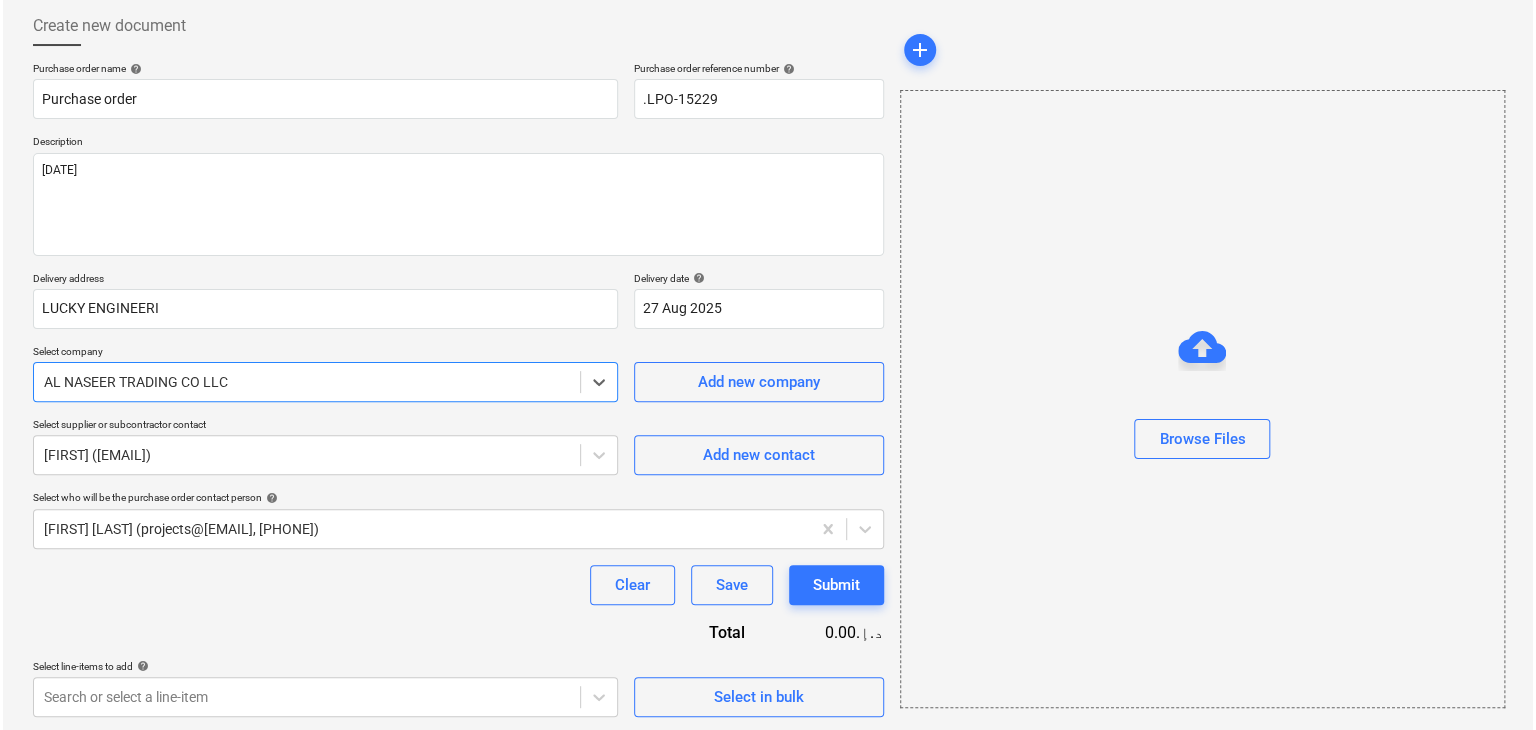 scroll, scrollTop: 104, scrollLeft: 0, axis: vertical 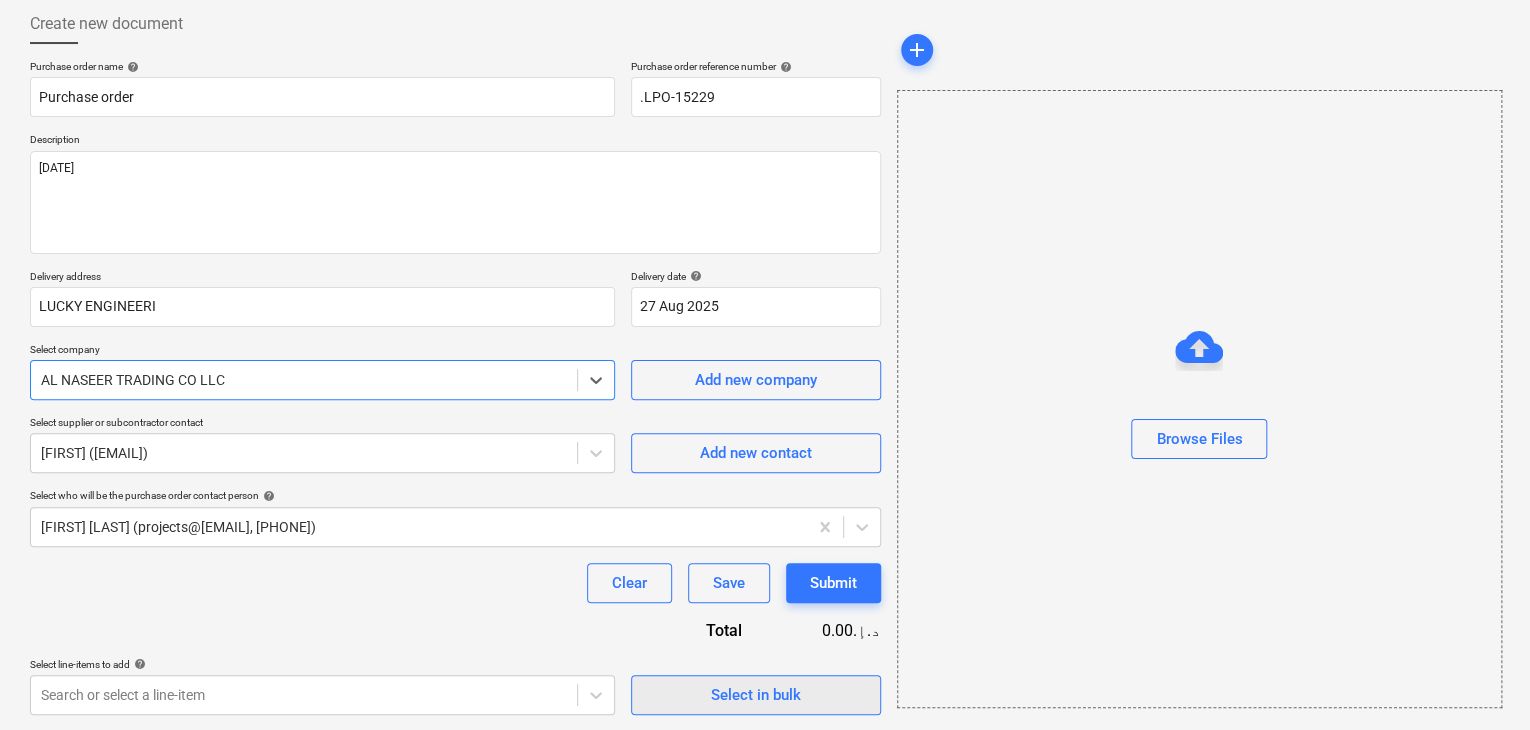 click on "Select in bulk" at bounding box center [756, 695] 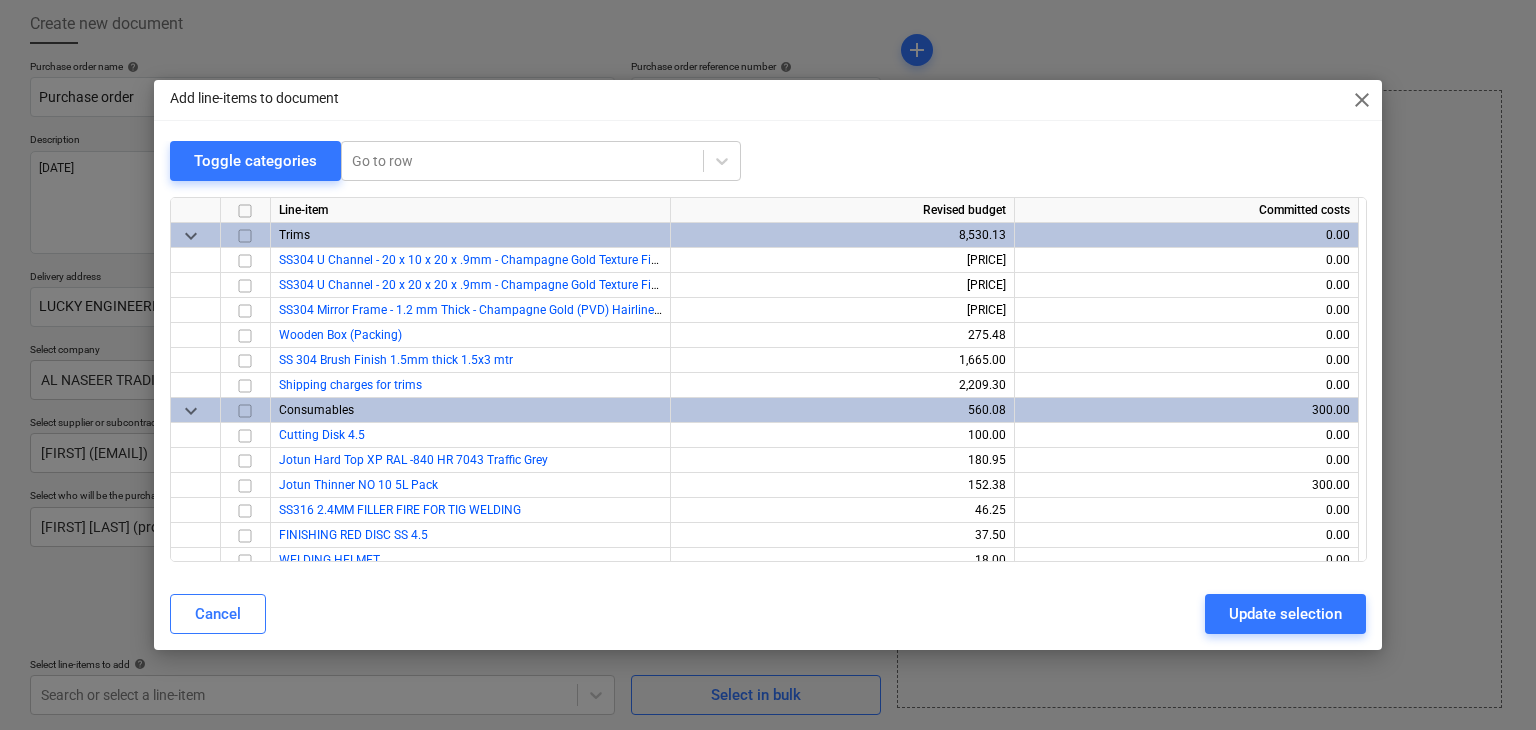 drag, startPoint x: 1365, startPoint y: 206, endPoint x: 1400, endPoint y: 428, distance: 224.74208 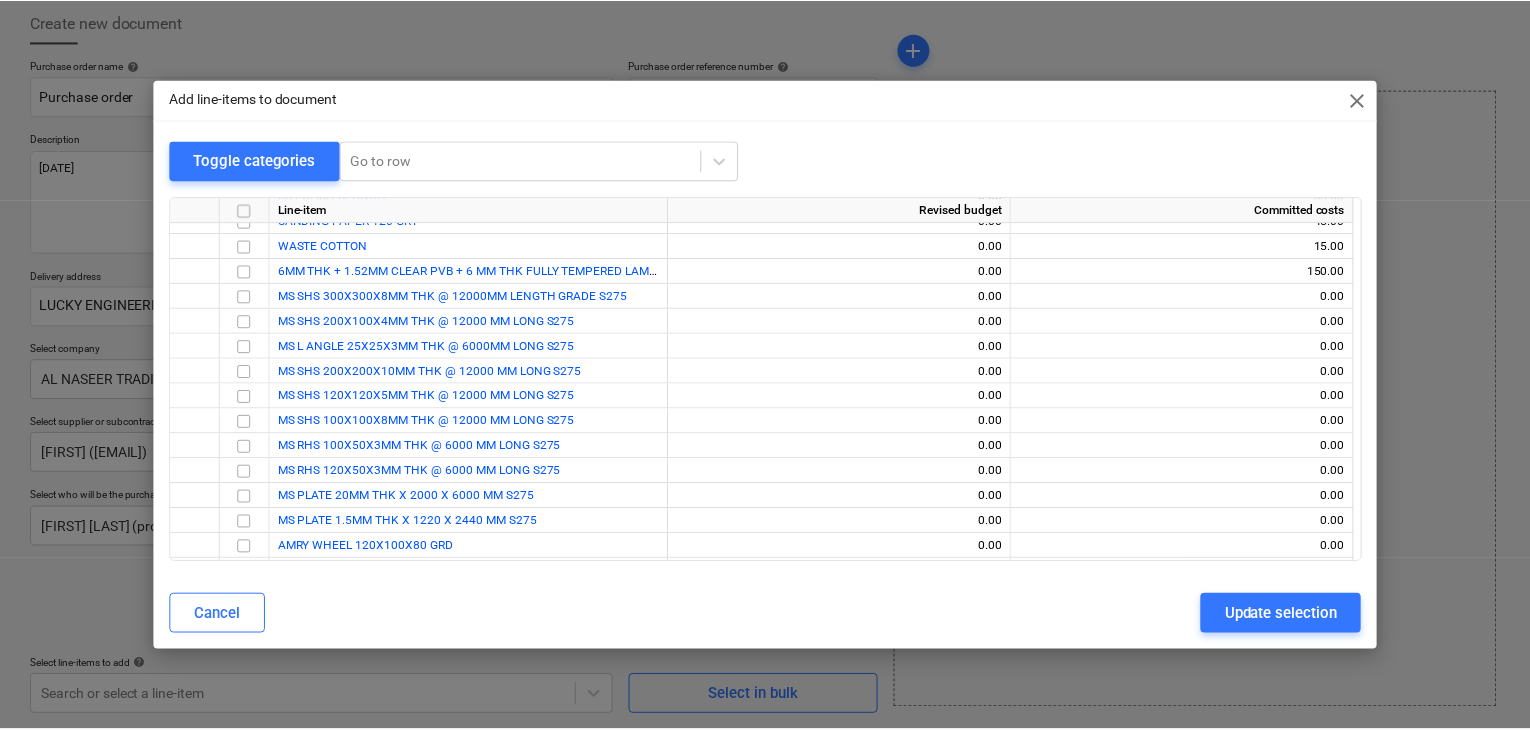 scroll, scrollTop: 7361, scrollLeft: 0, axis: vertical 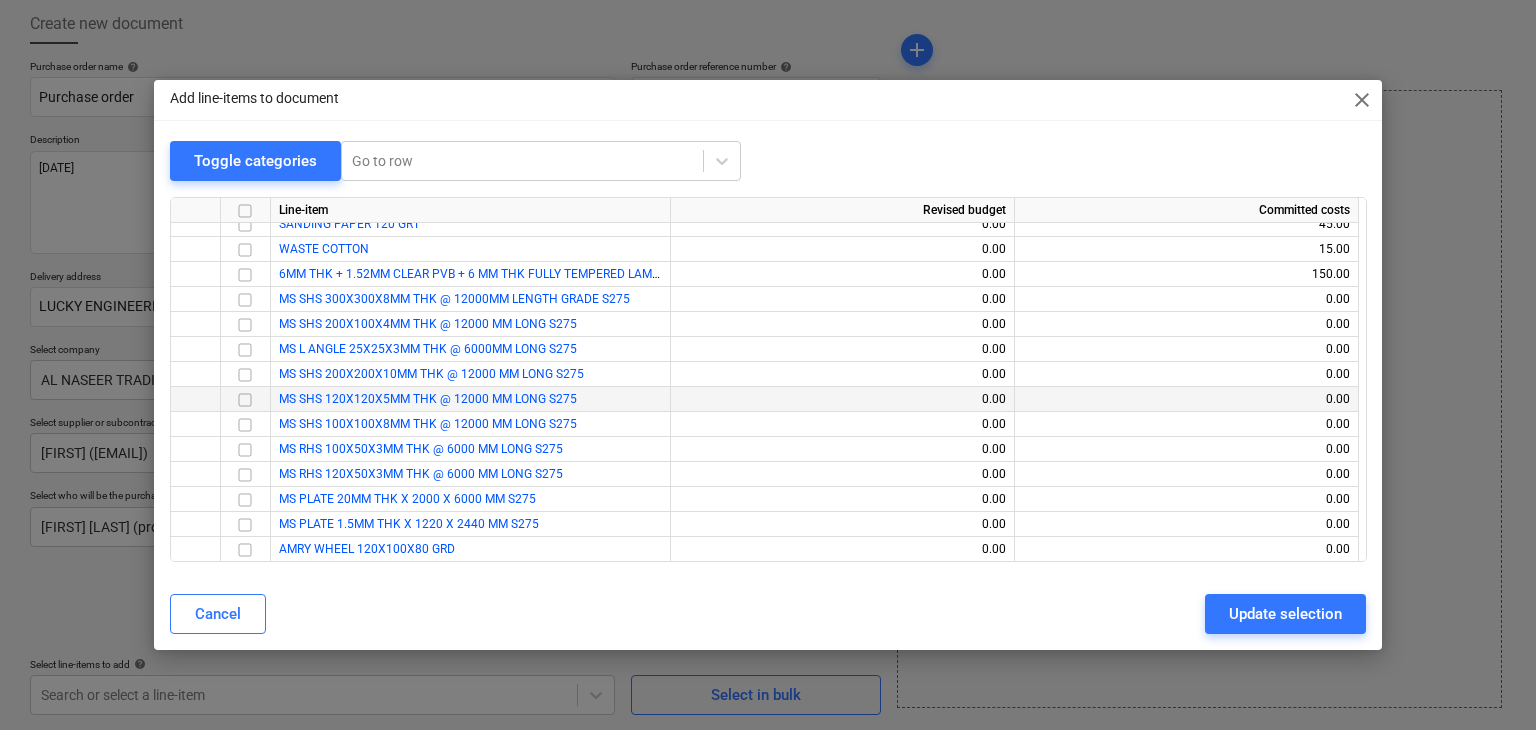click at bounding box center (245, 400) 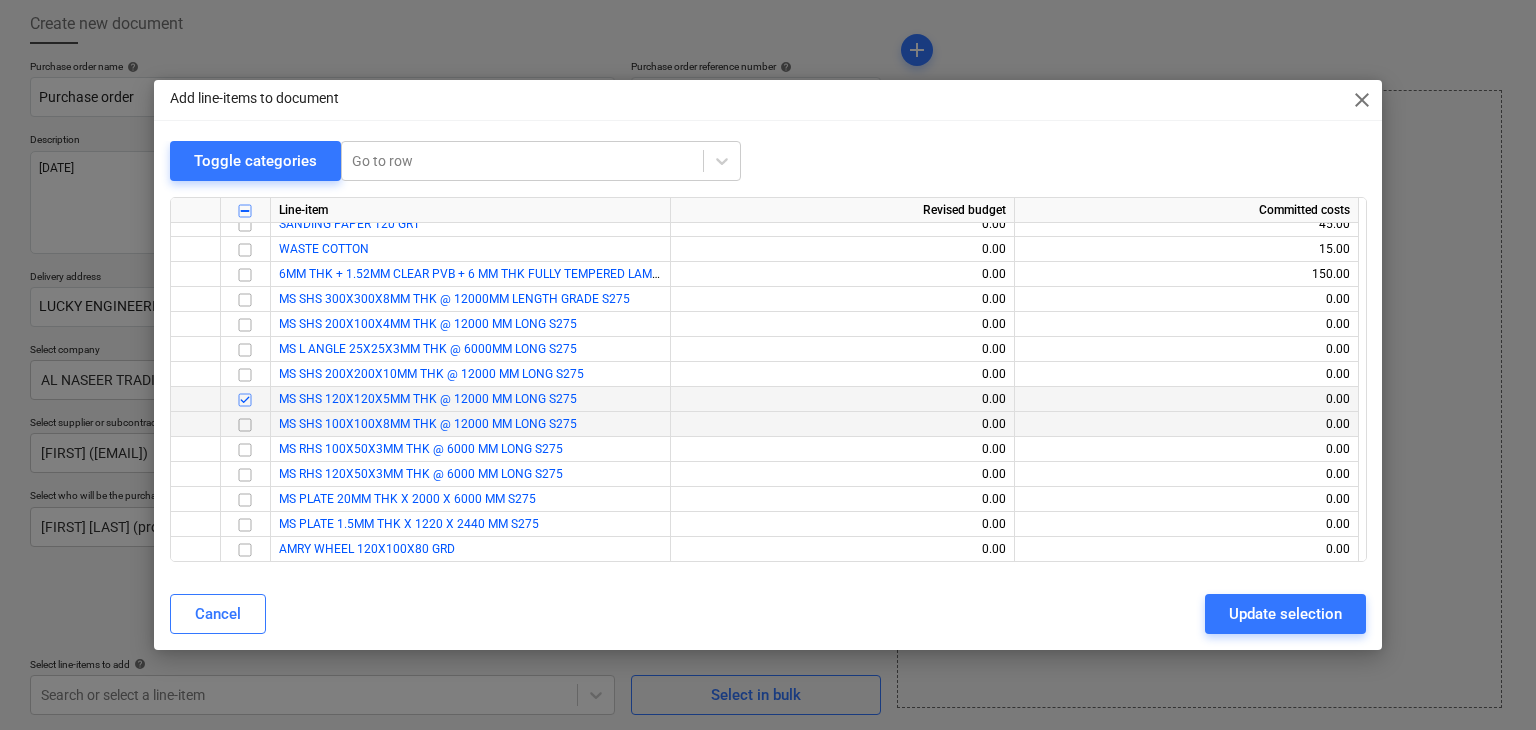 click at bounding box center [245, 425] 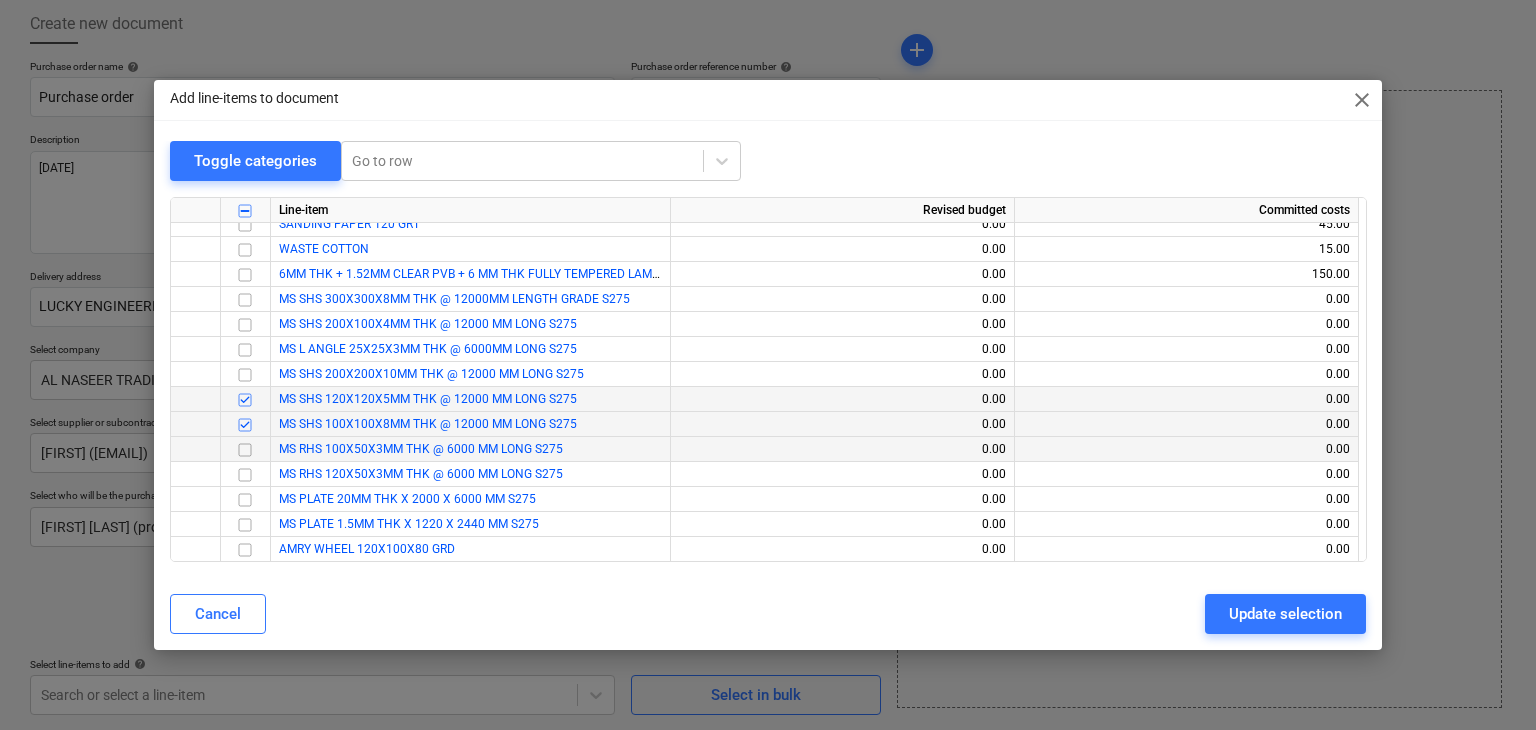 click at bounding box center [245, 450] 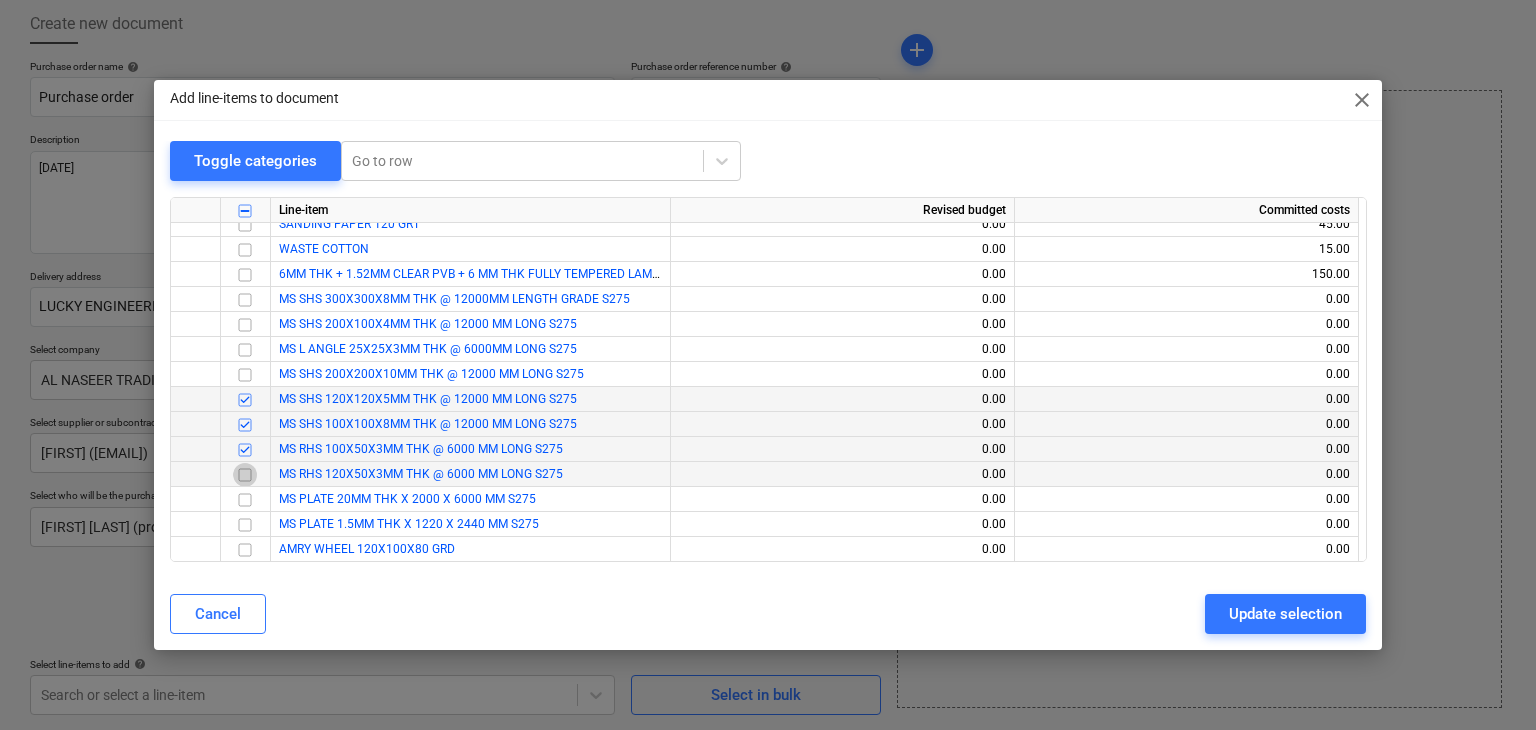 click at bounding box center (245, 475) 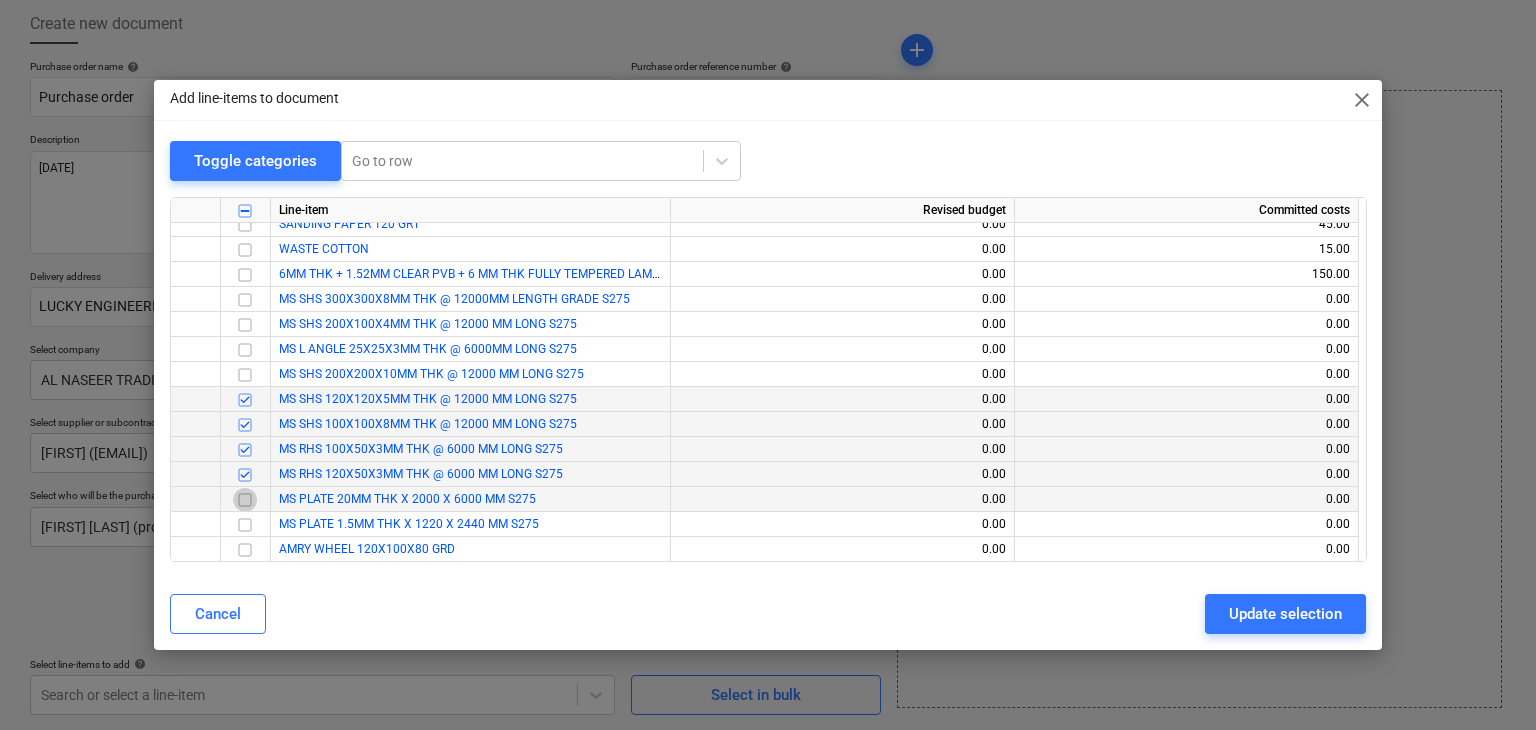 click at bounding box center (245, 500) 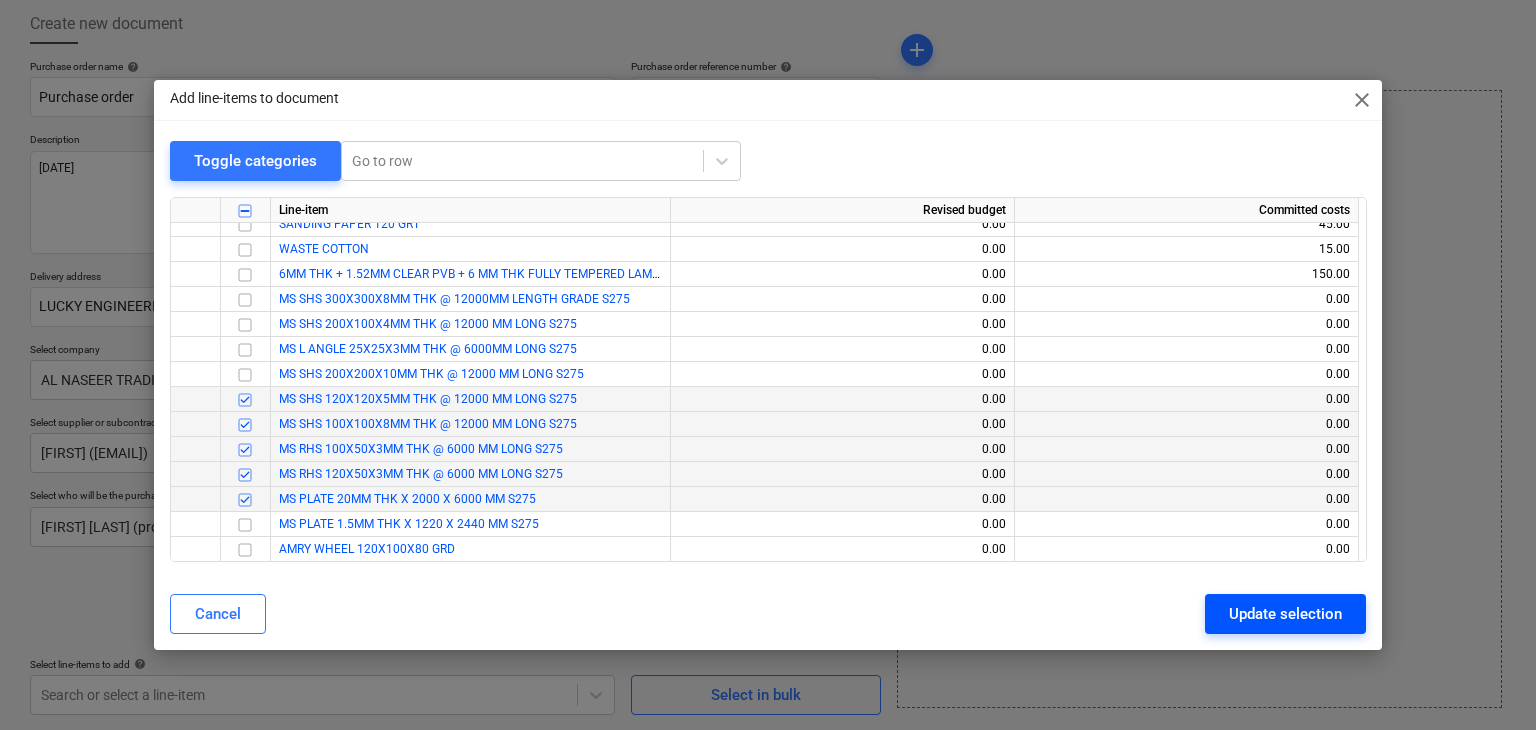 click on "Update selection" at bounding box center (1285, 614) 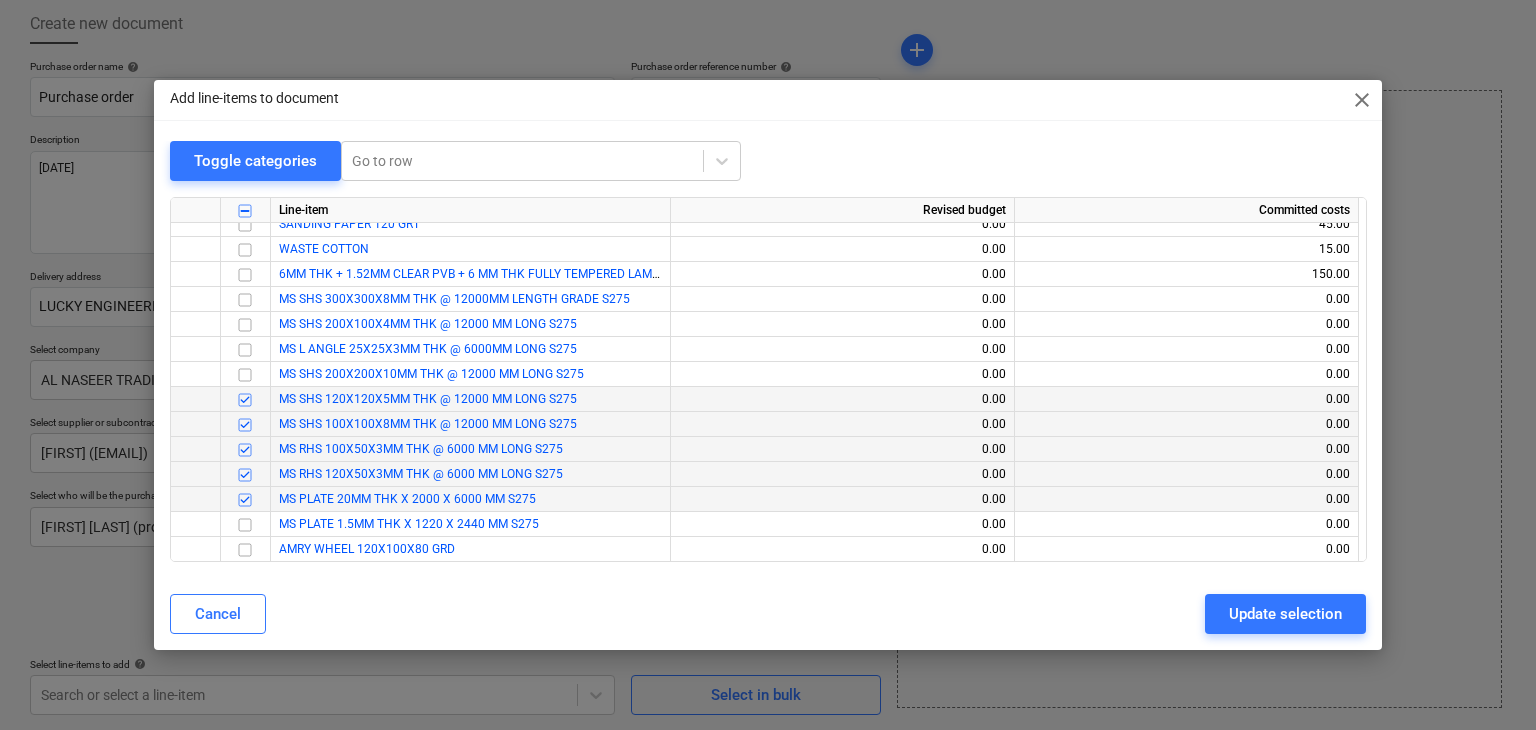 type on "x" 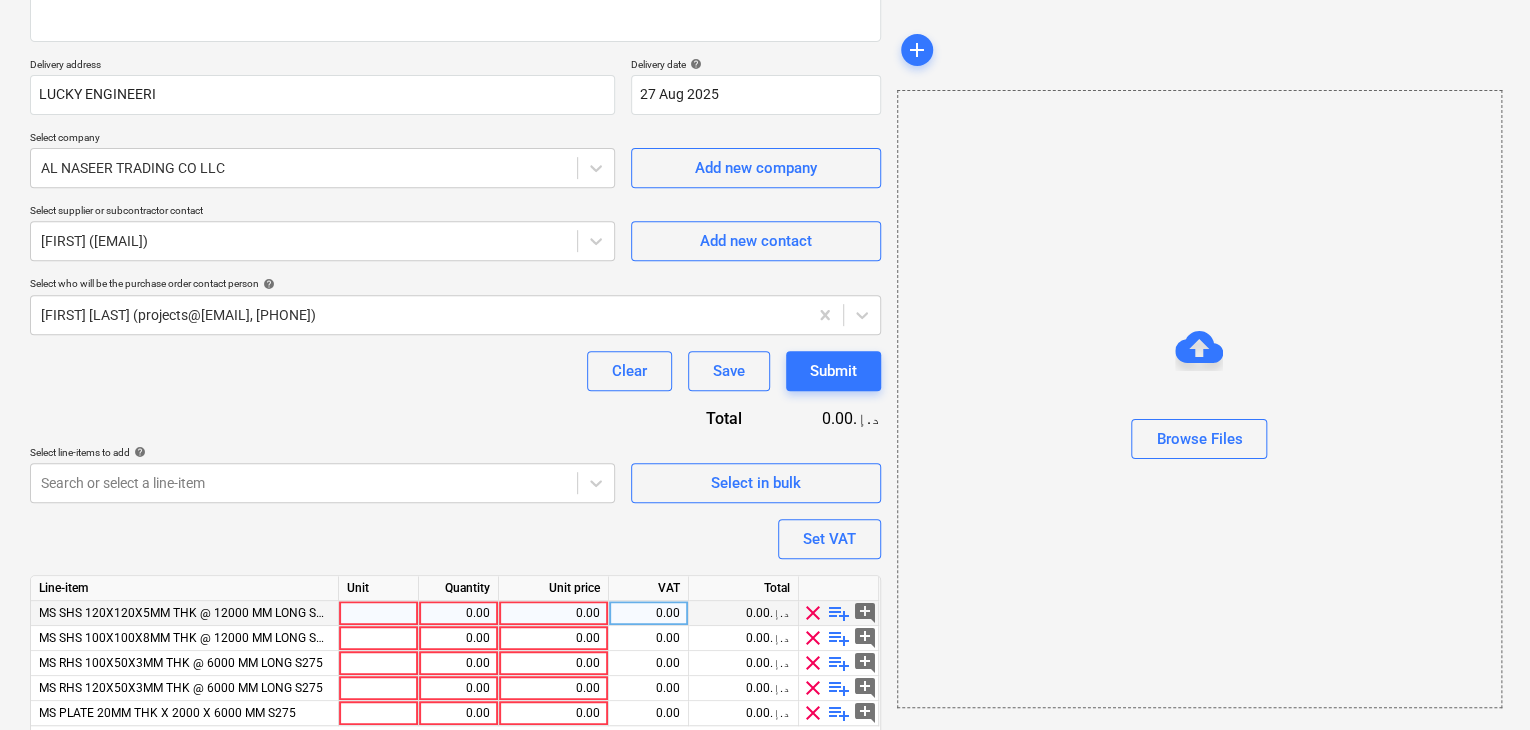 scroll, scrollTop: 392, scrollLeft: 0, axis: vertical 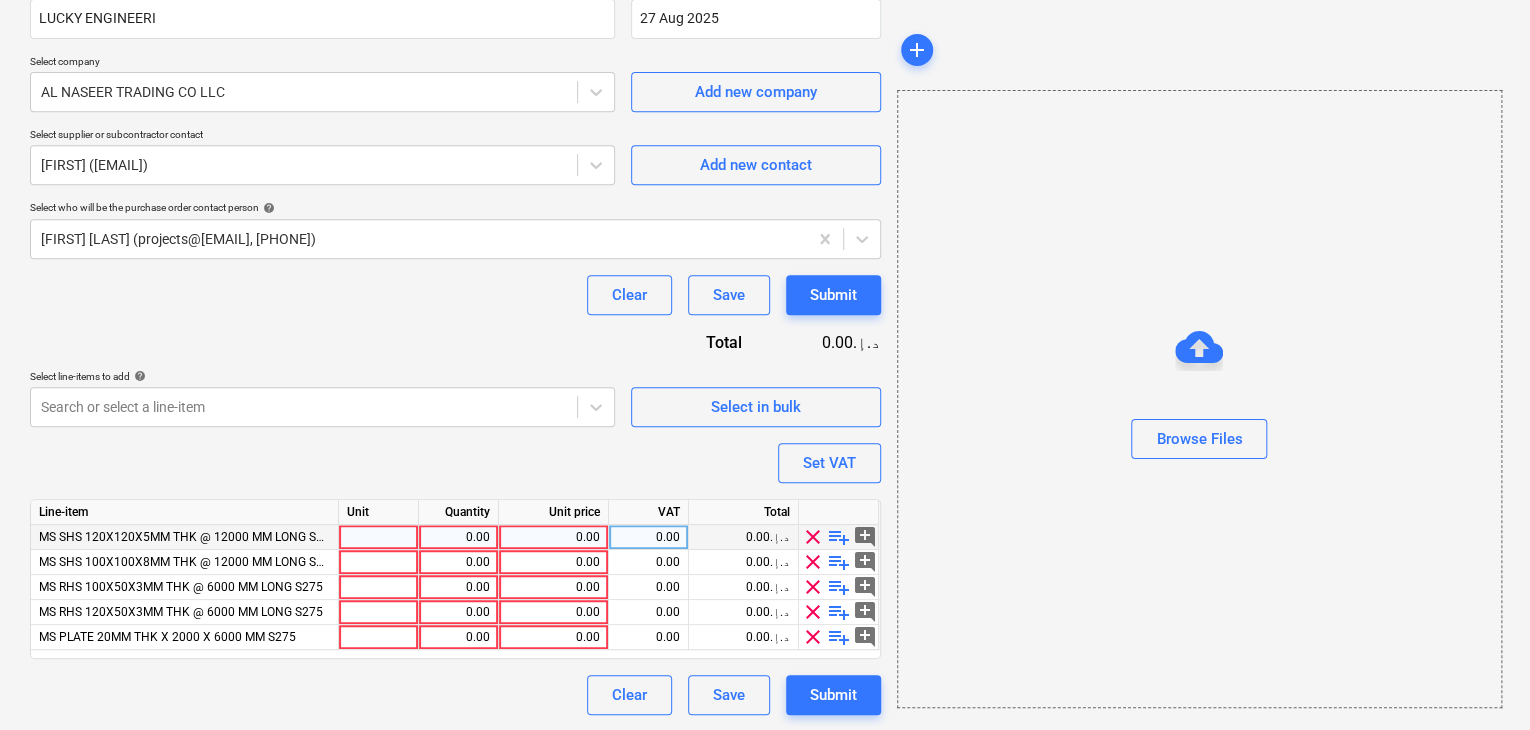 click at bounding box center [379, 537] 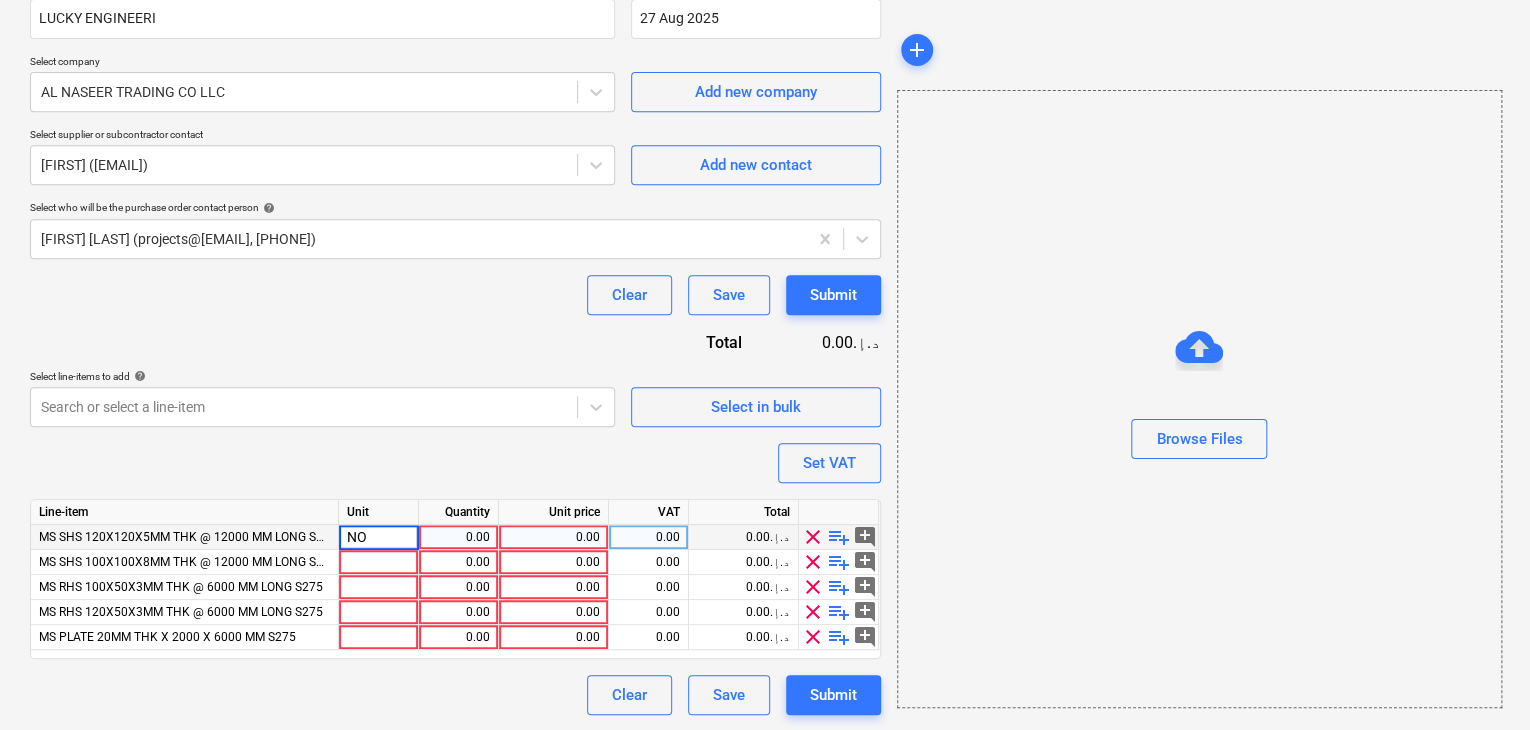 type on "NOS" 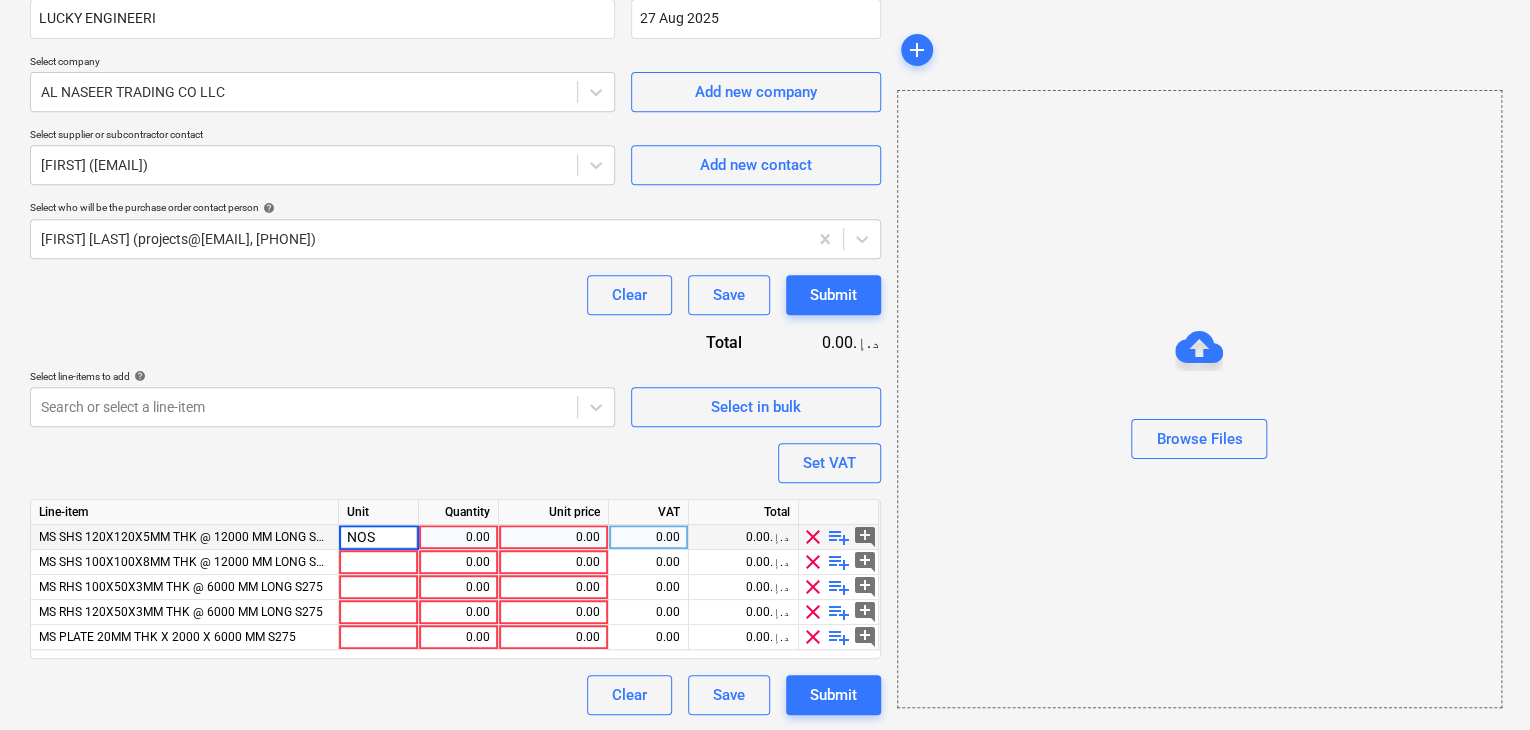 type on "x" 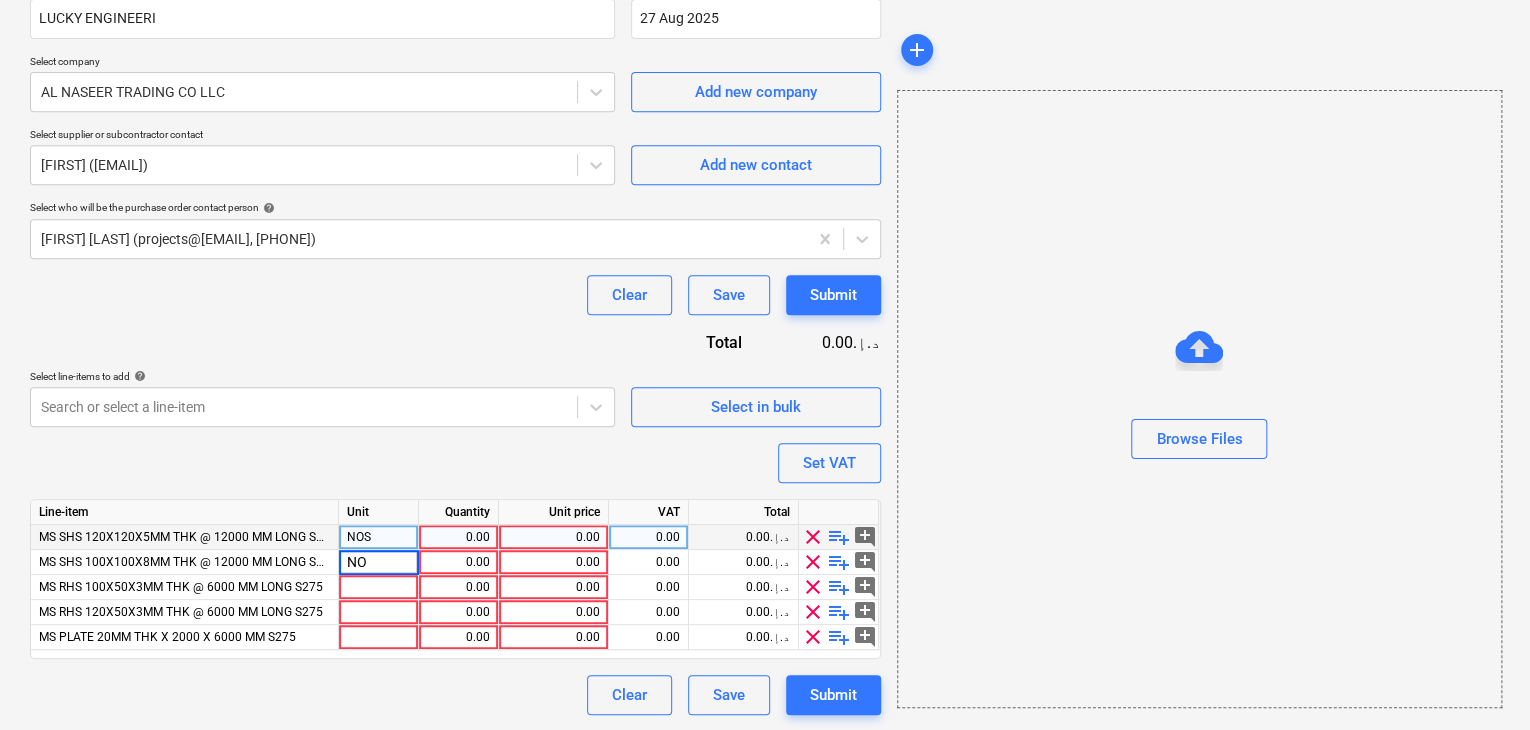 type on "NOS" 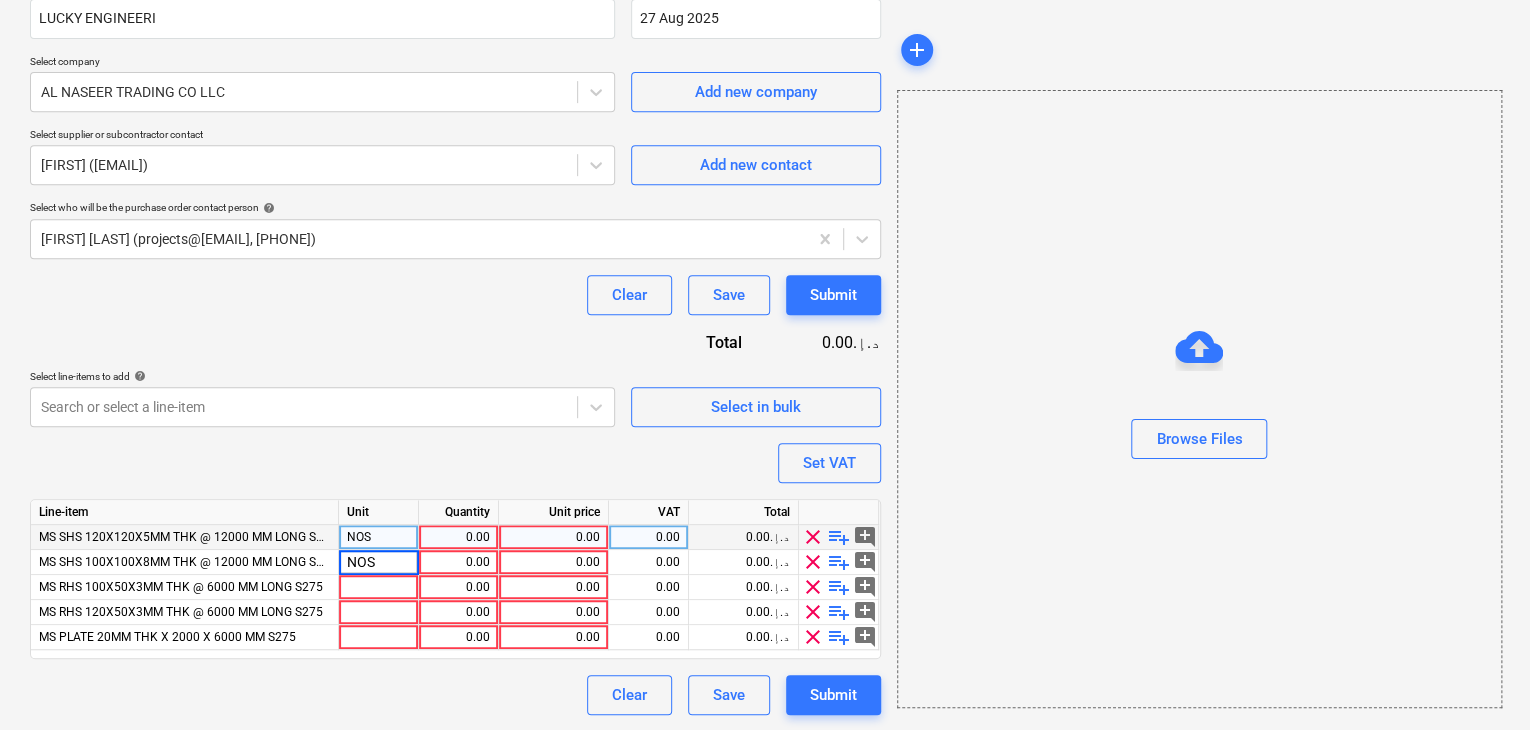 type on "x" 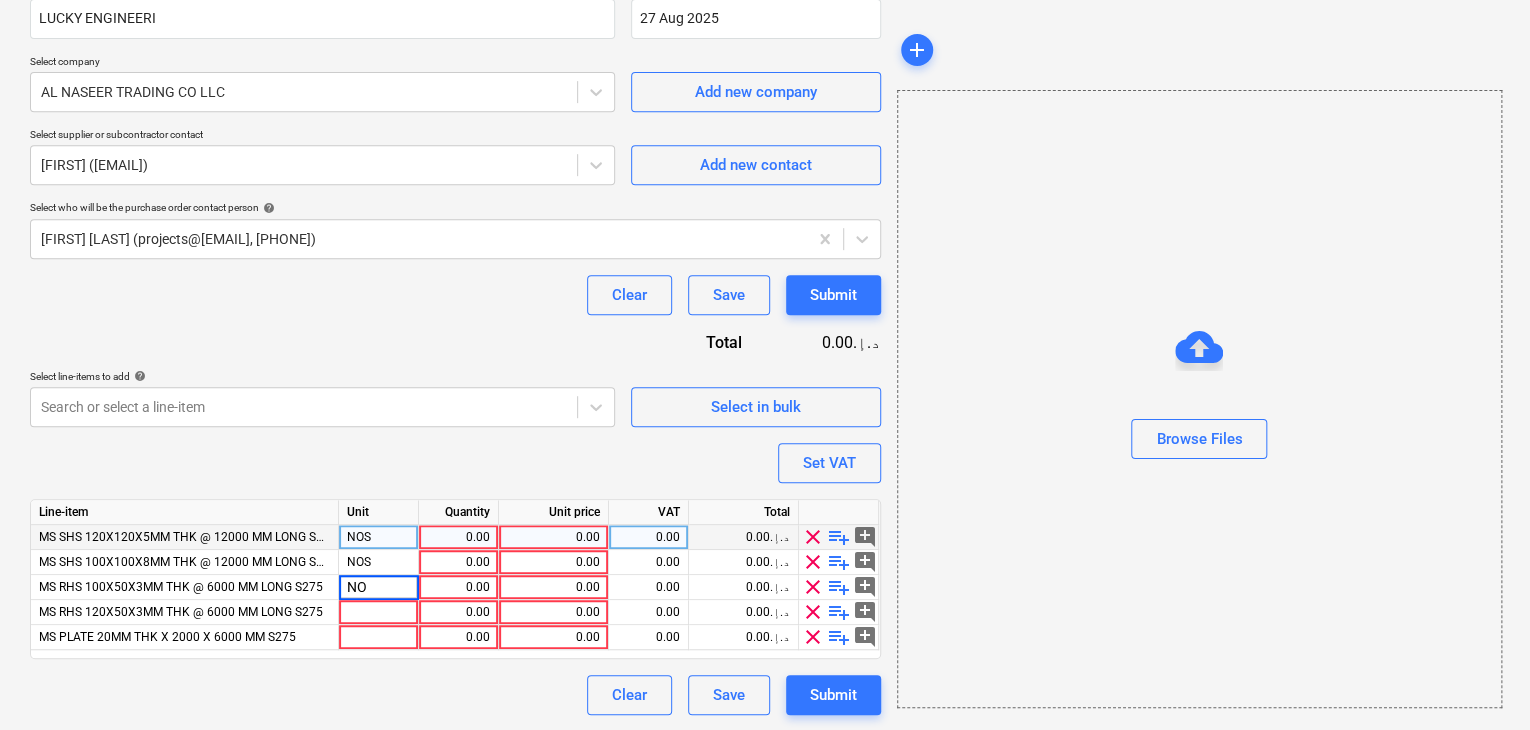 type on "NOS" 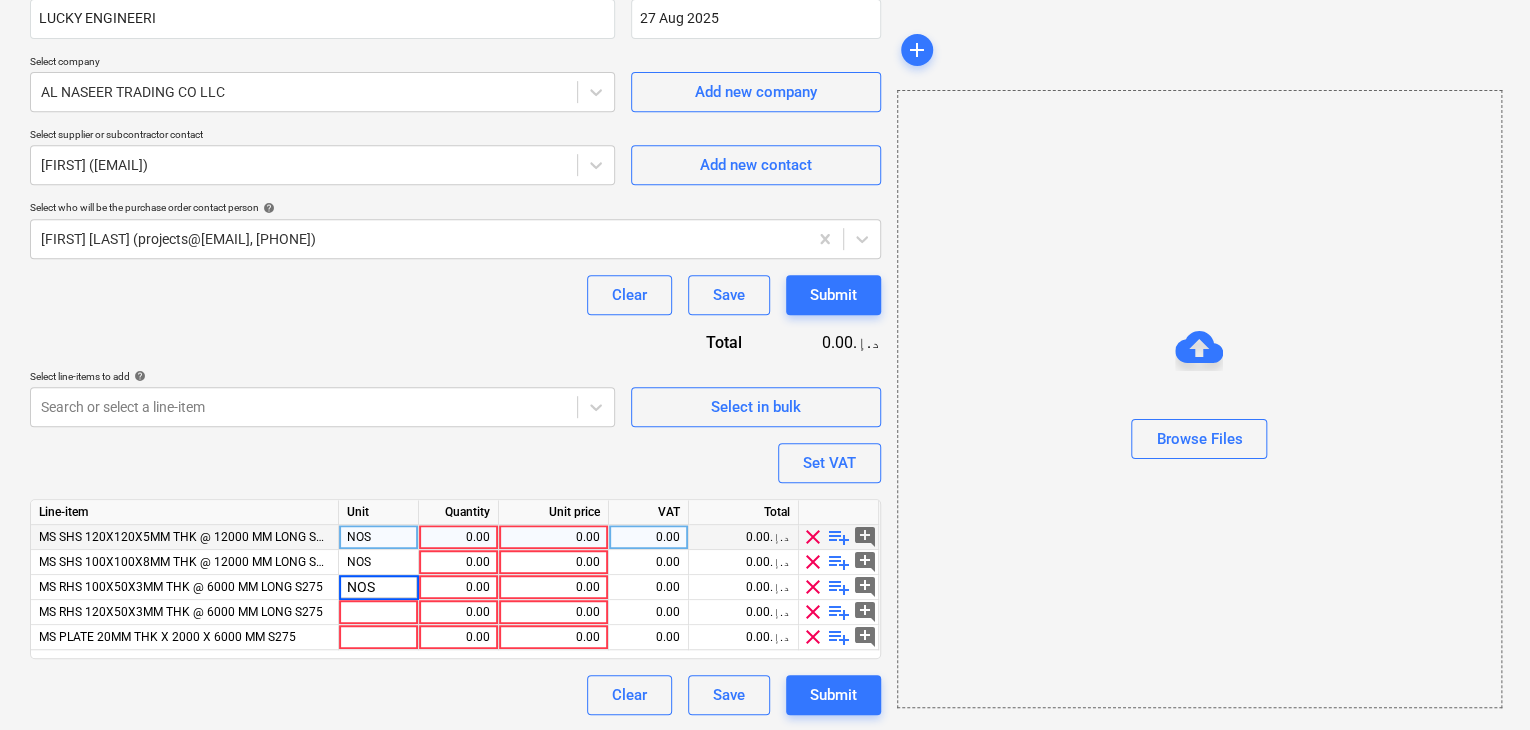 type on "x" 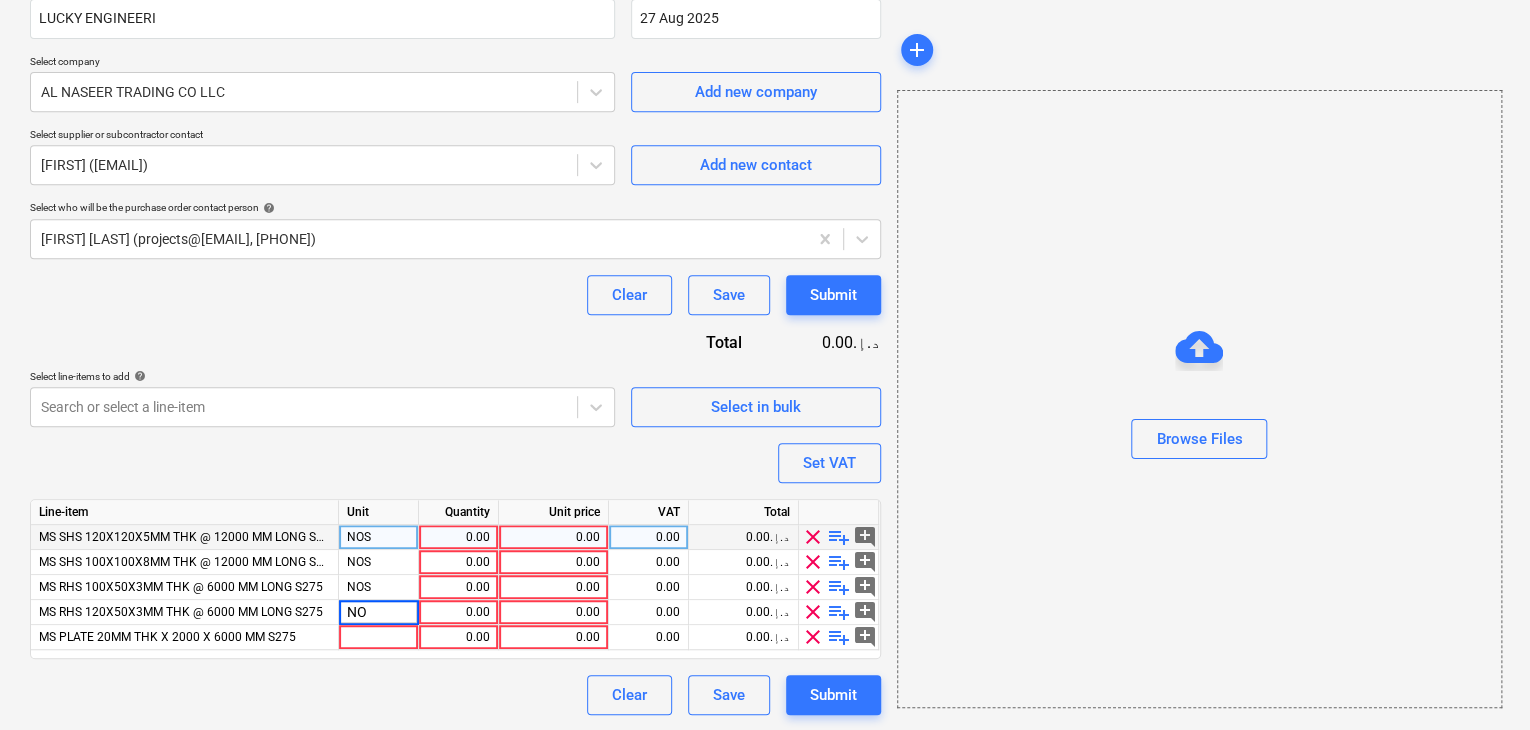 type on "NOS" 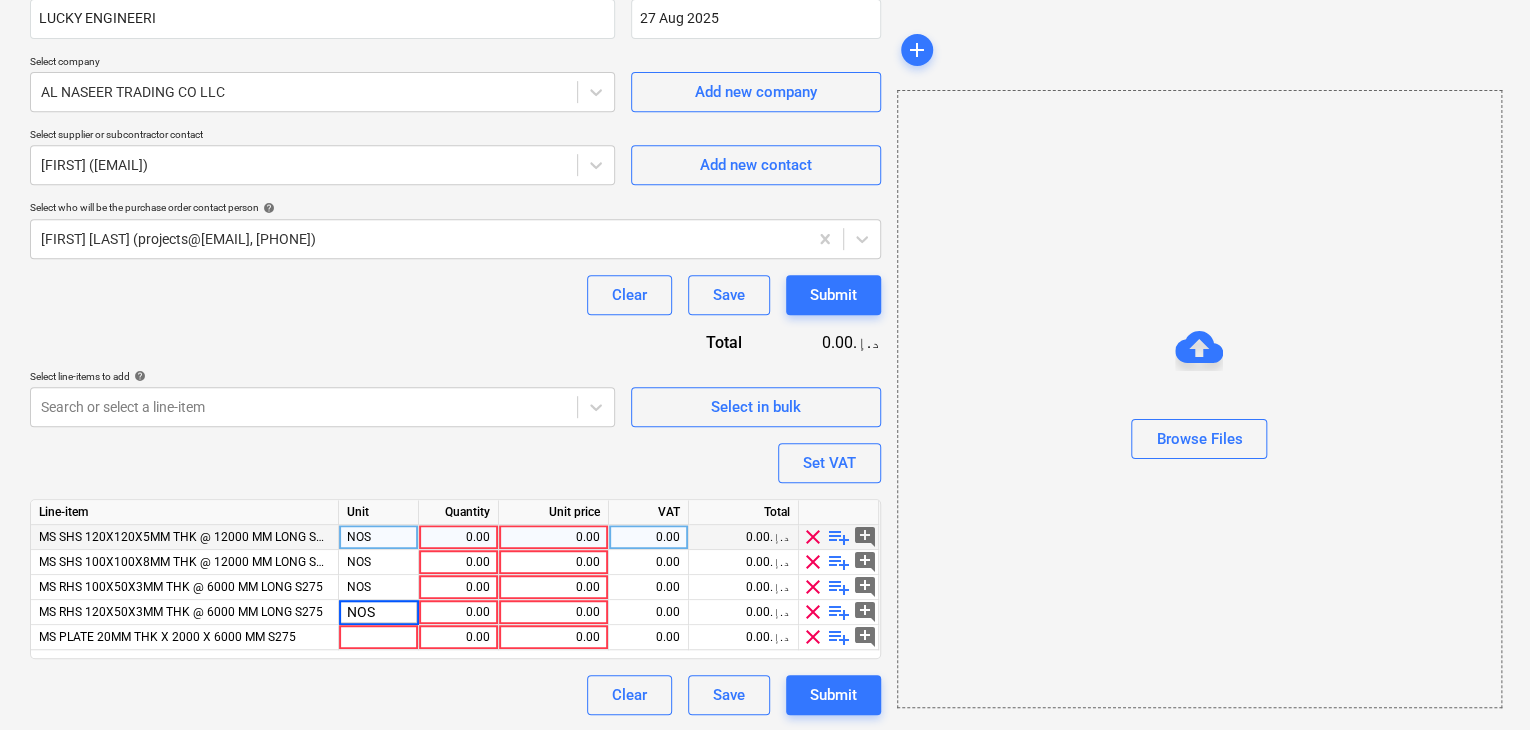 type on "x" 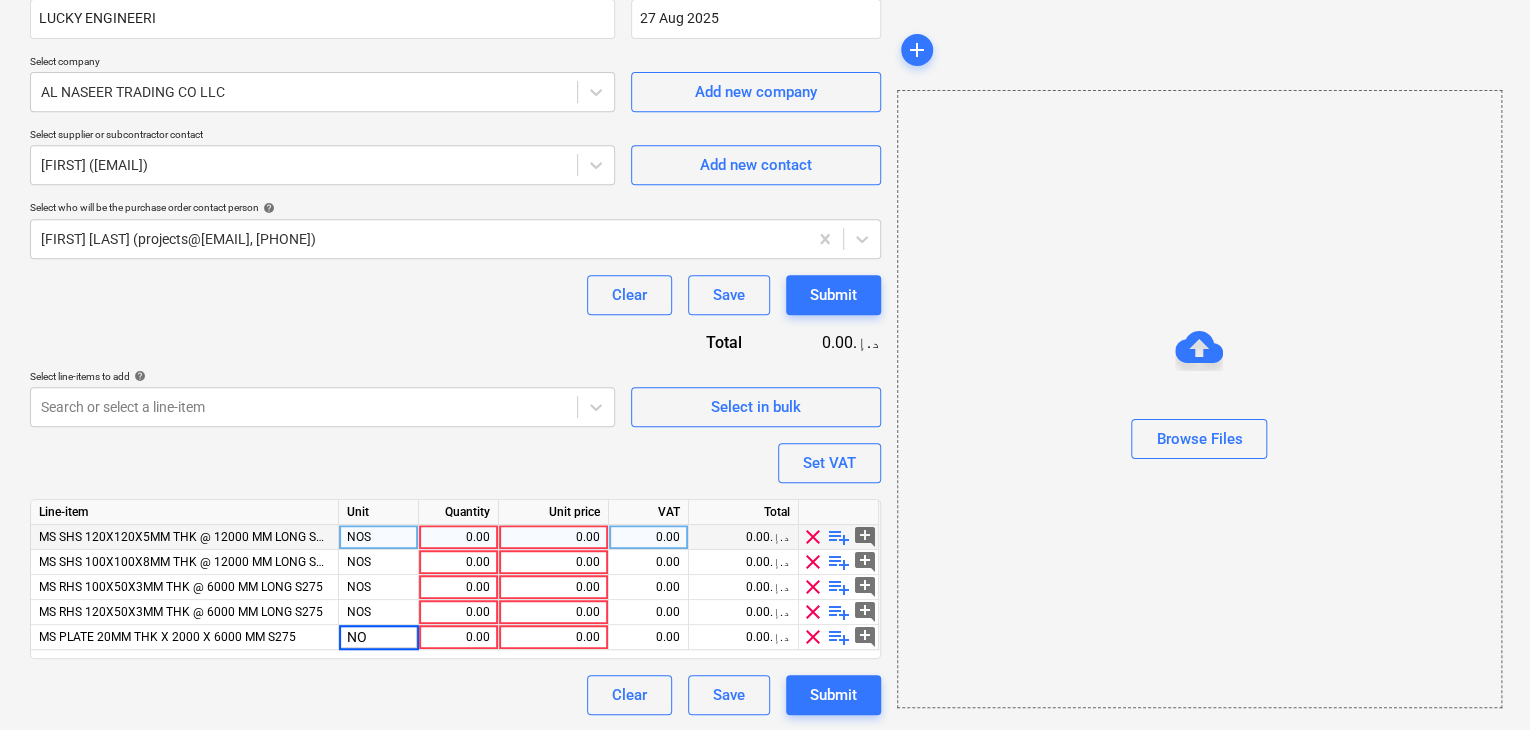 type on "NOS" 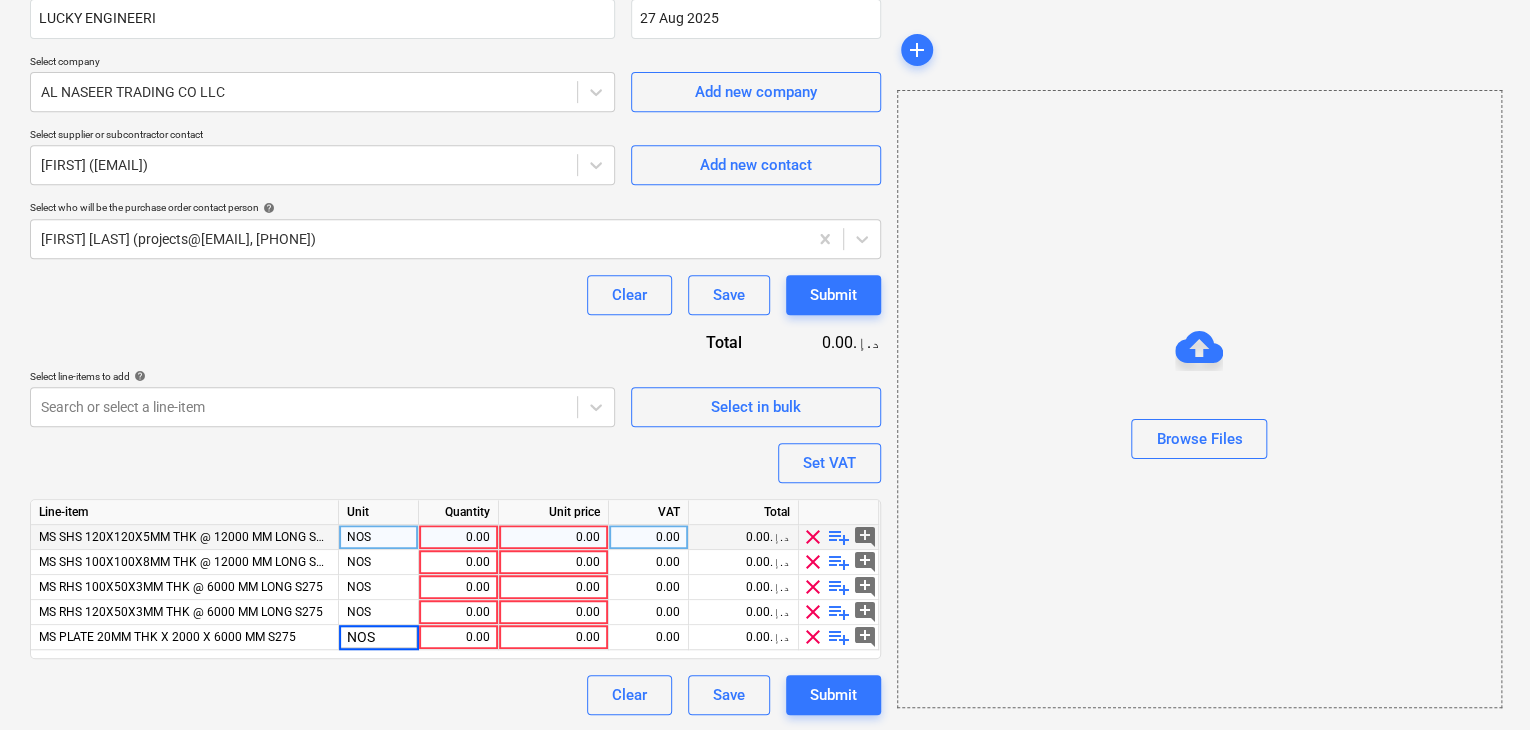 type on "x" 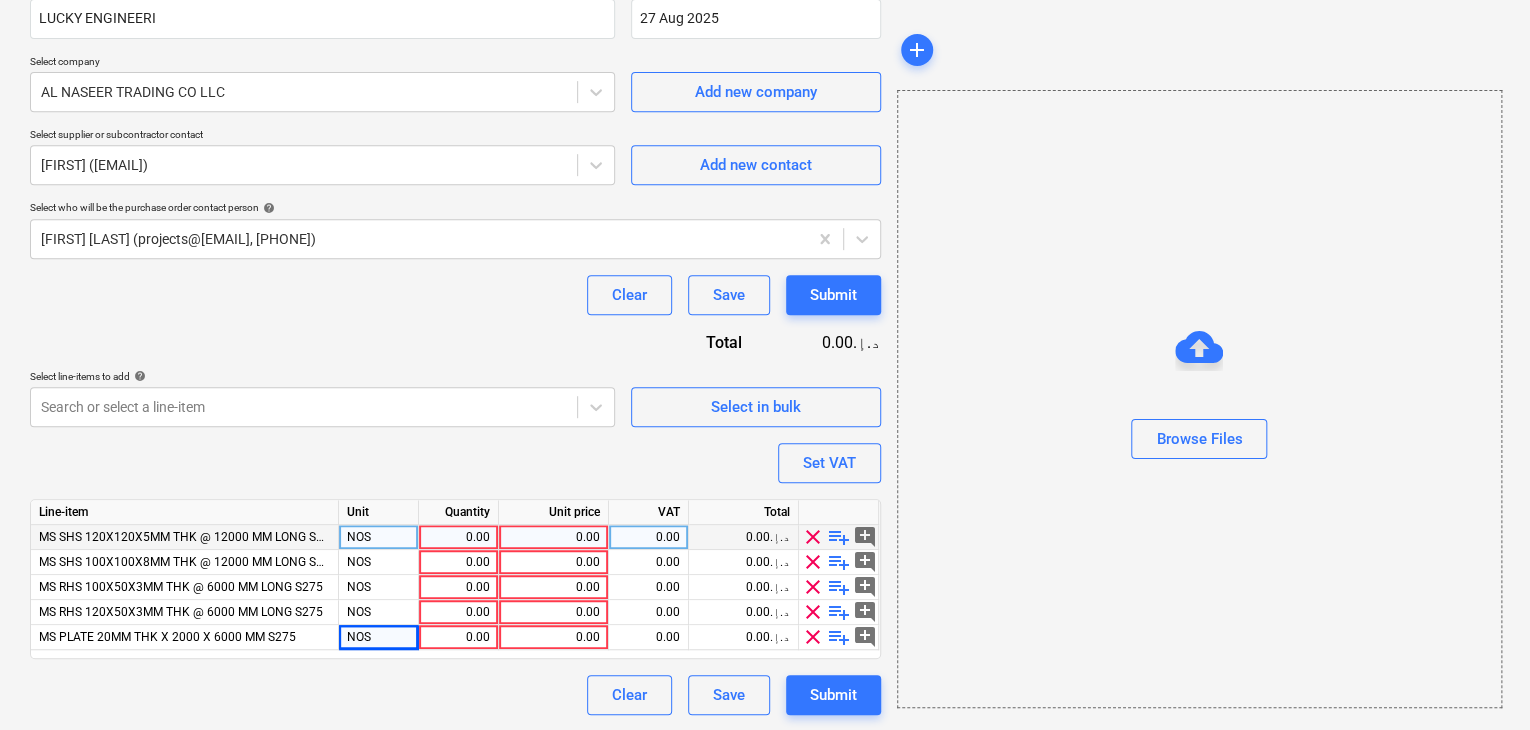 click on "0.00" at bounding box center (458, 537) 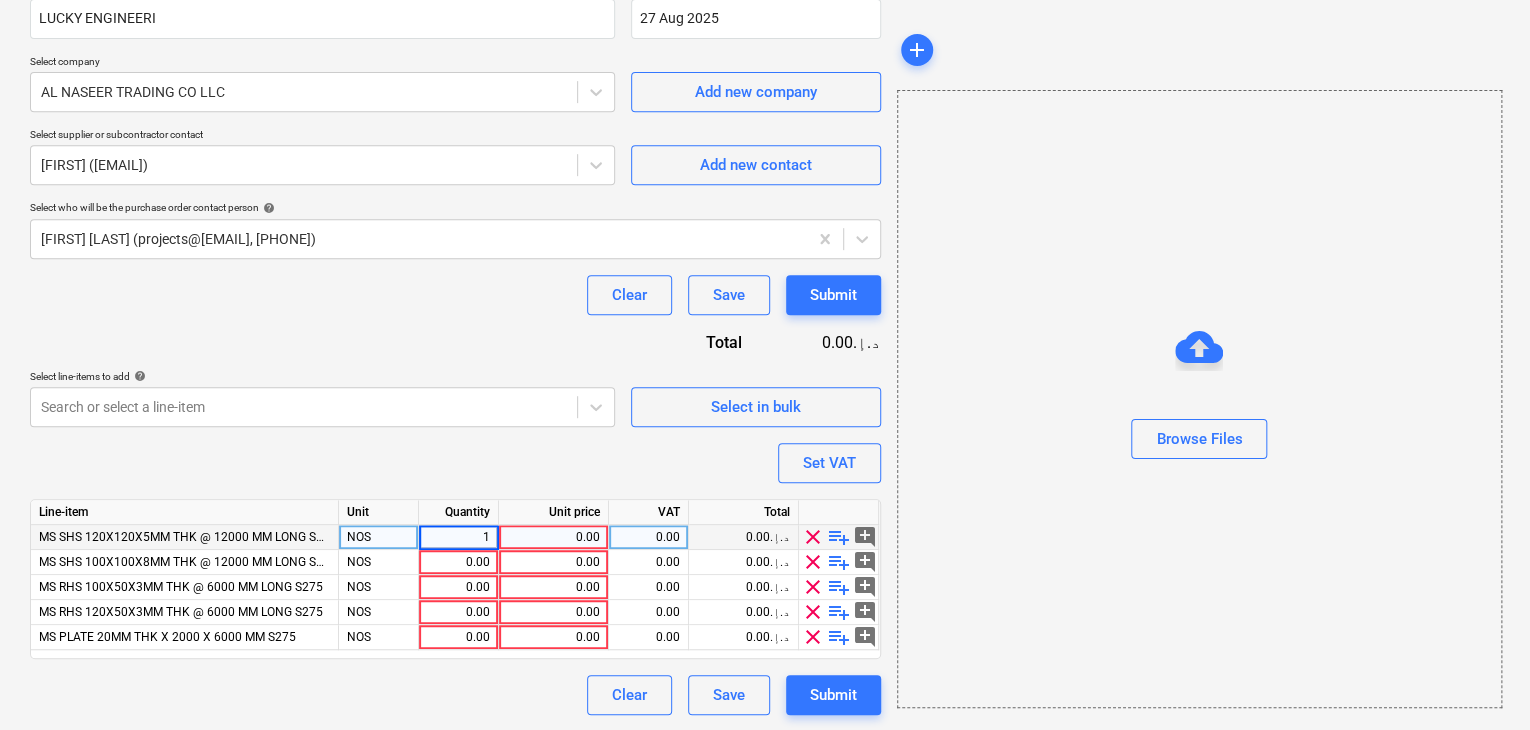 type on "11" 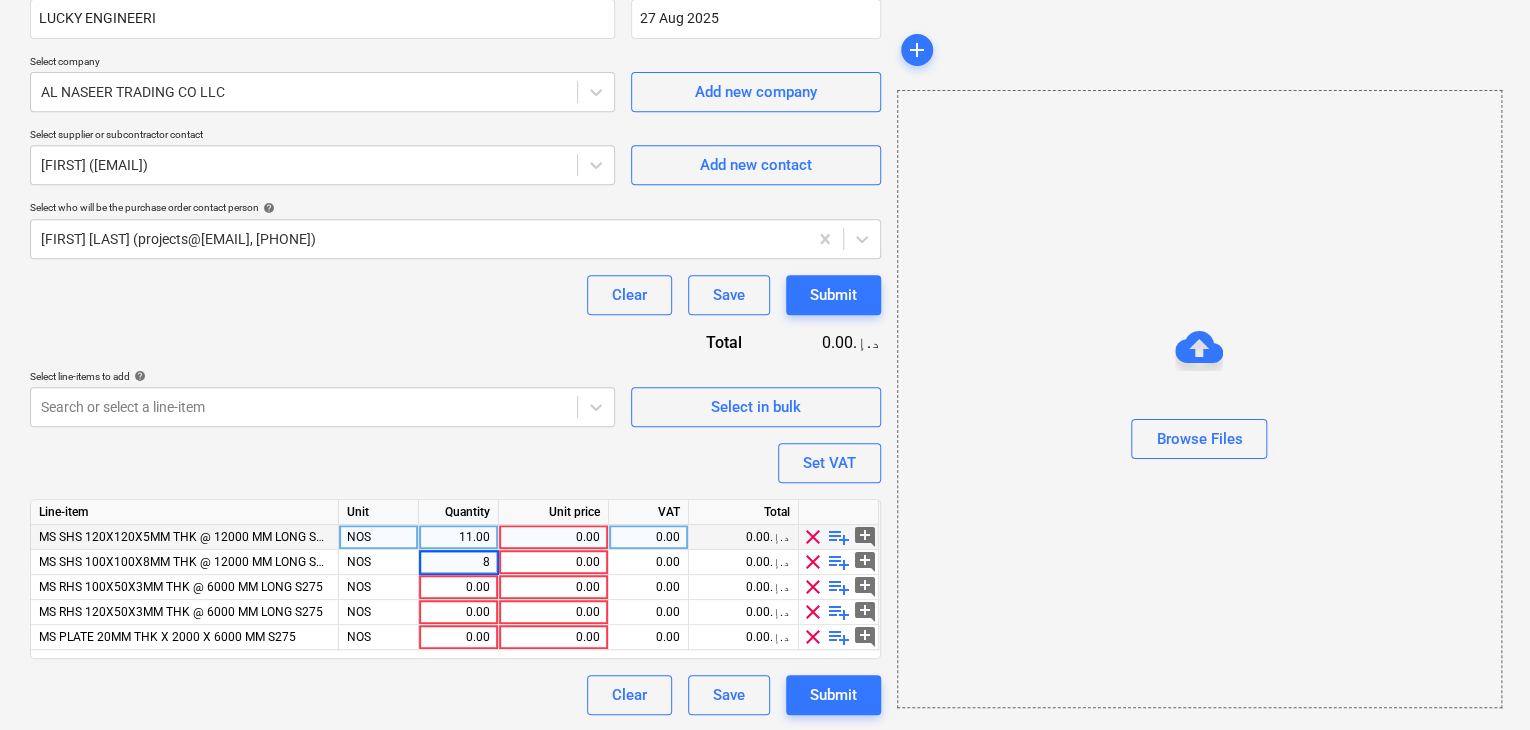 type on "x" 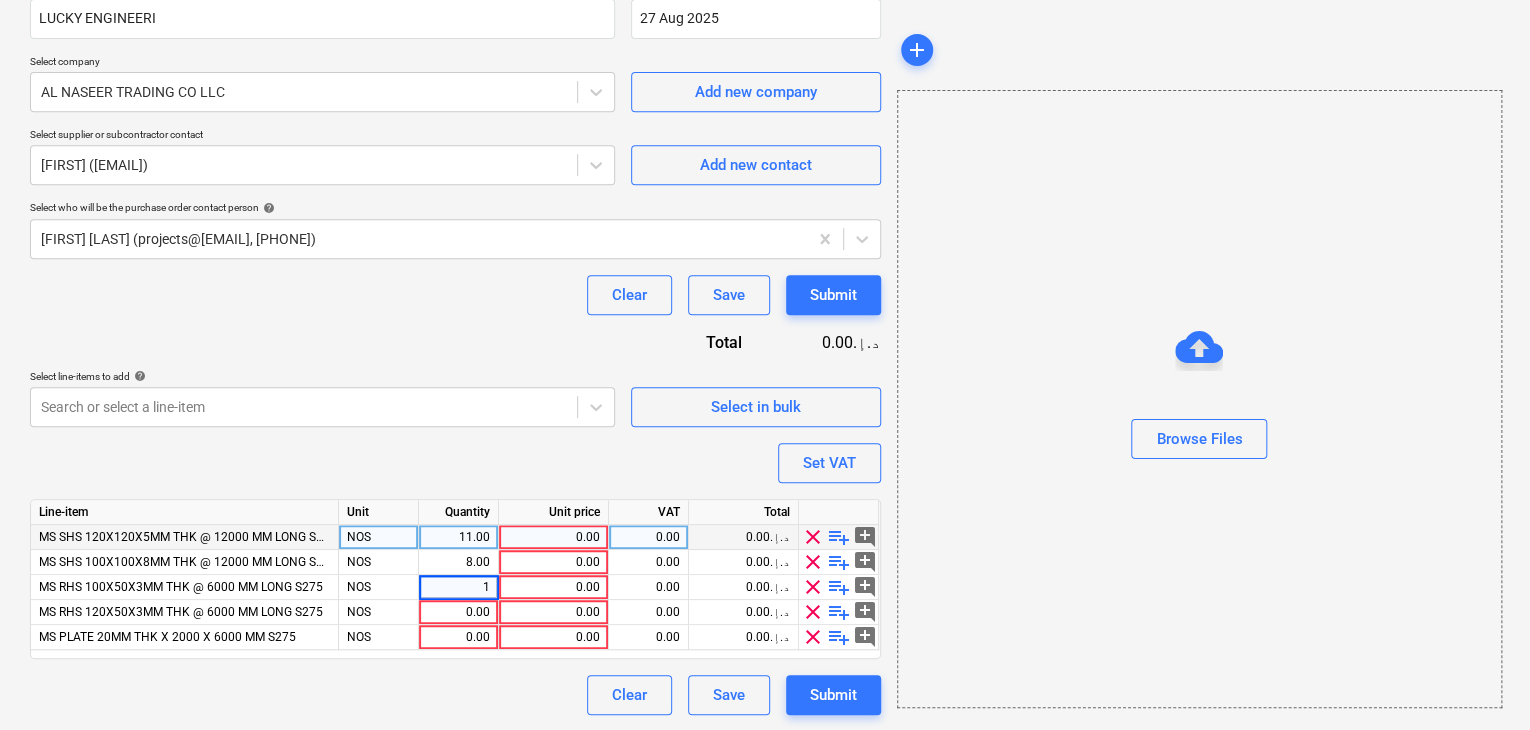 type on "15" 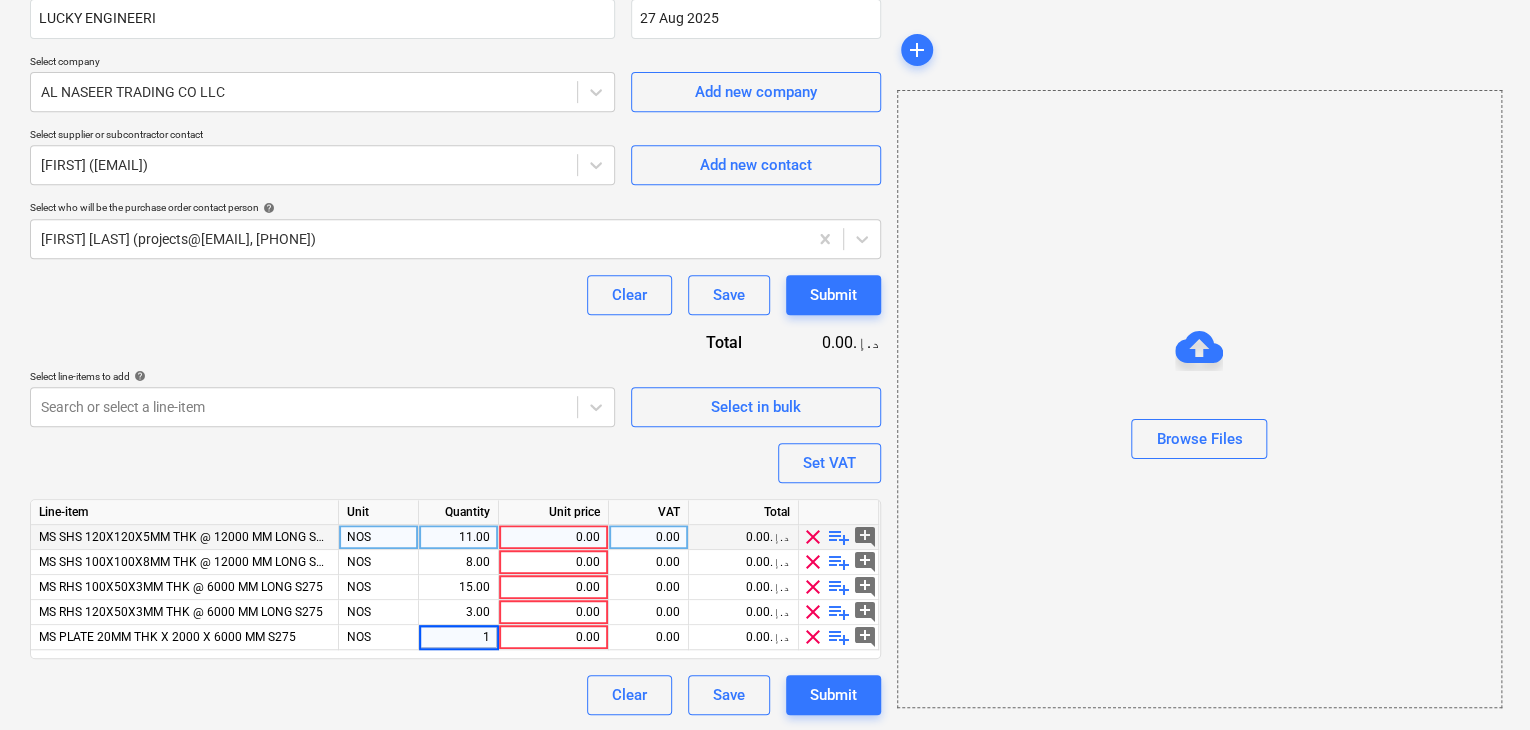 type on "x" 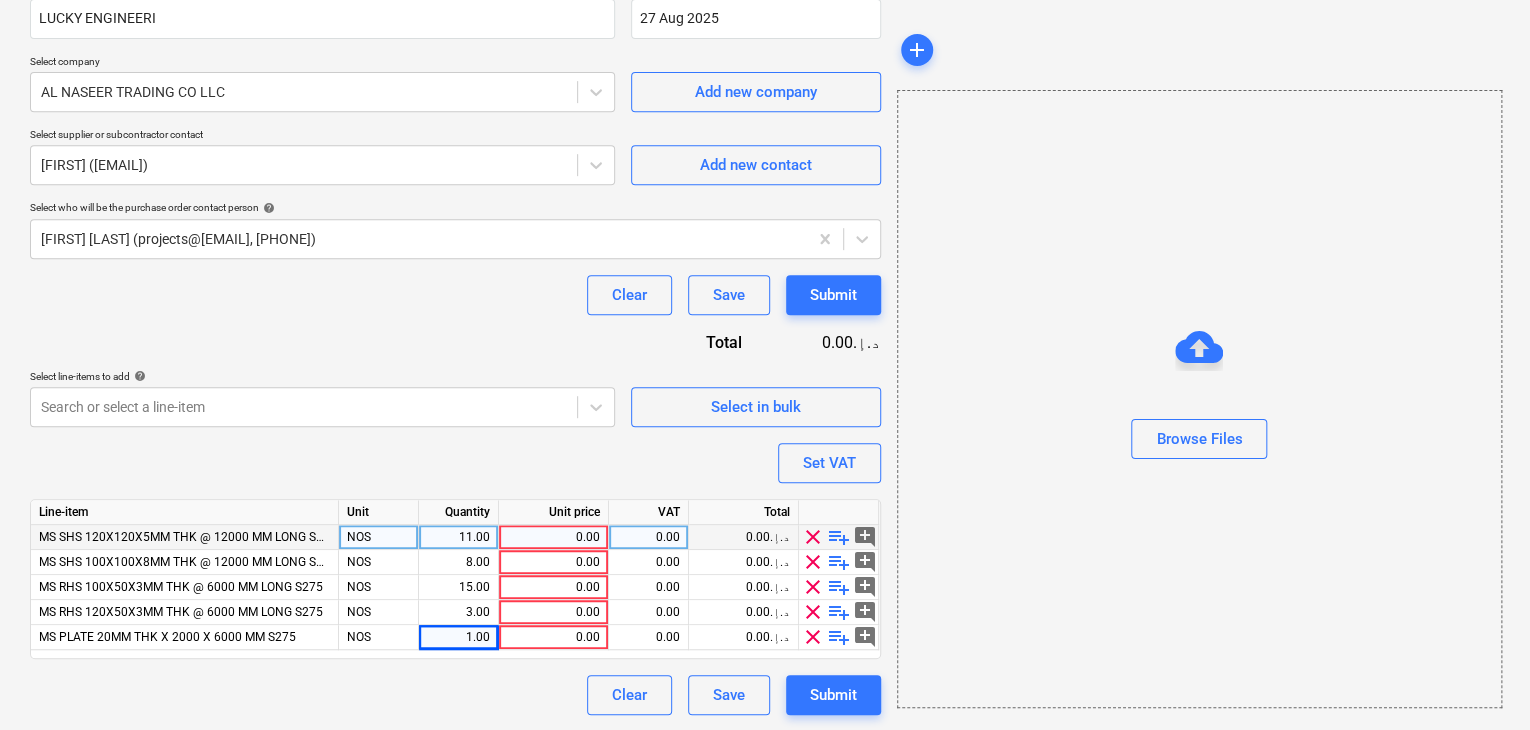 click on "0.00" at bounding box center [553, 537] 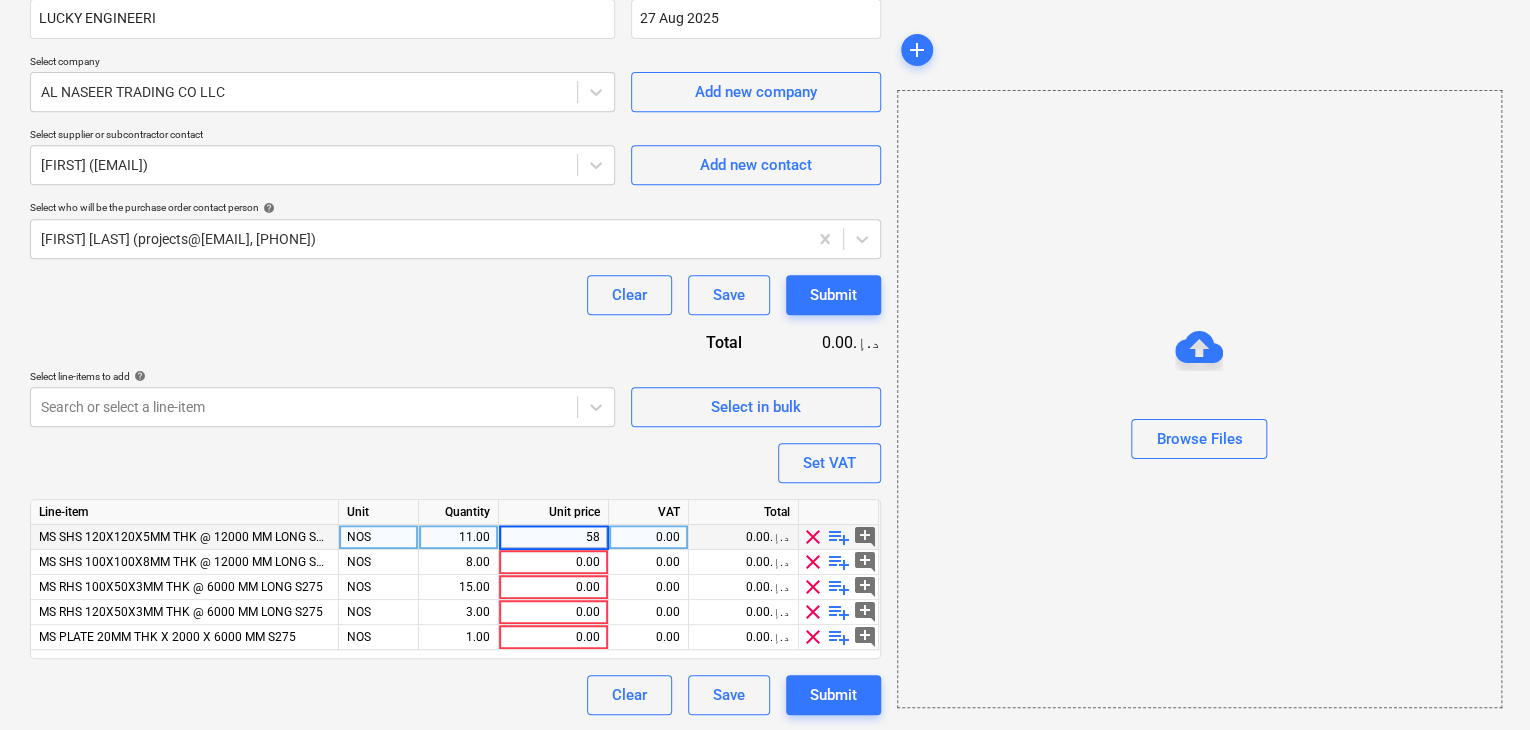 type on "585" 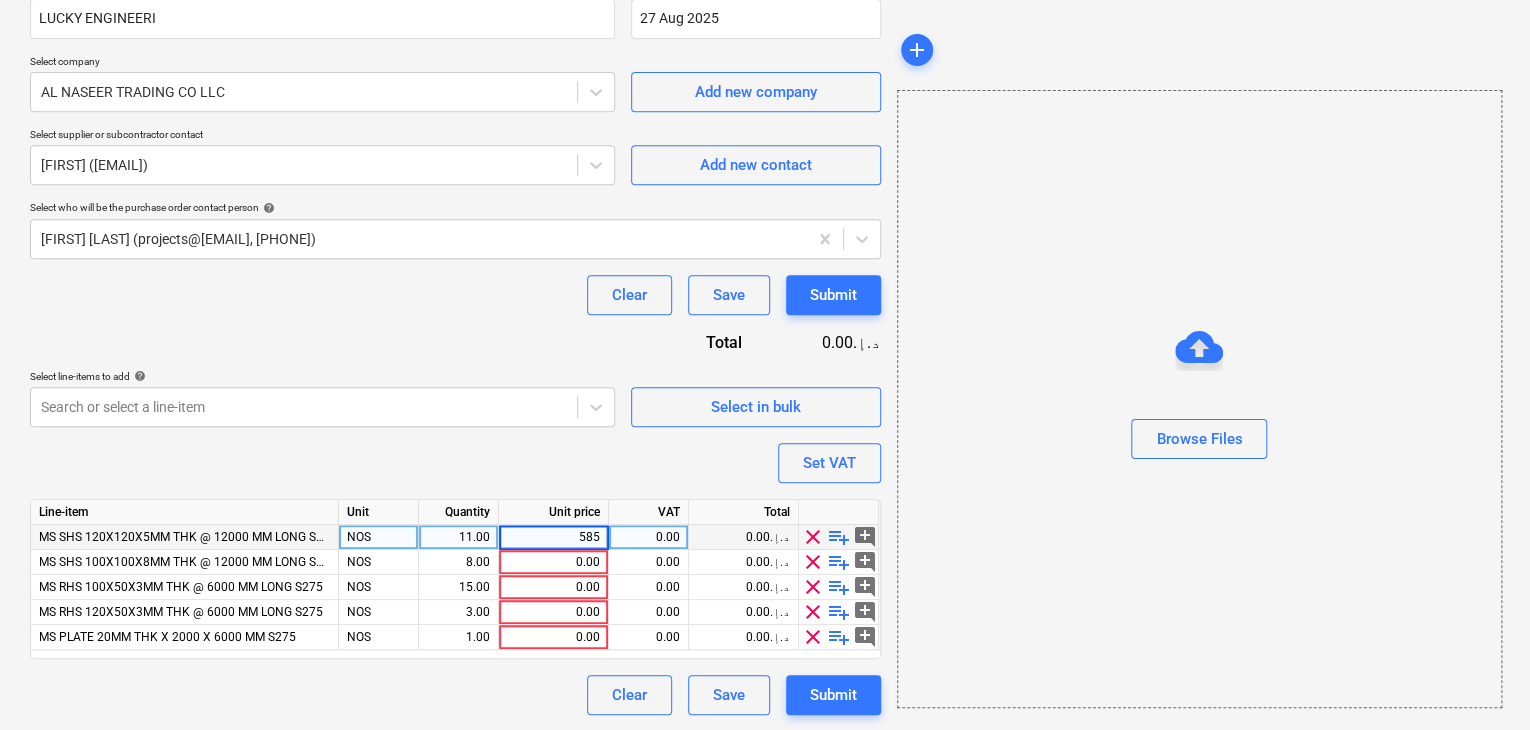 type on "x" 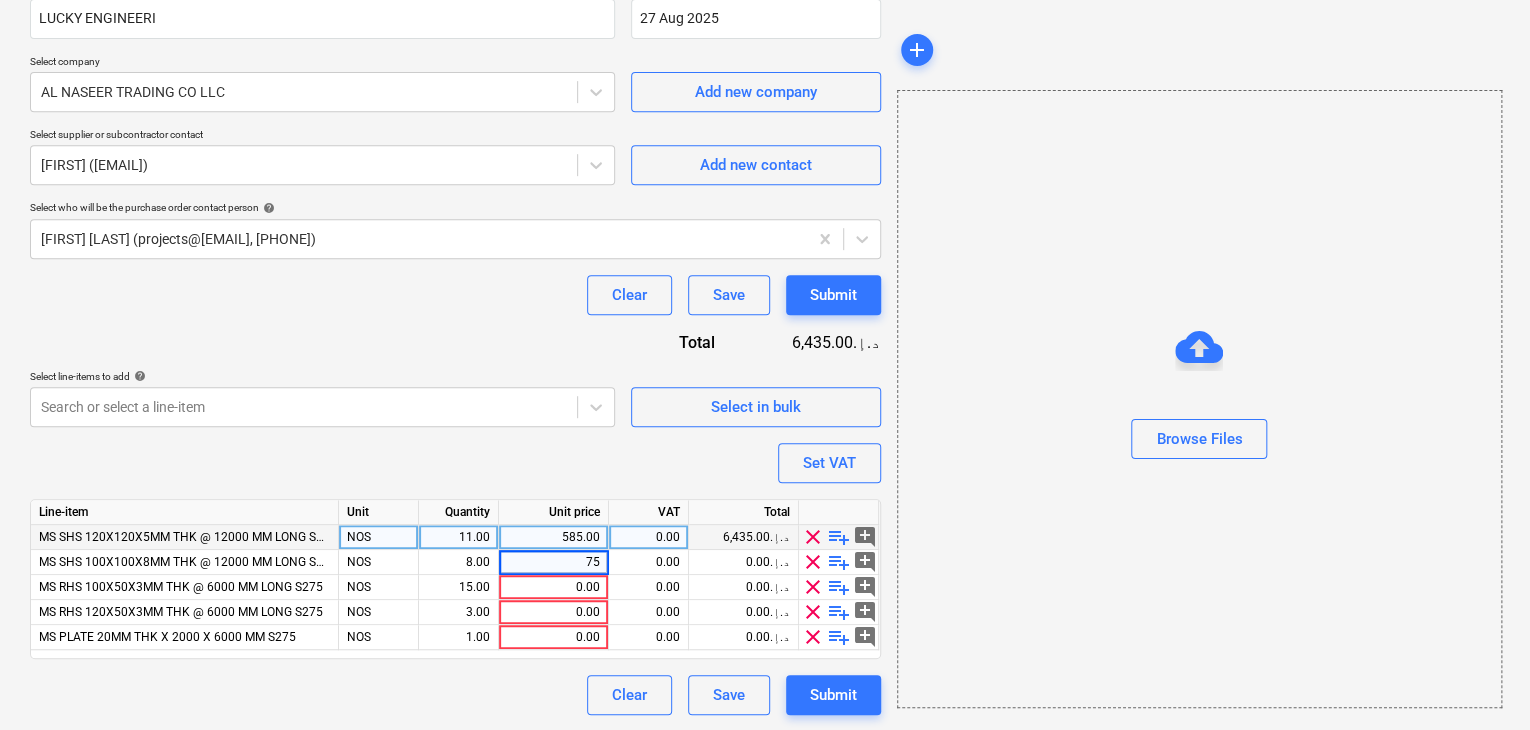 type on "750" 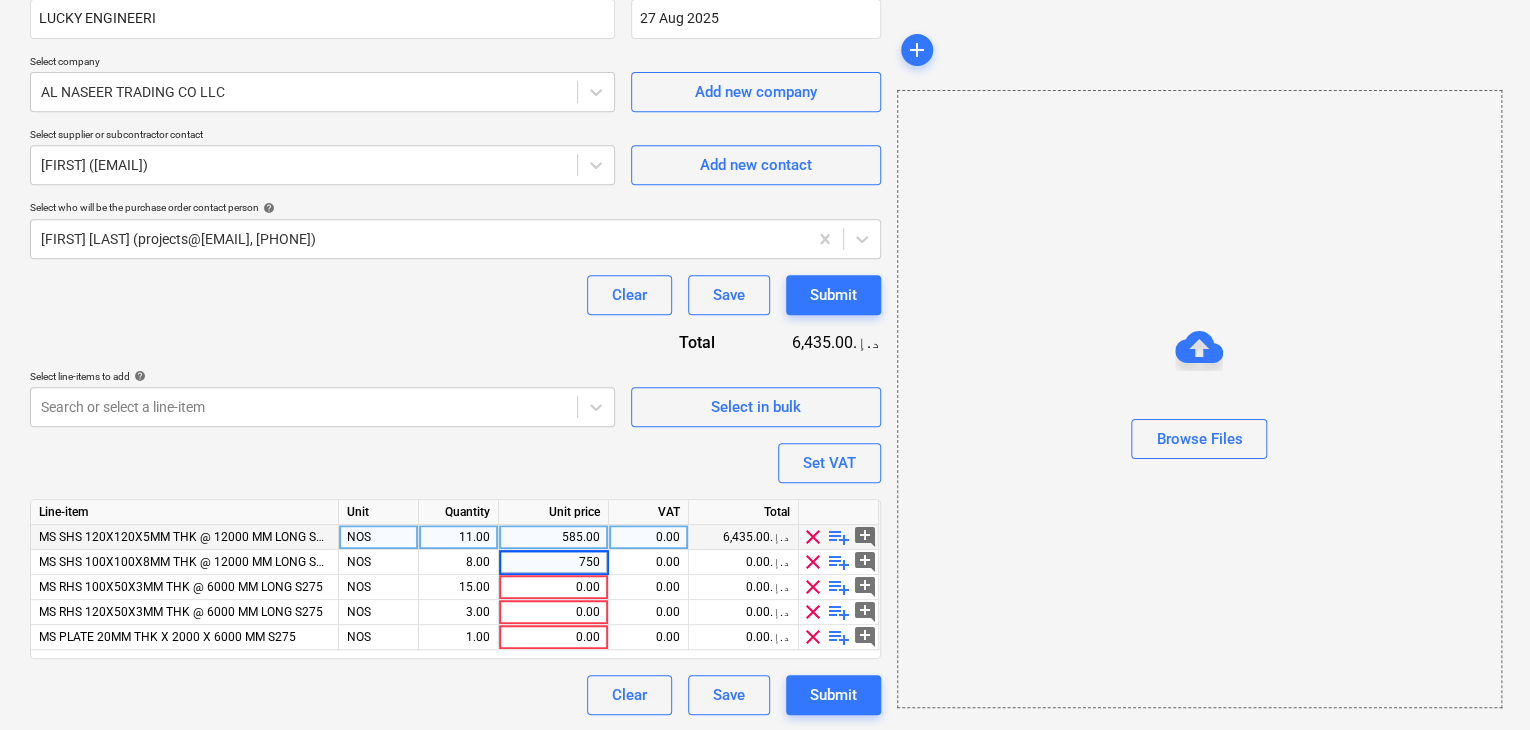 type on "x" 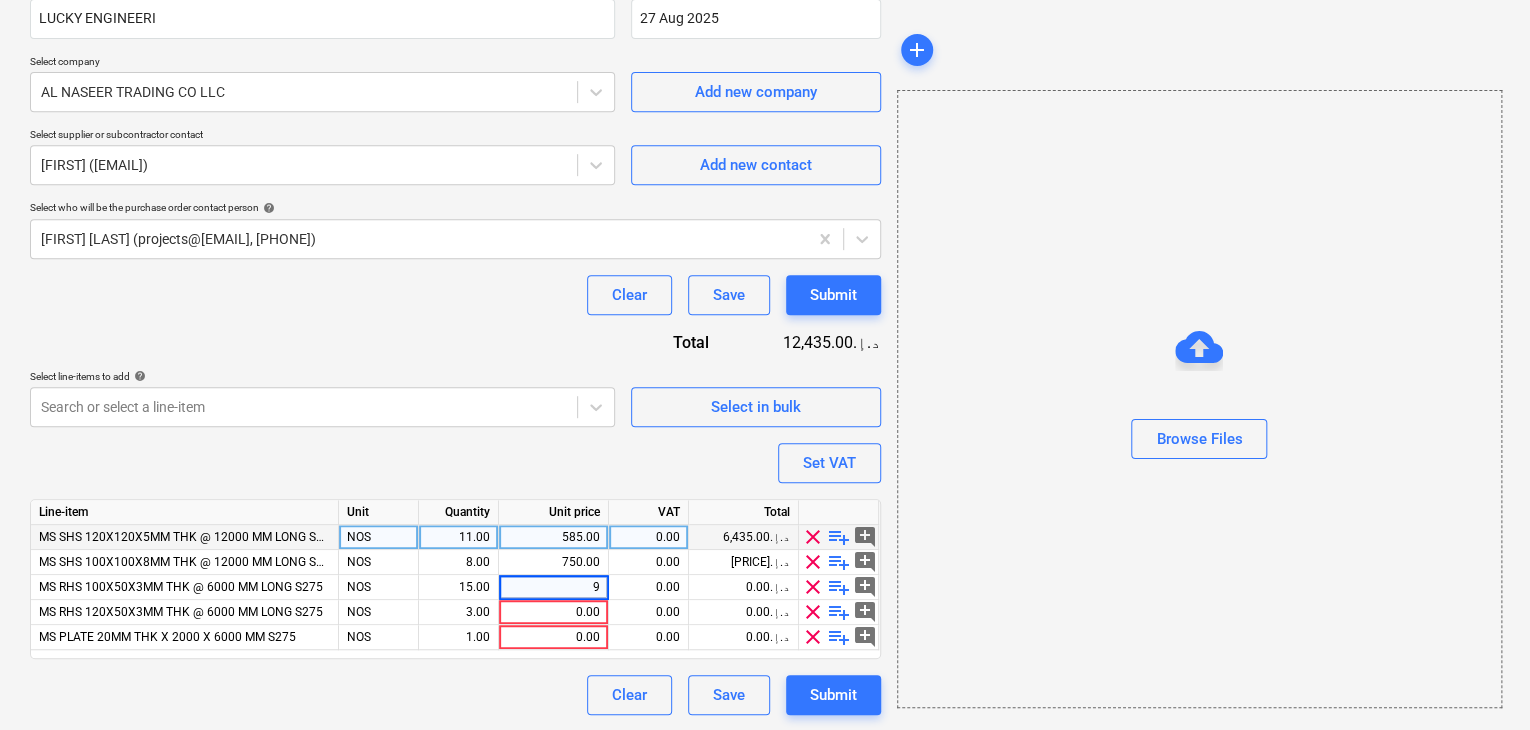 type on "98" 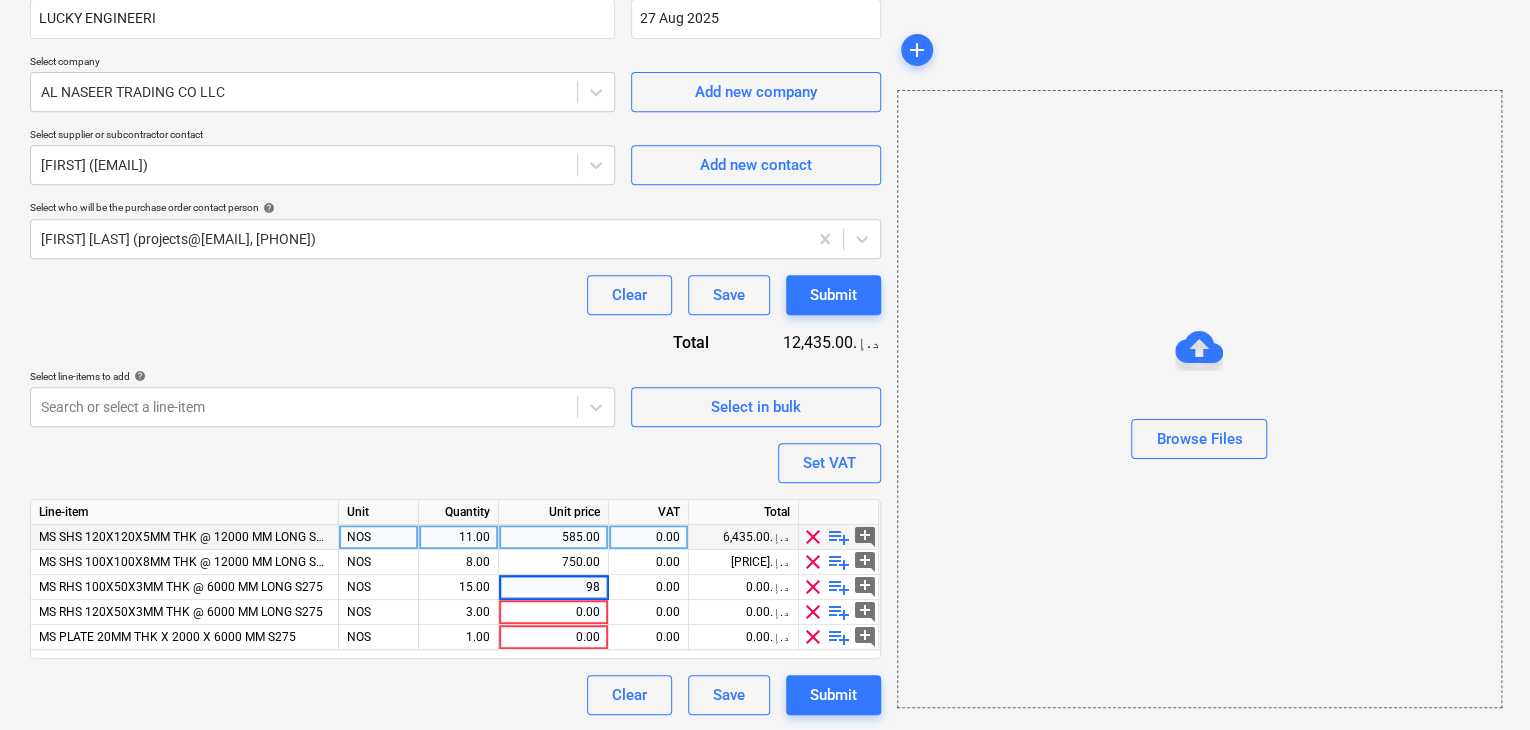 type on "x" 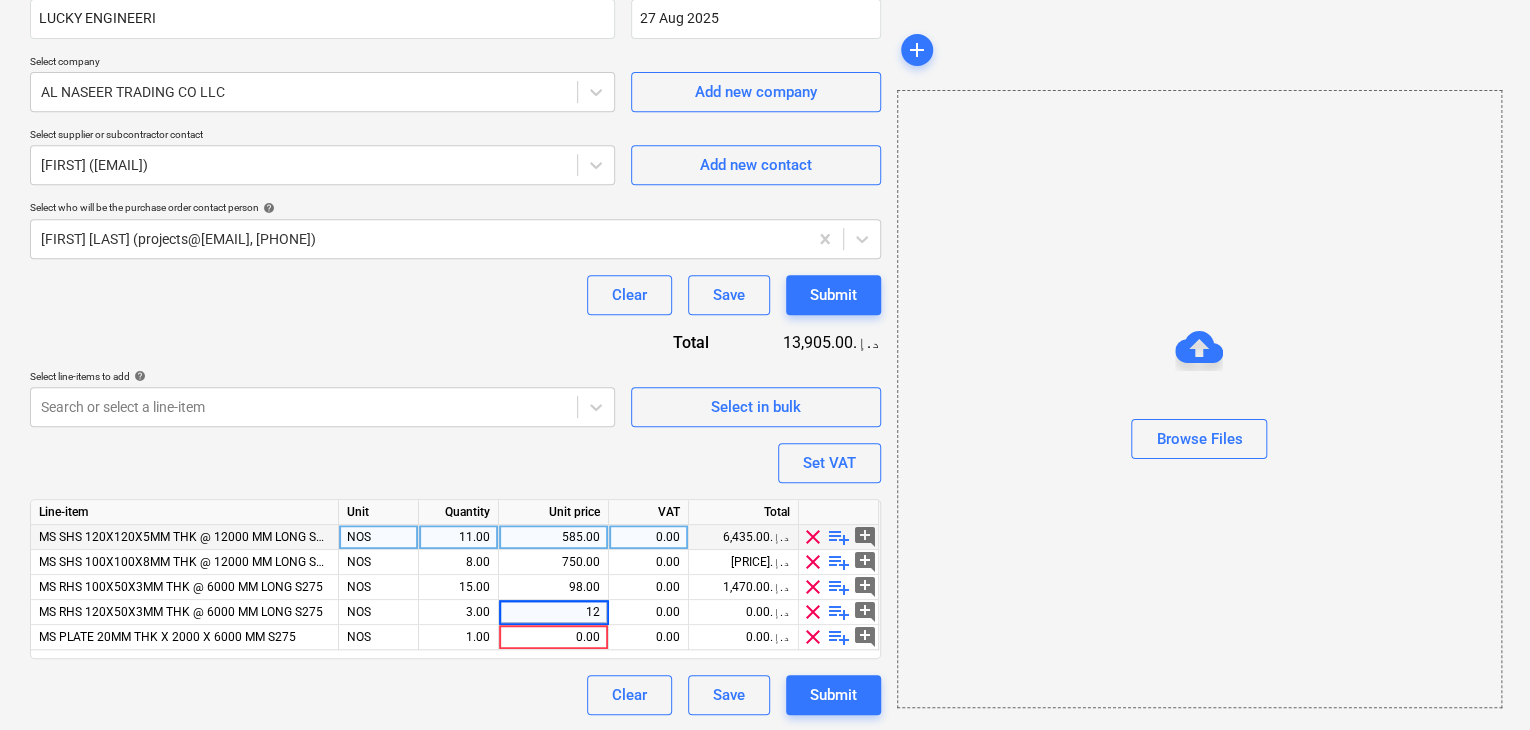 type on "125" 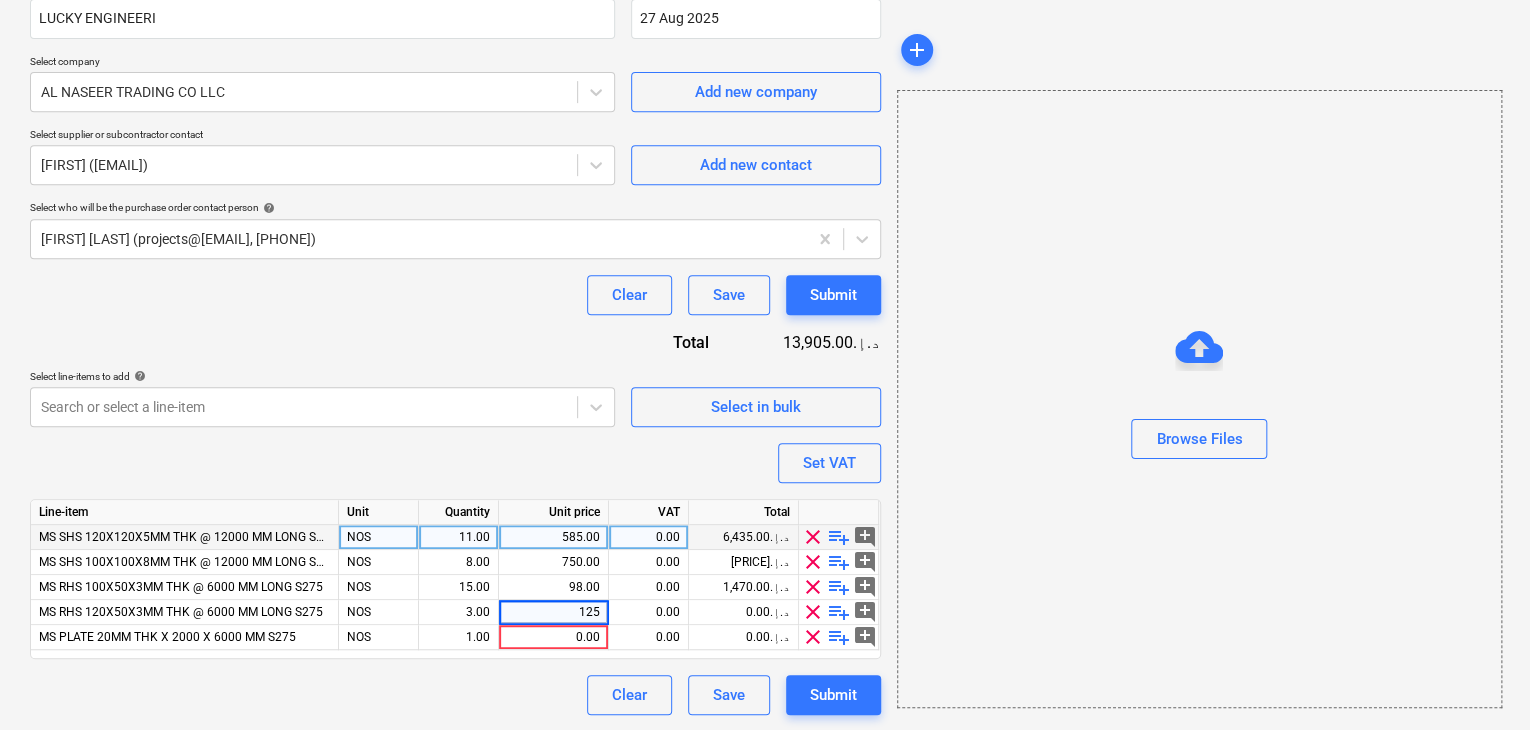 type on "x" 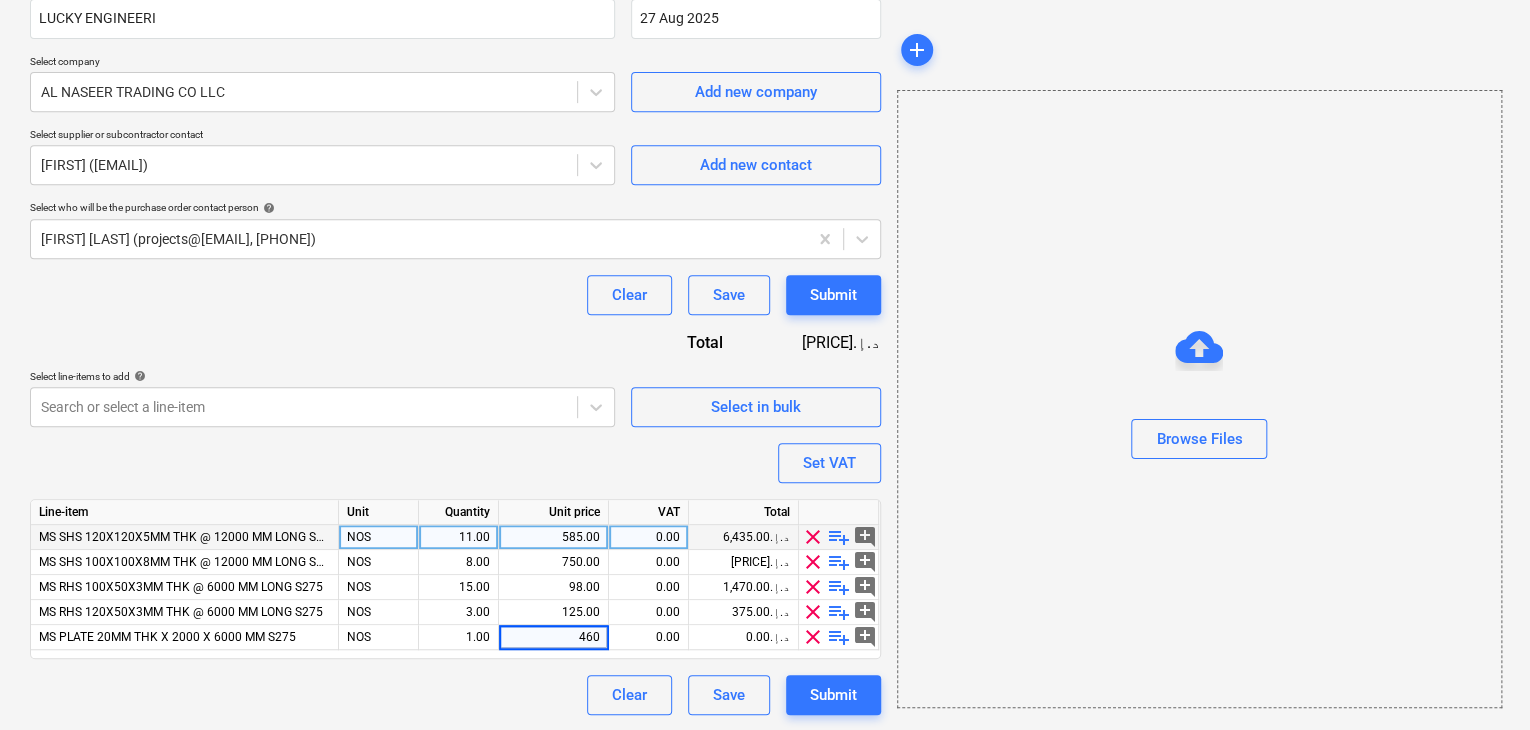 type on "4600" 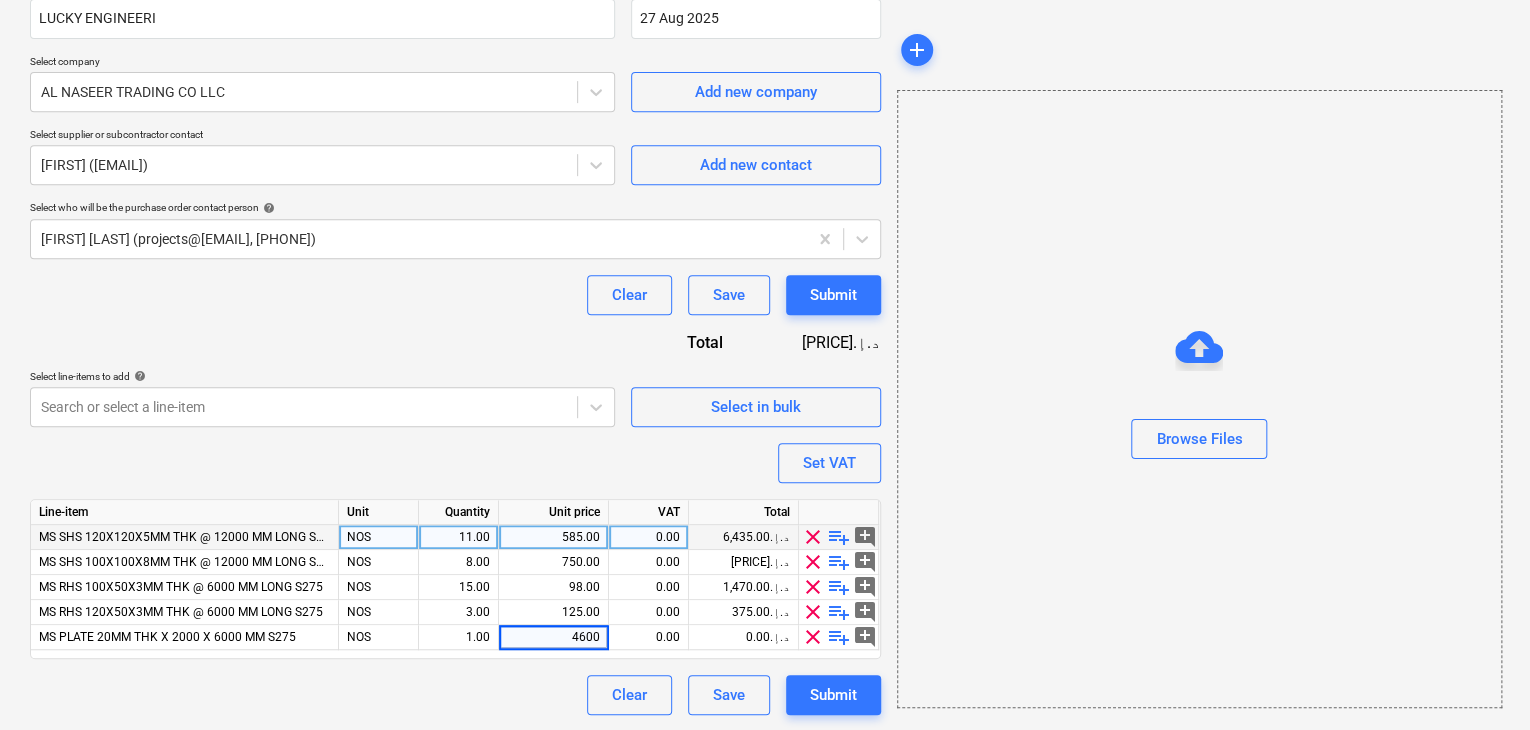 type on "x" 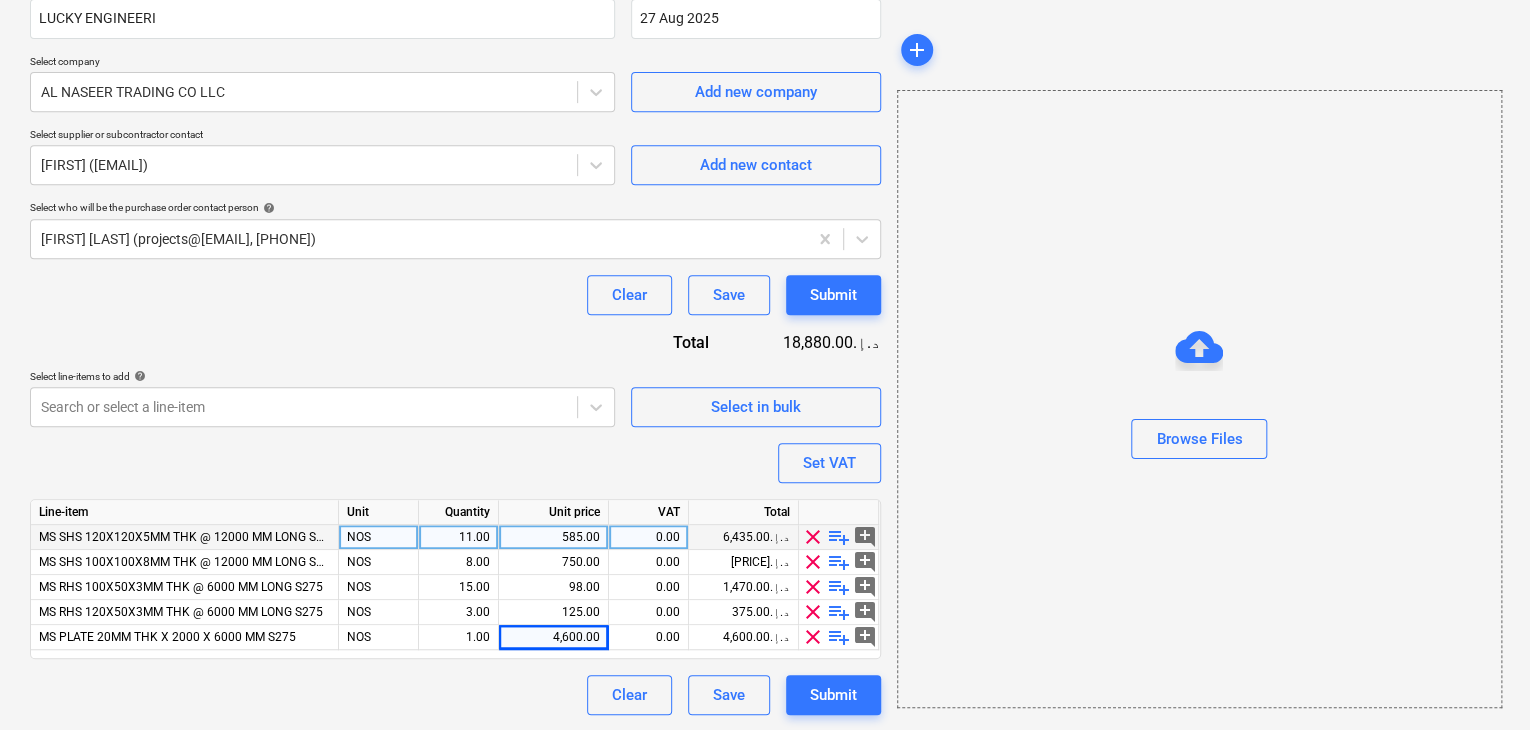 click on "Browse Files" at bounding box center (1199, 399) 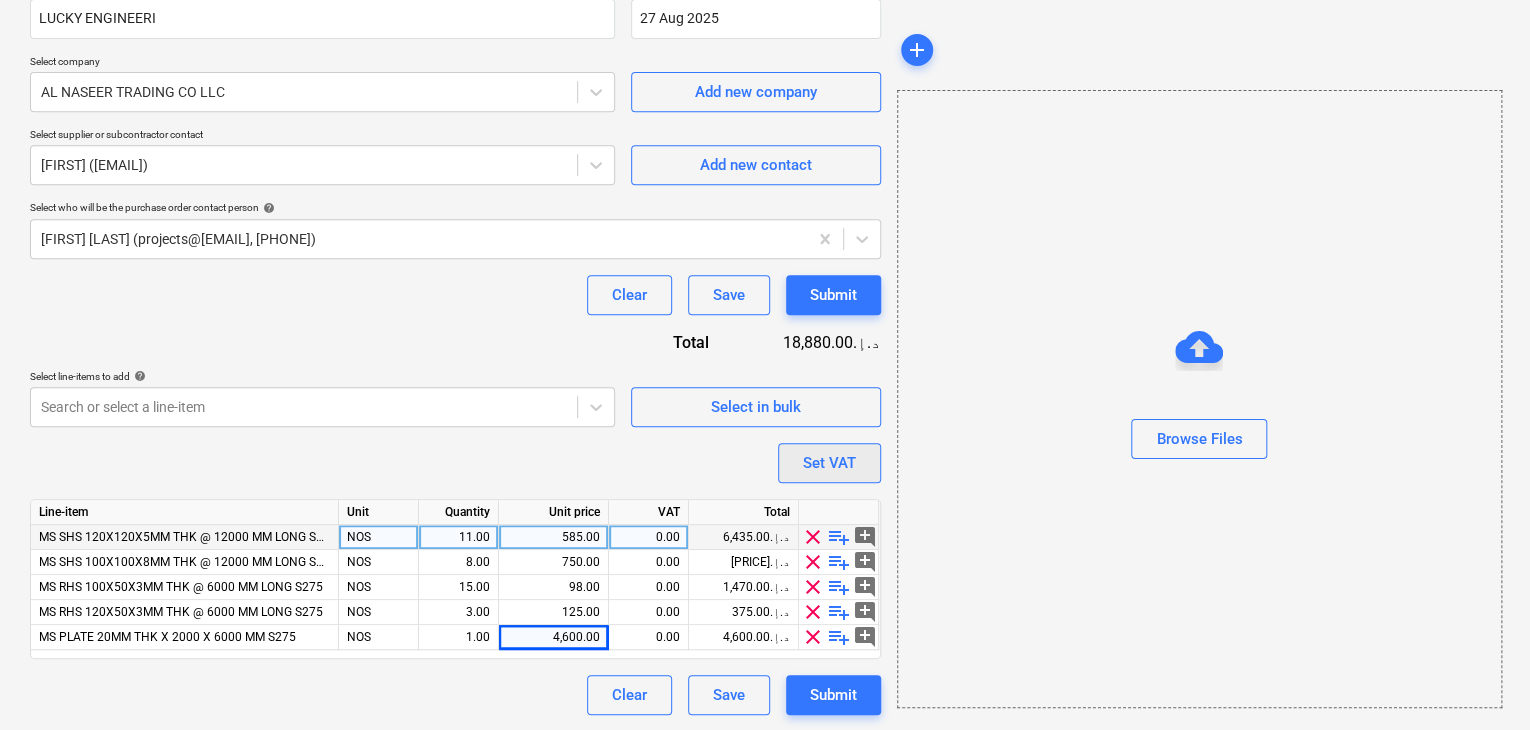 click on "Set VAT" at bounding box center (829, 463) 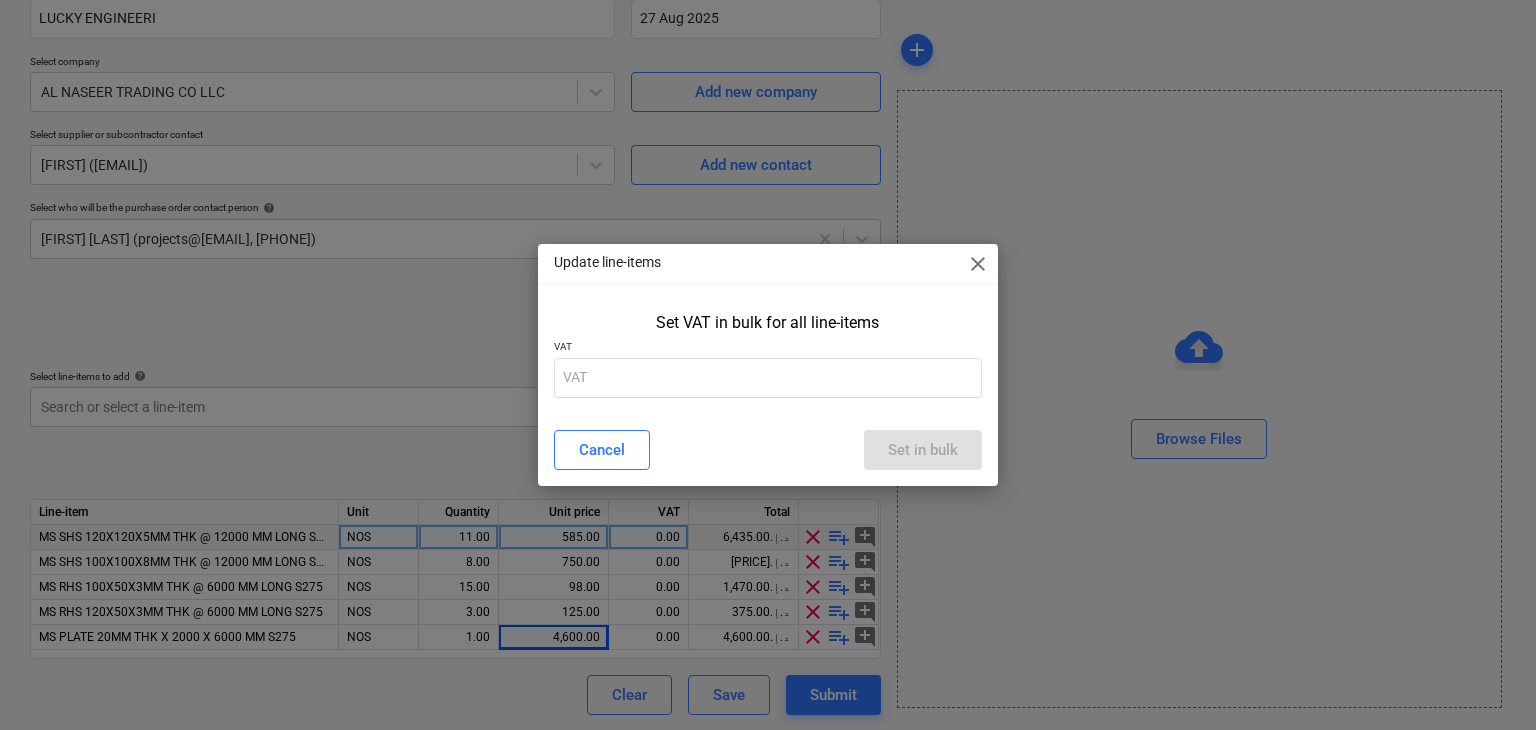 click on "VAT" at bounding box center [768, 348] 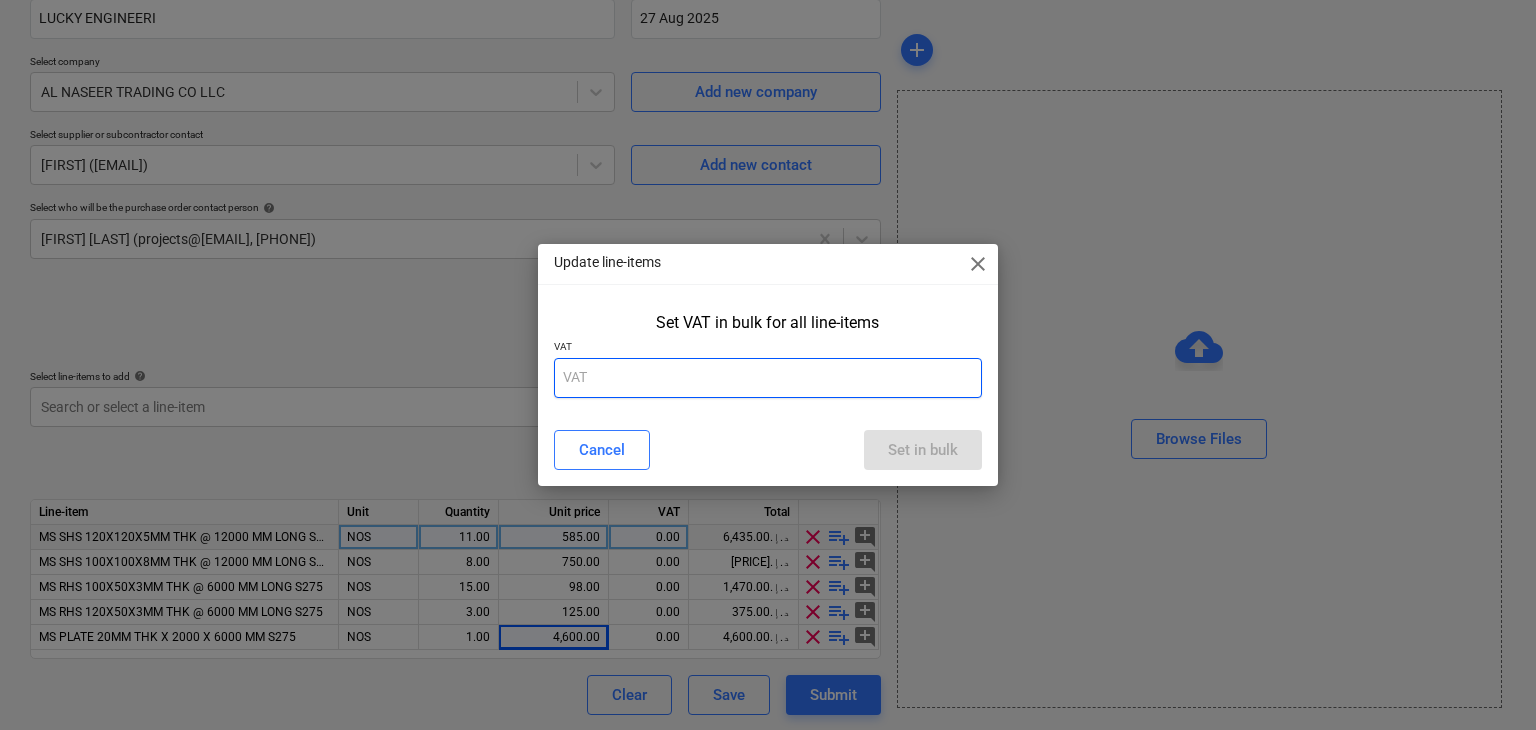 click at bounding box center (768, 378) 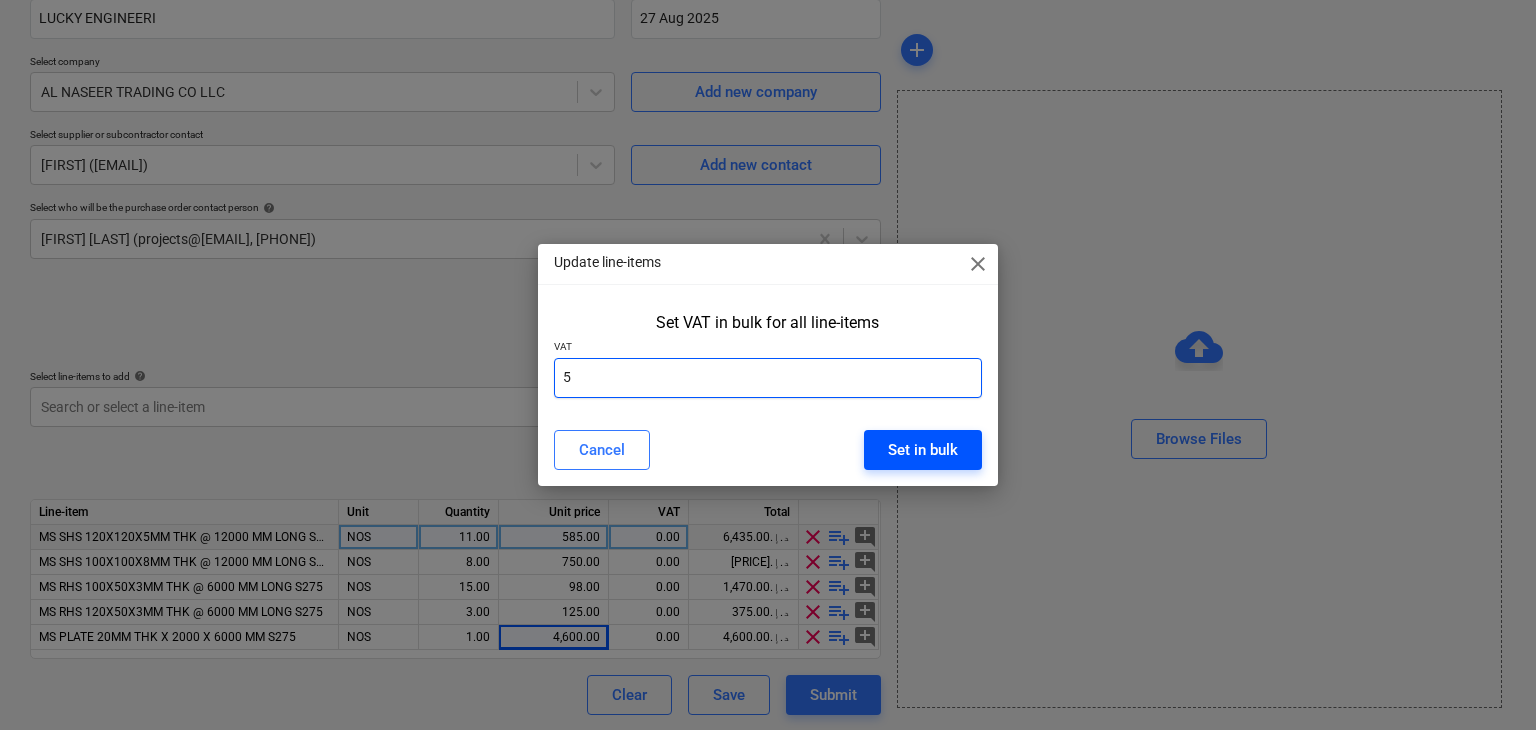 type on "5" 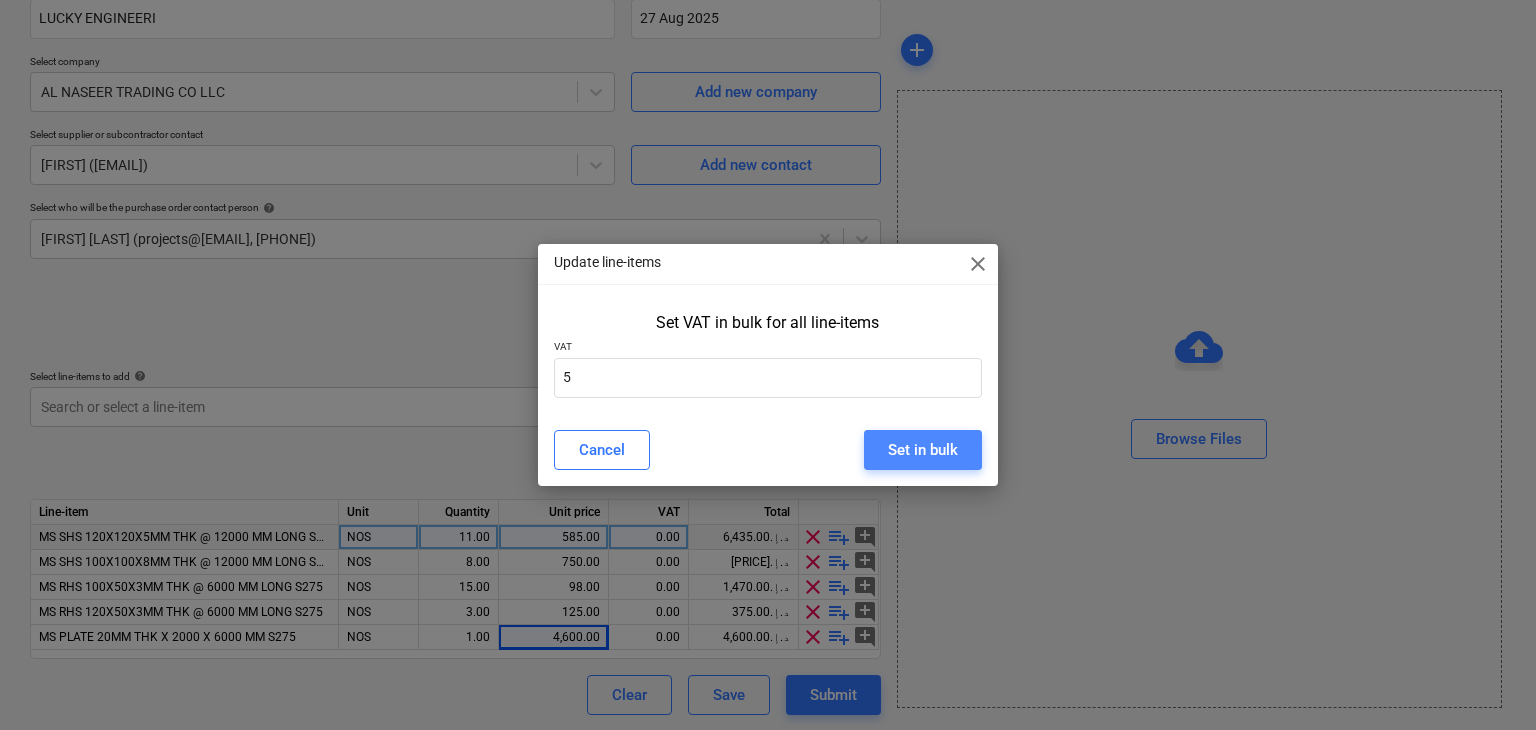 click on "Set in bulk" at bounding box center [923, 450] 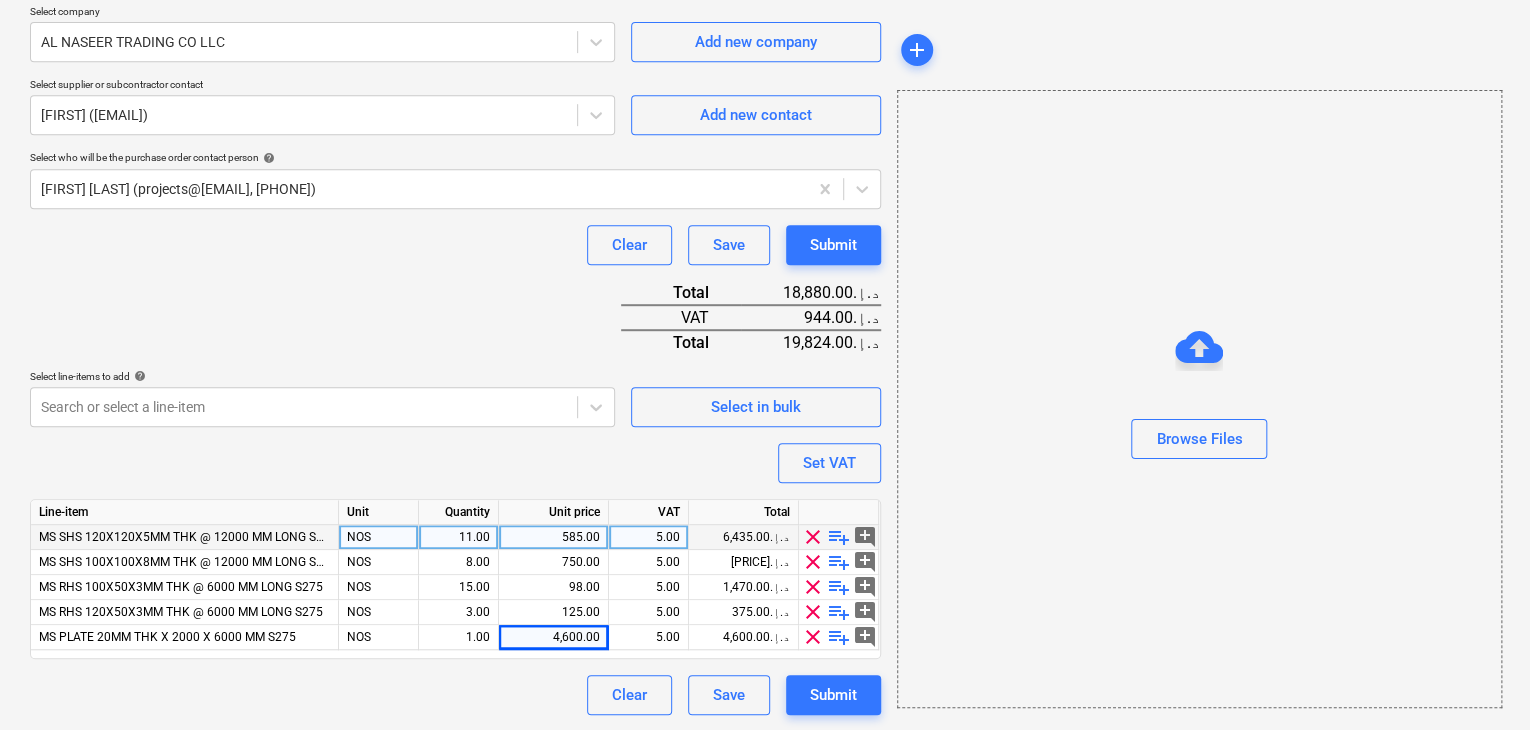 scroll, scrollTop: 42, scrollLeft: 0, axis: vertical 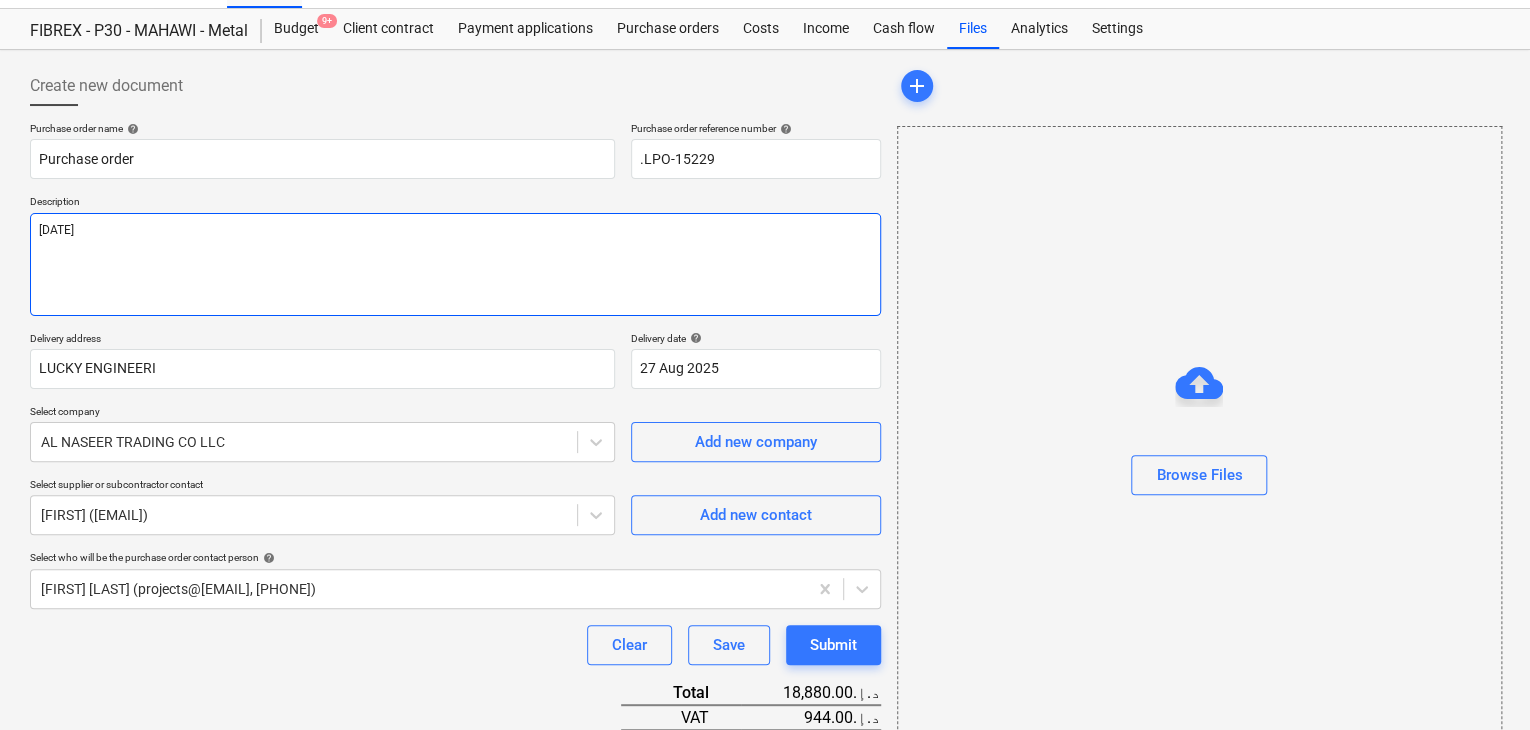 click on "[DATE]" at bounding box center (455, 264) 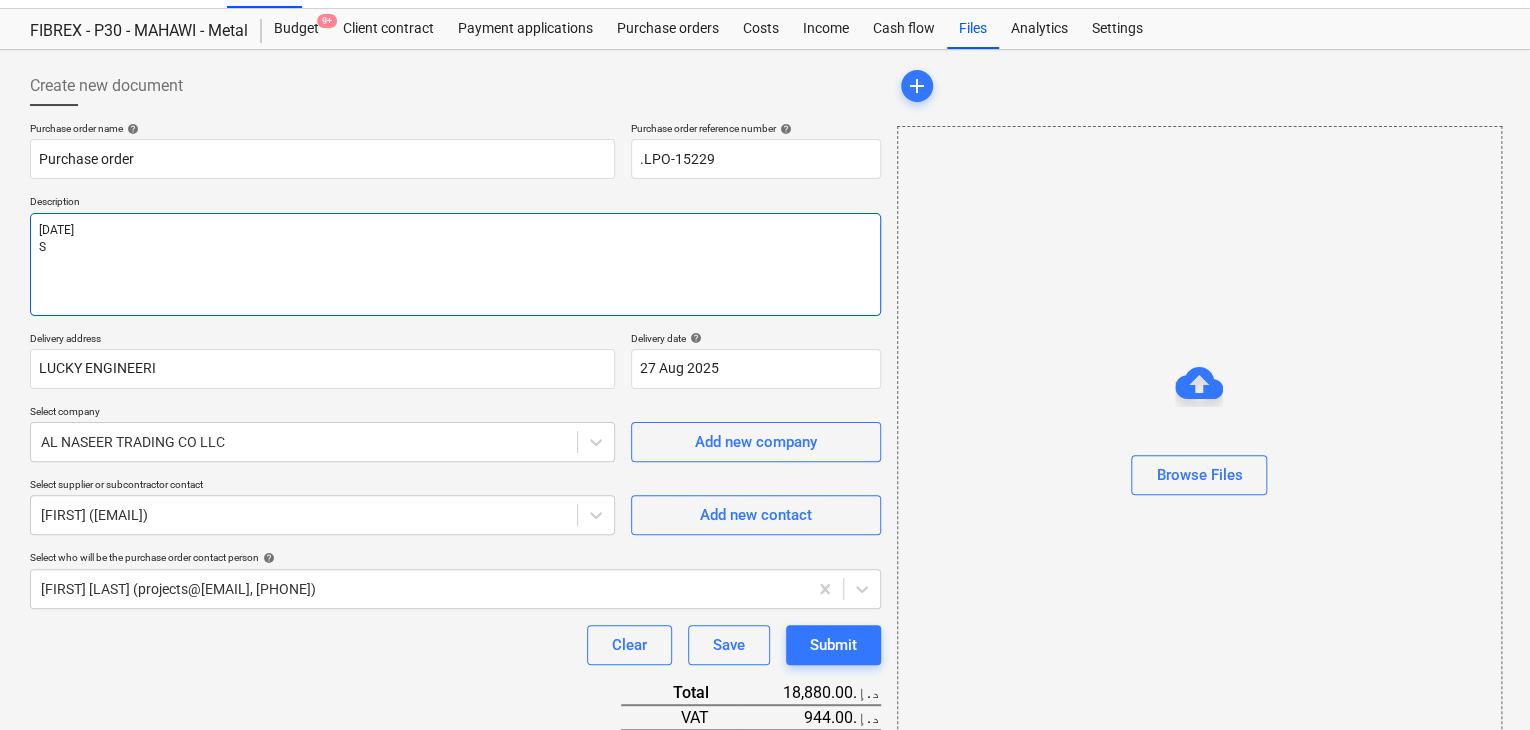 type on "x" 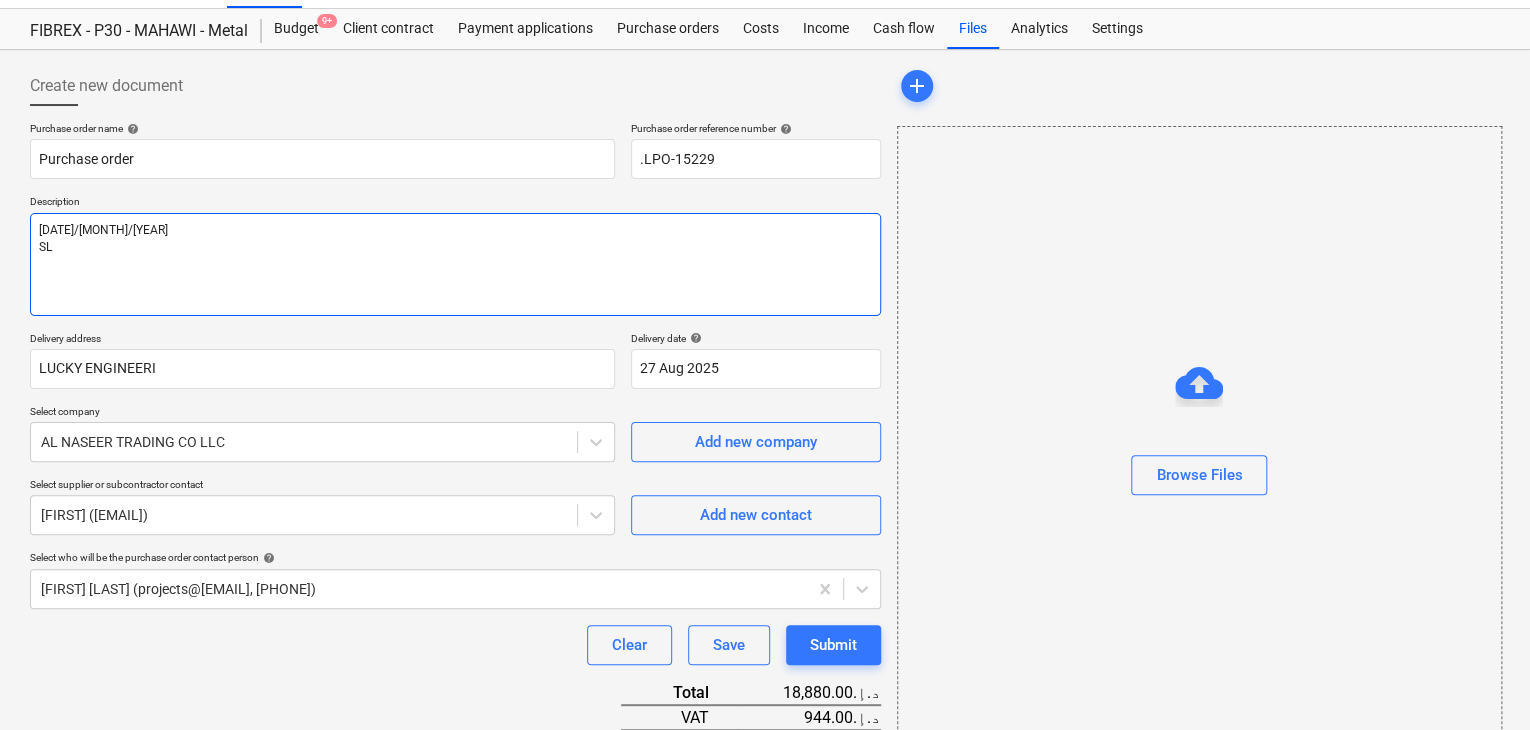 type on "x" 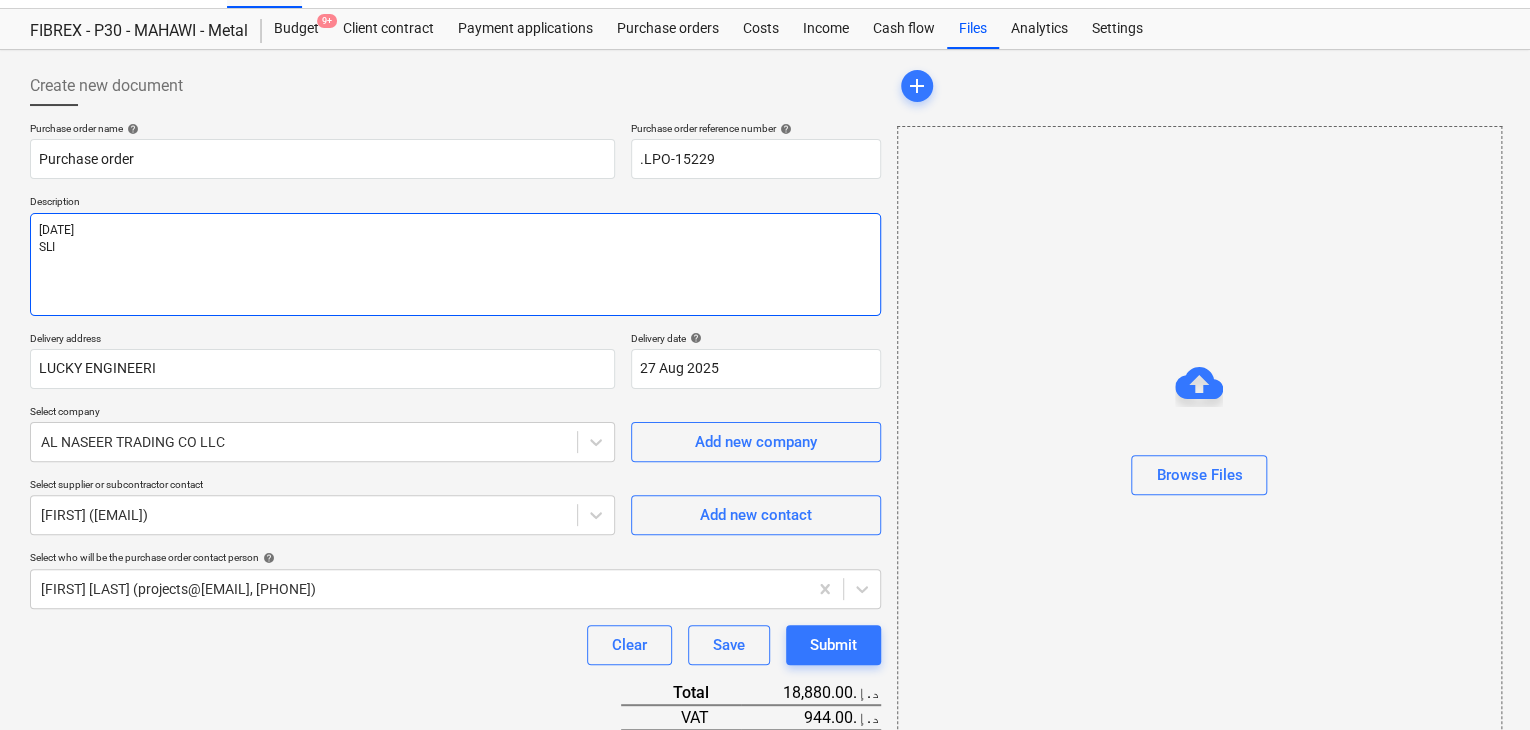 type on "x" 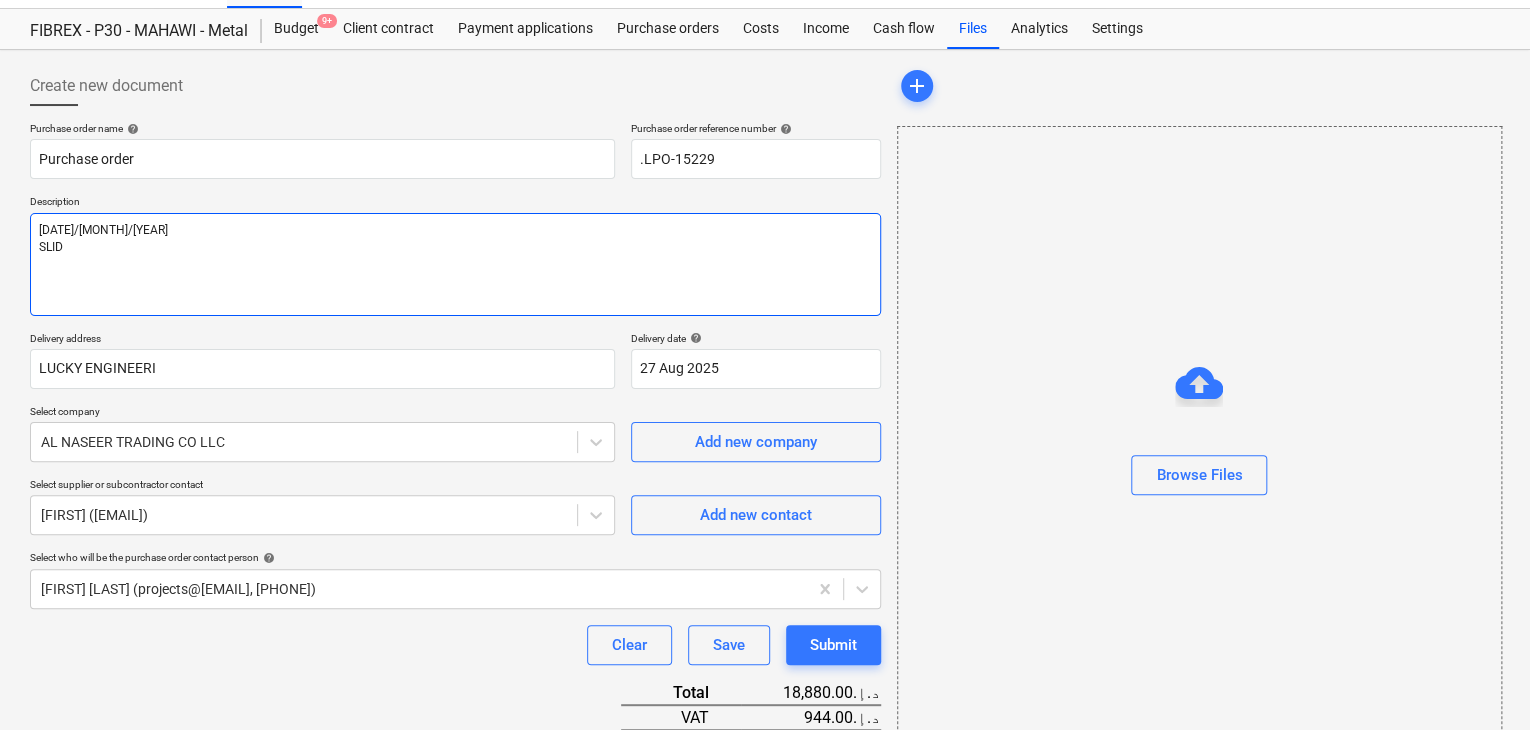 type on "x" 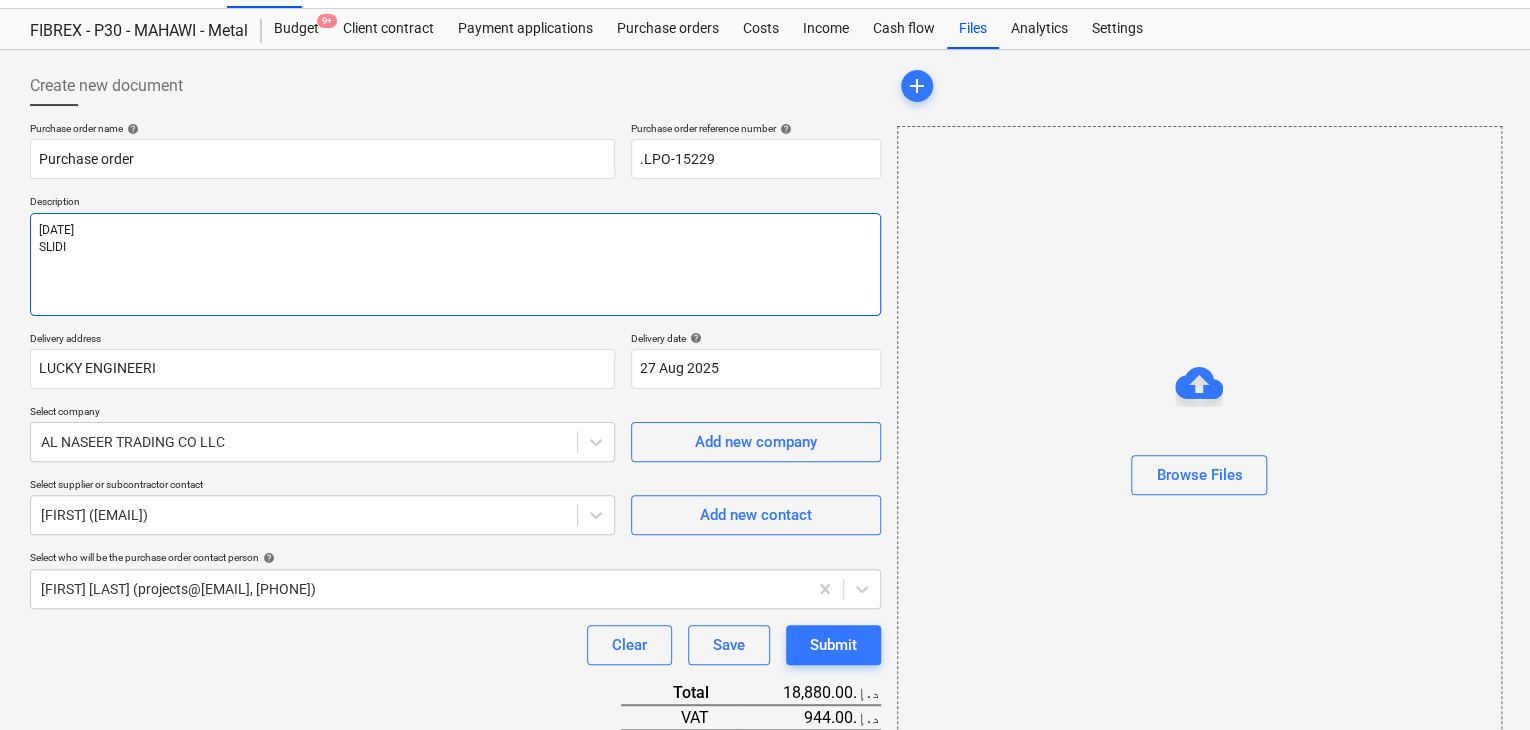 type on "x" 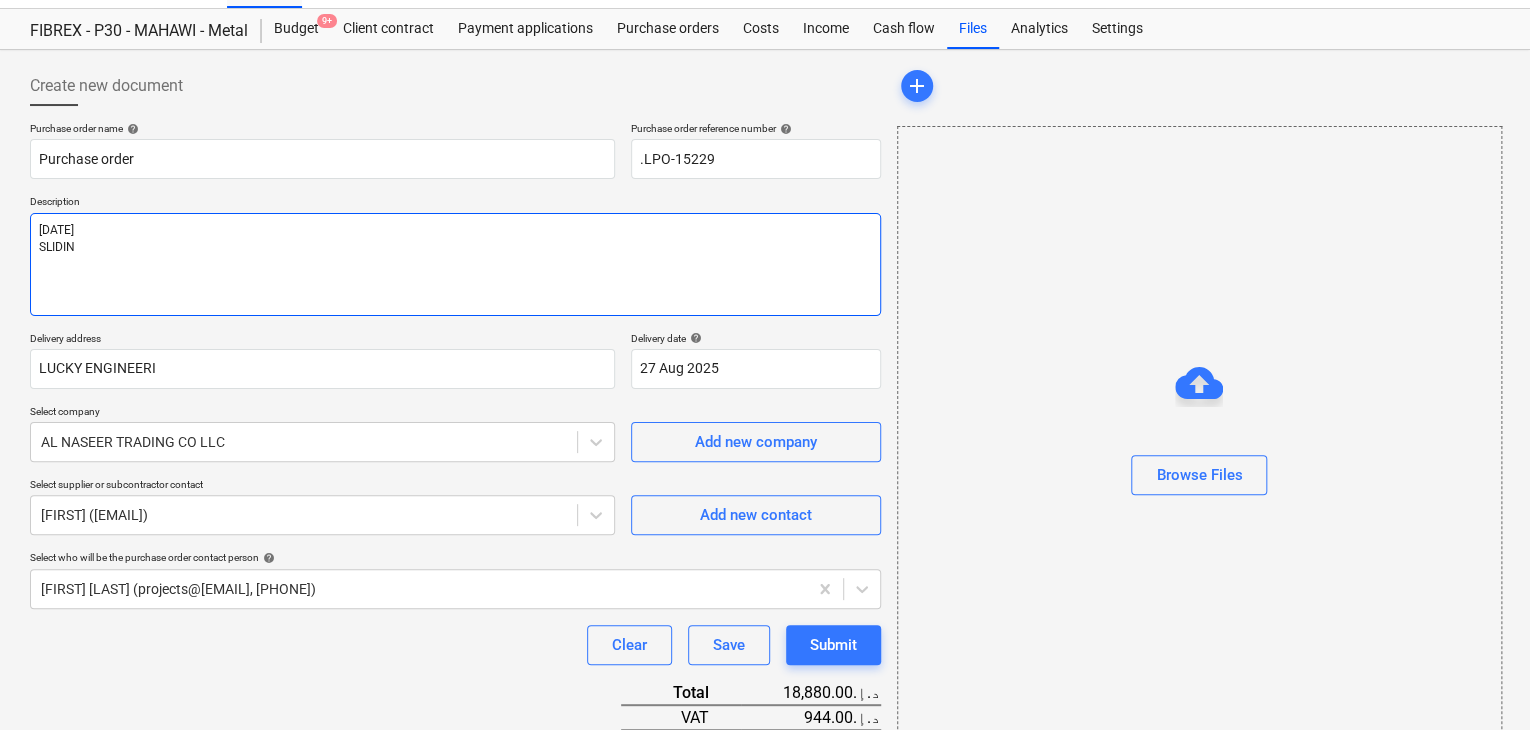 type on "x" 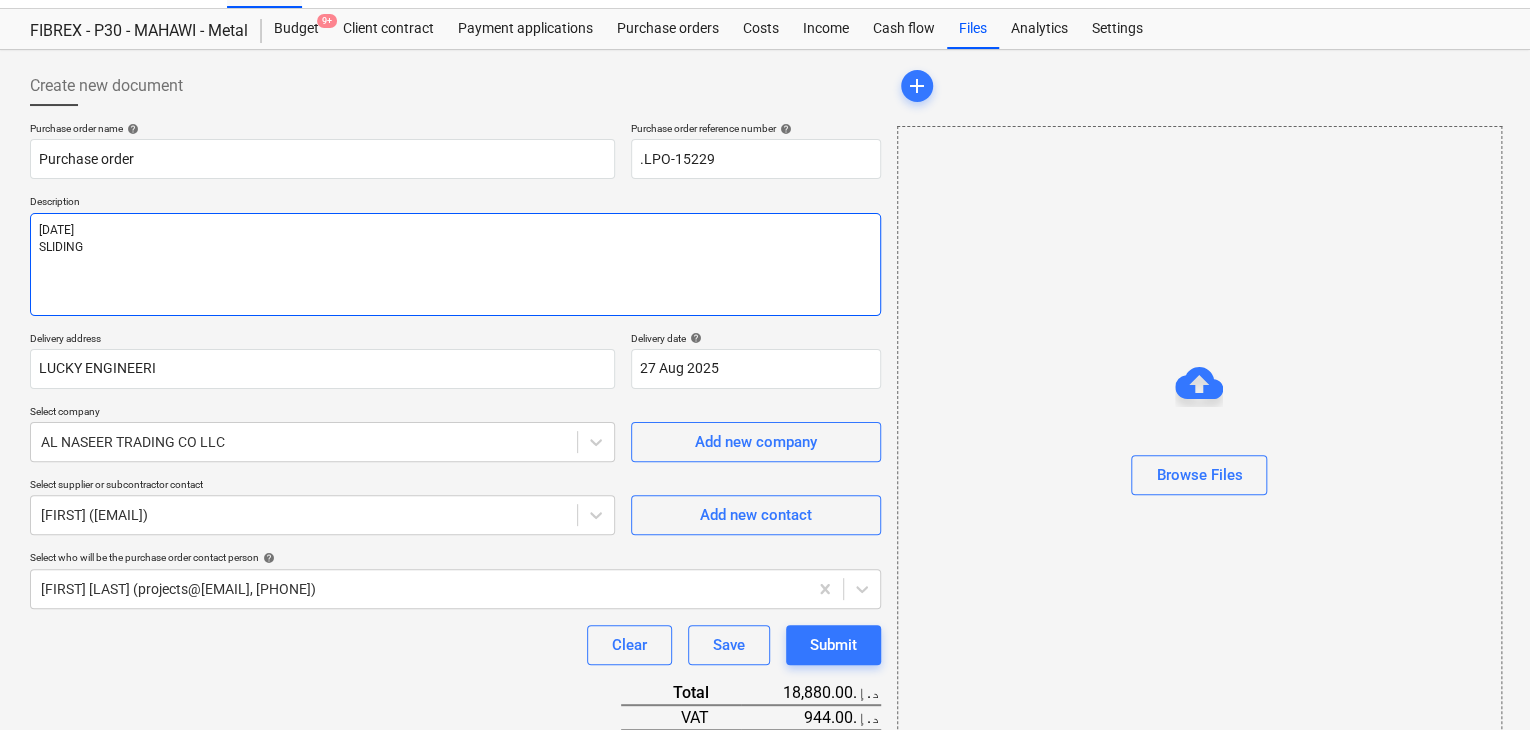 type on "x" 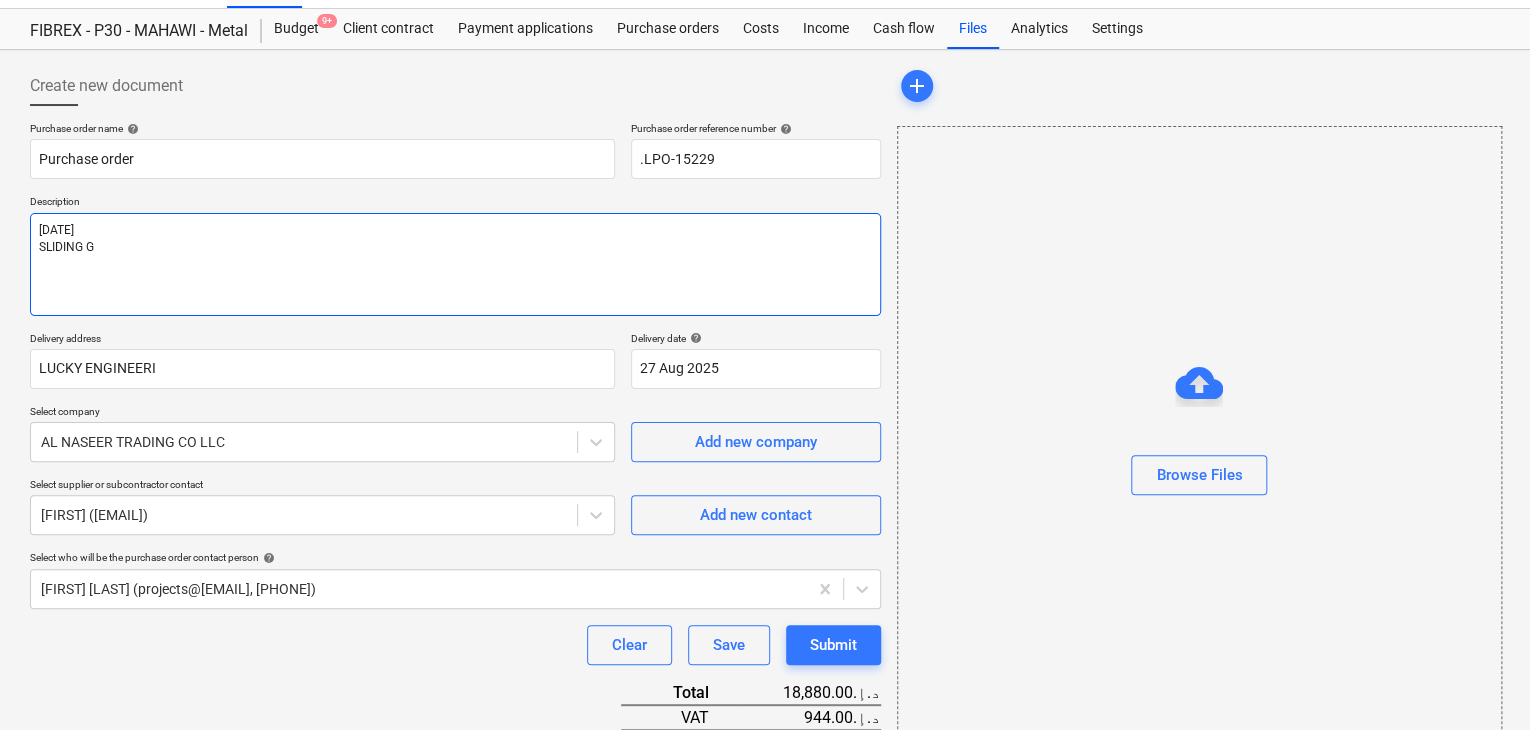type on "x" 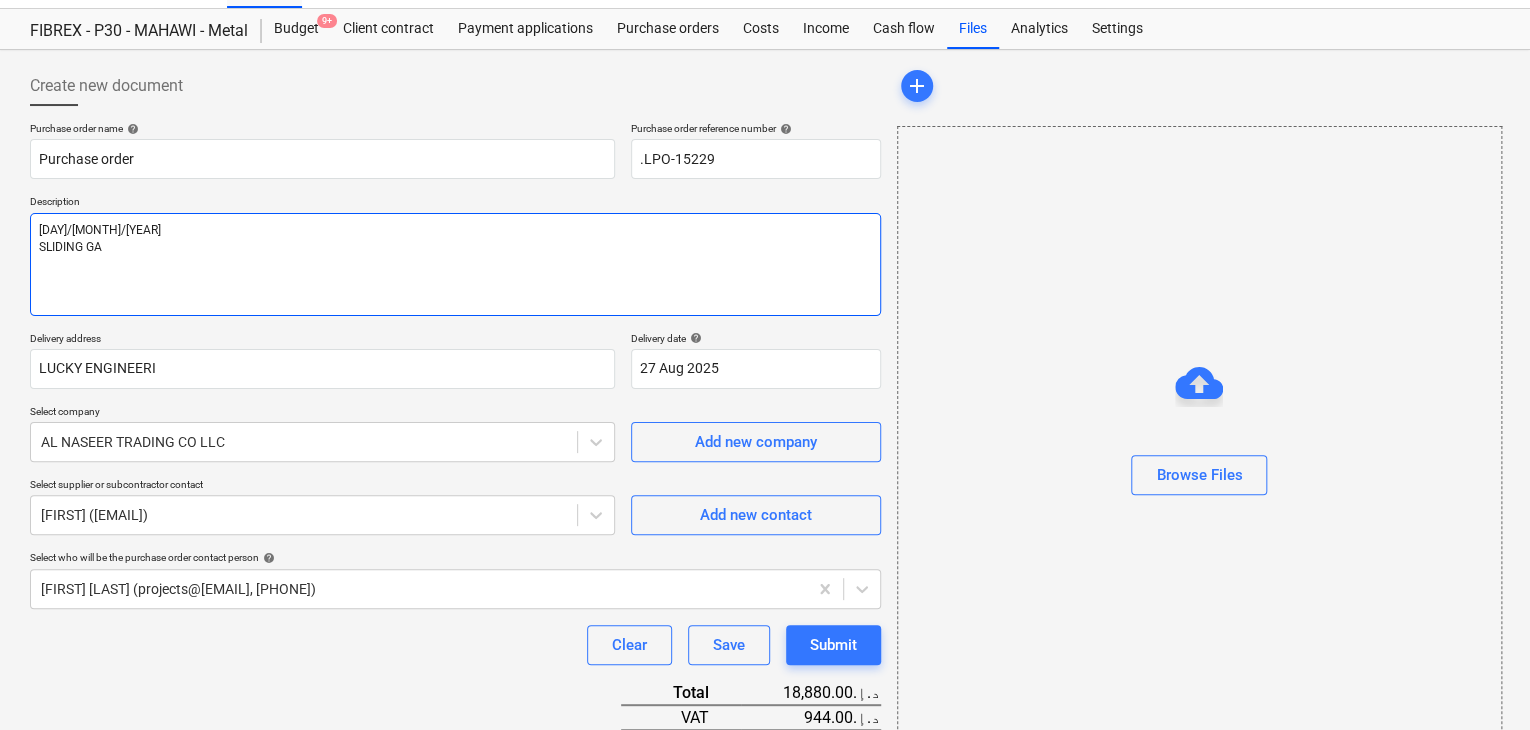 type on "x" 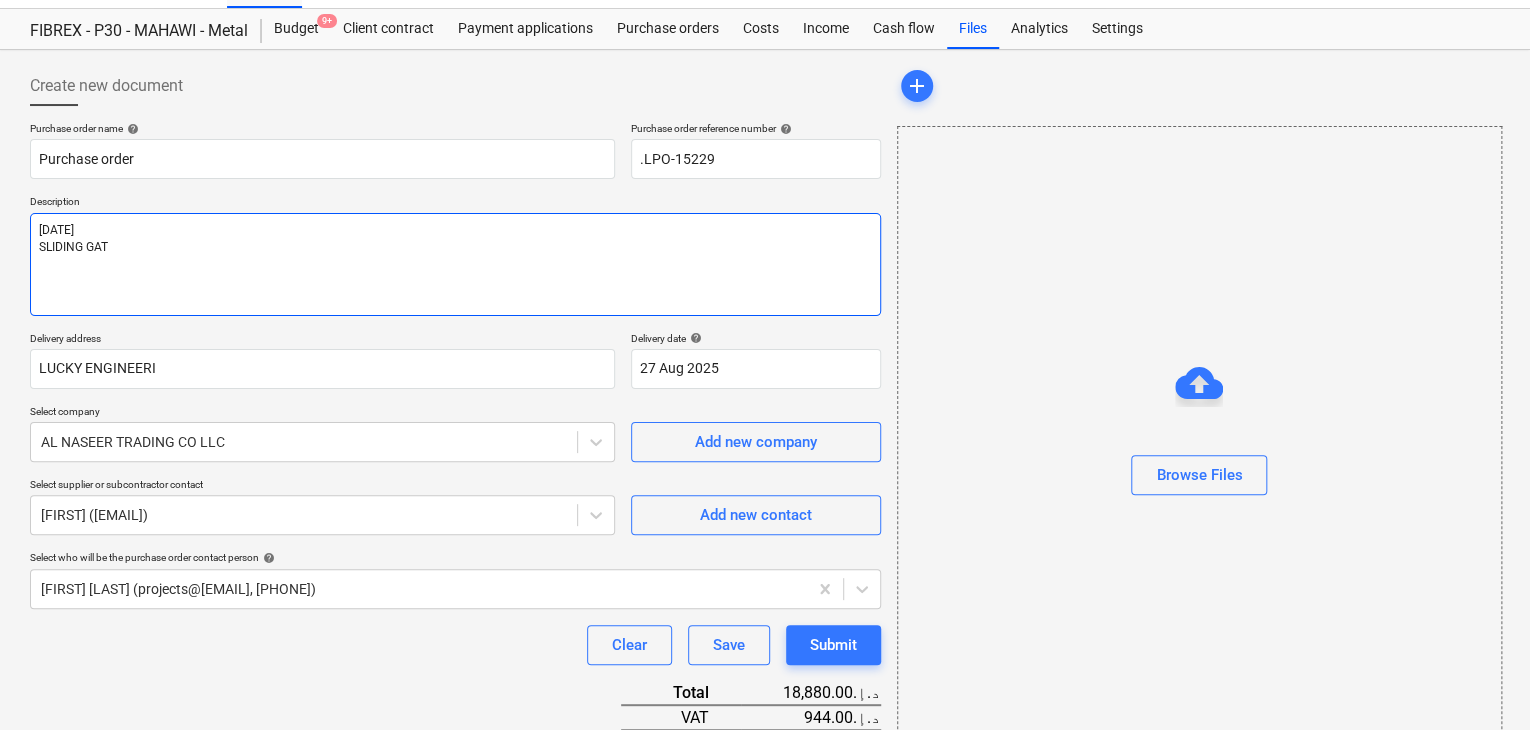 type on "x" 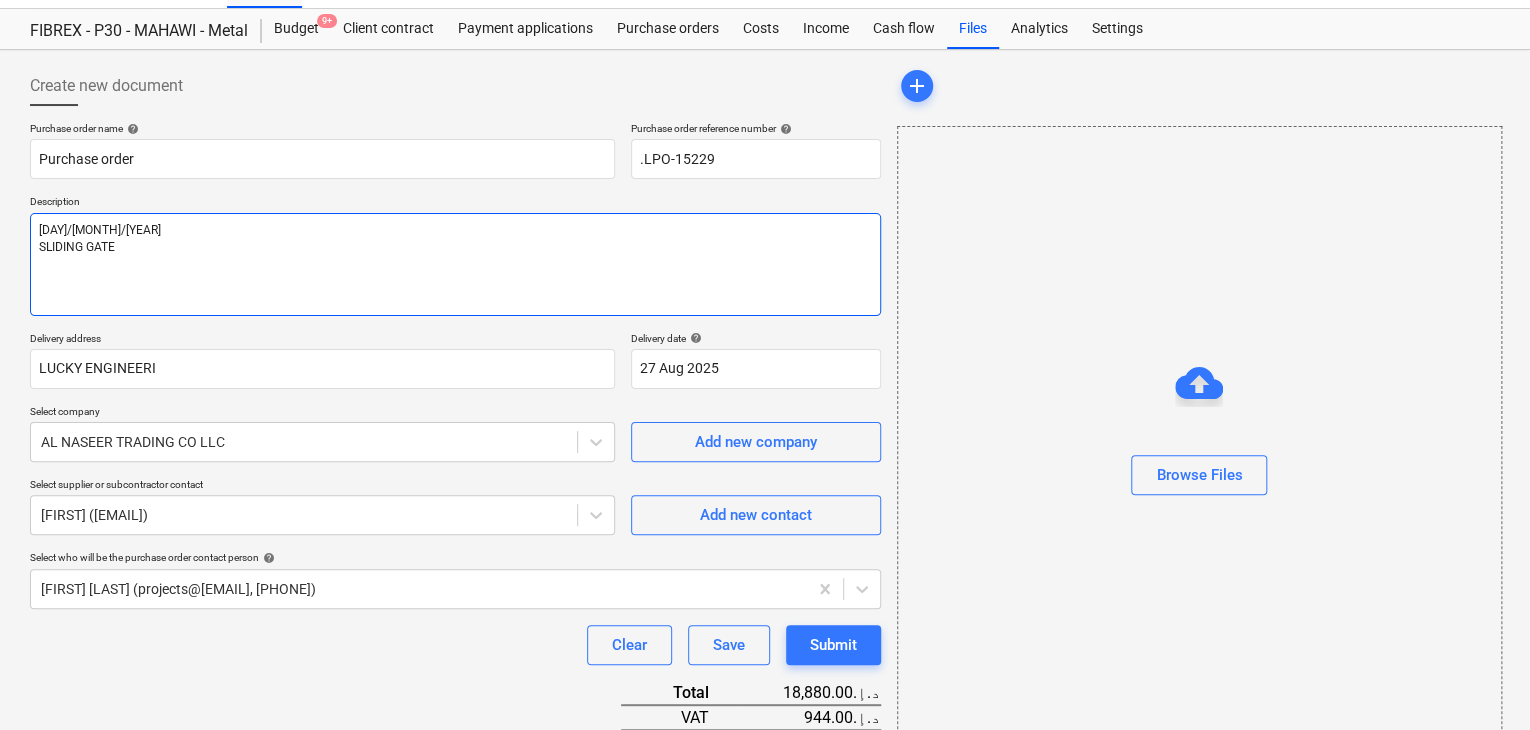 type on "x" 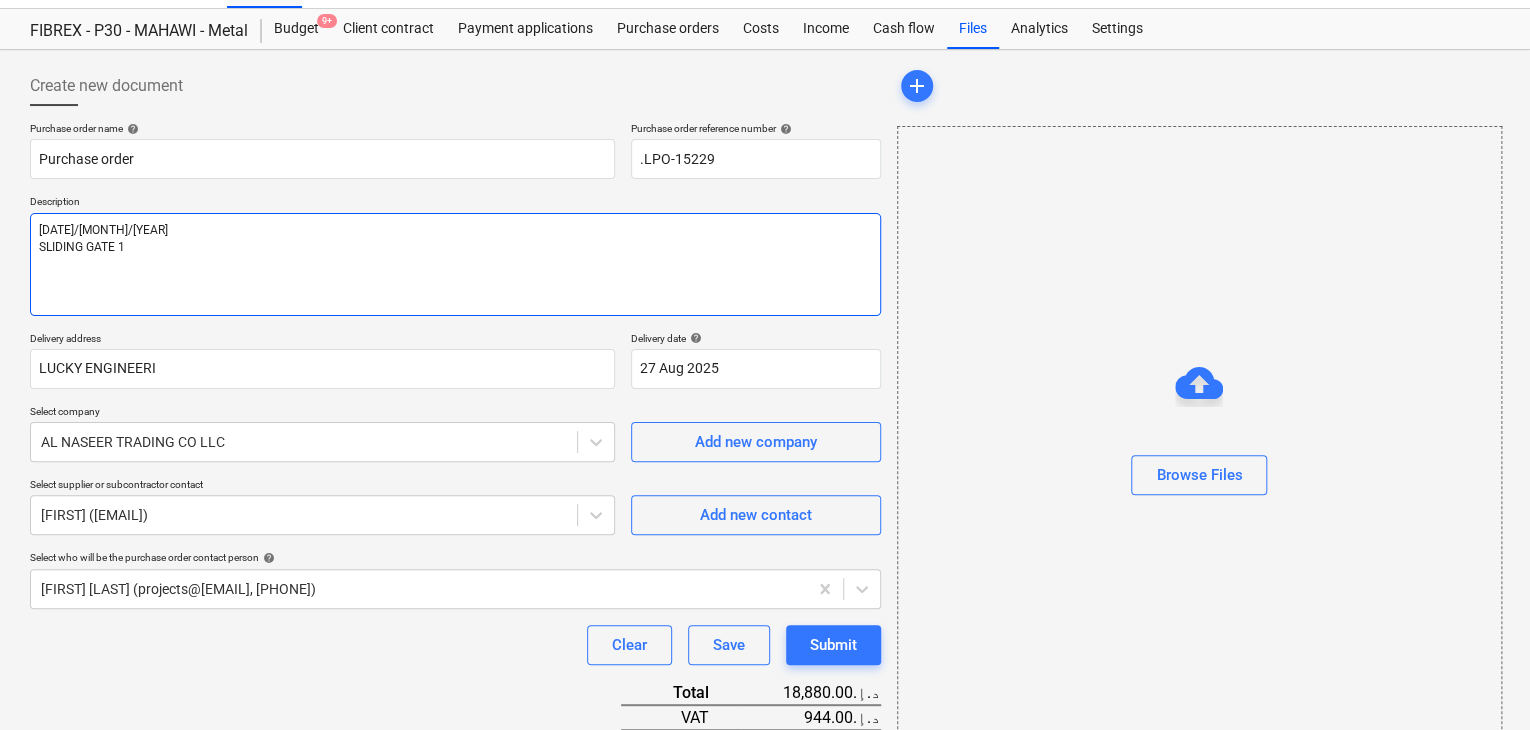 type on "x" 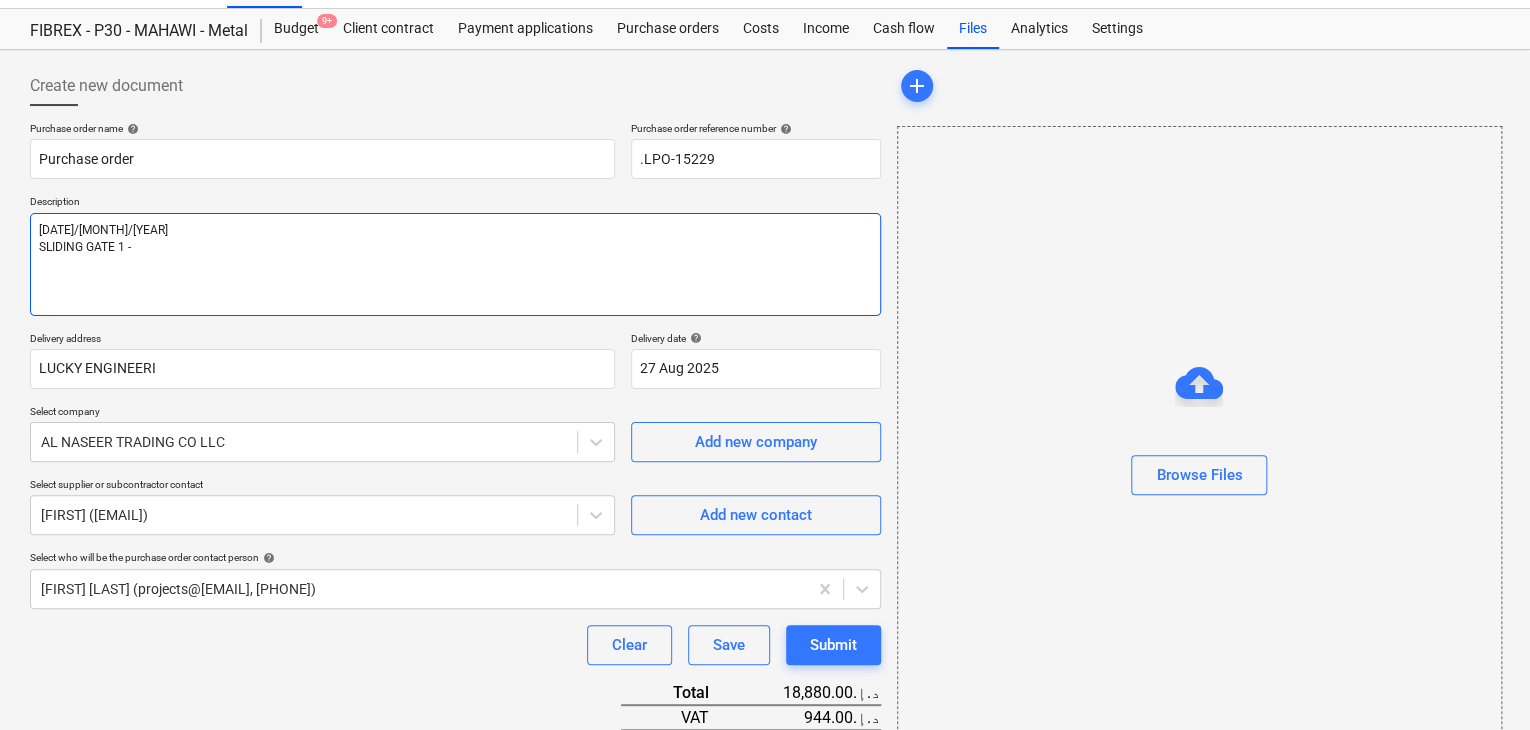type on "x" 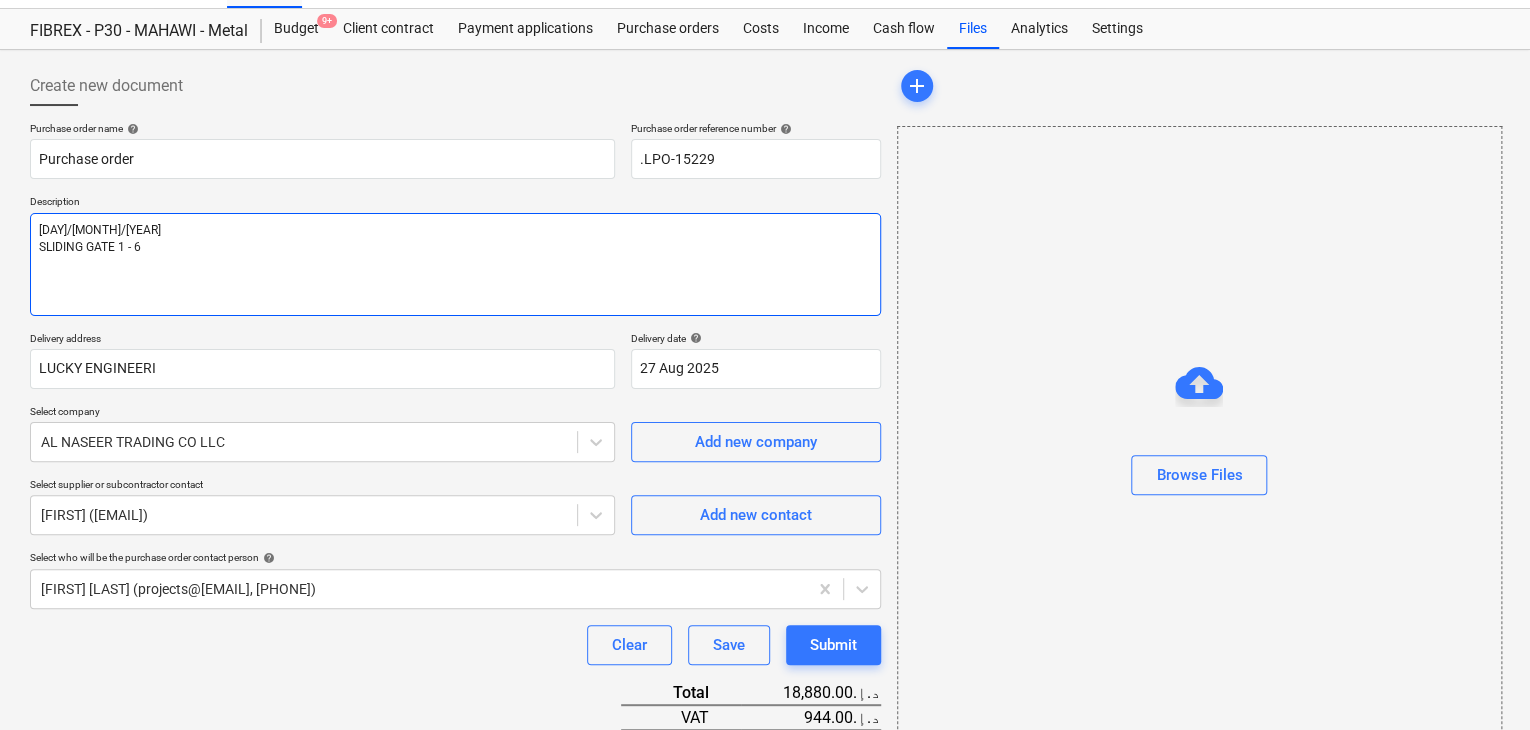 type on "x" 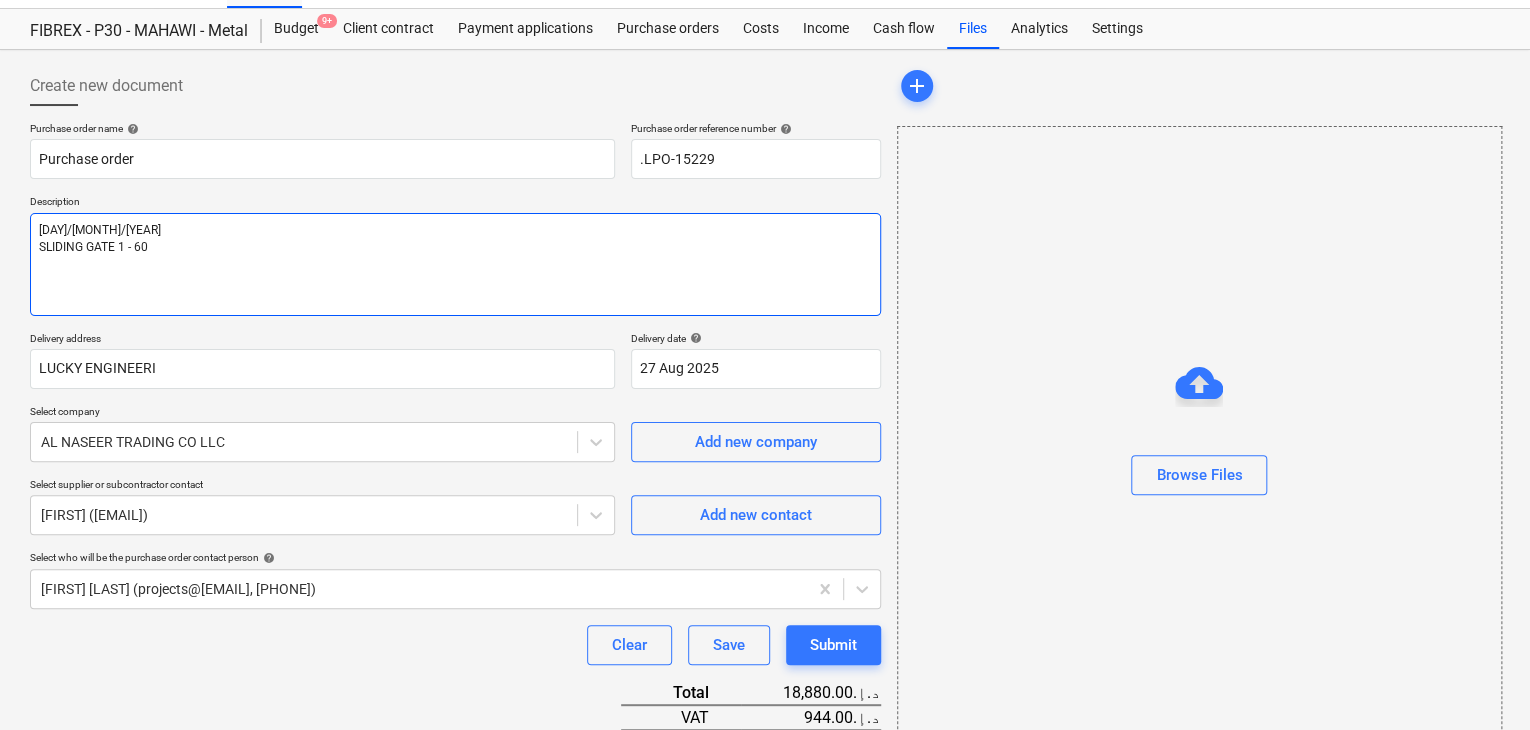 type on "x" 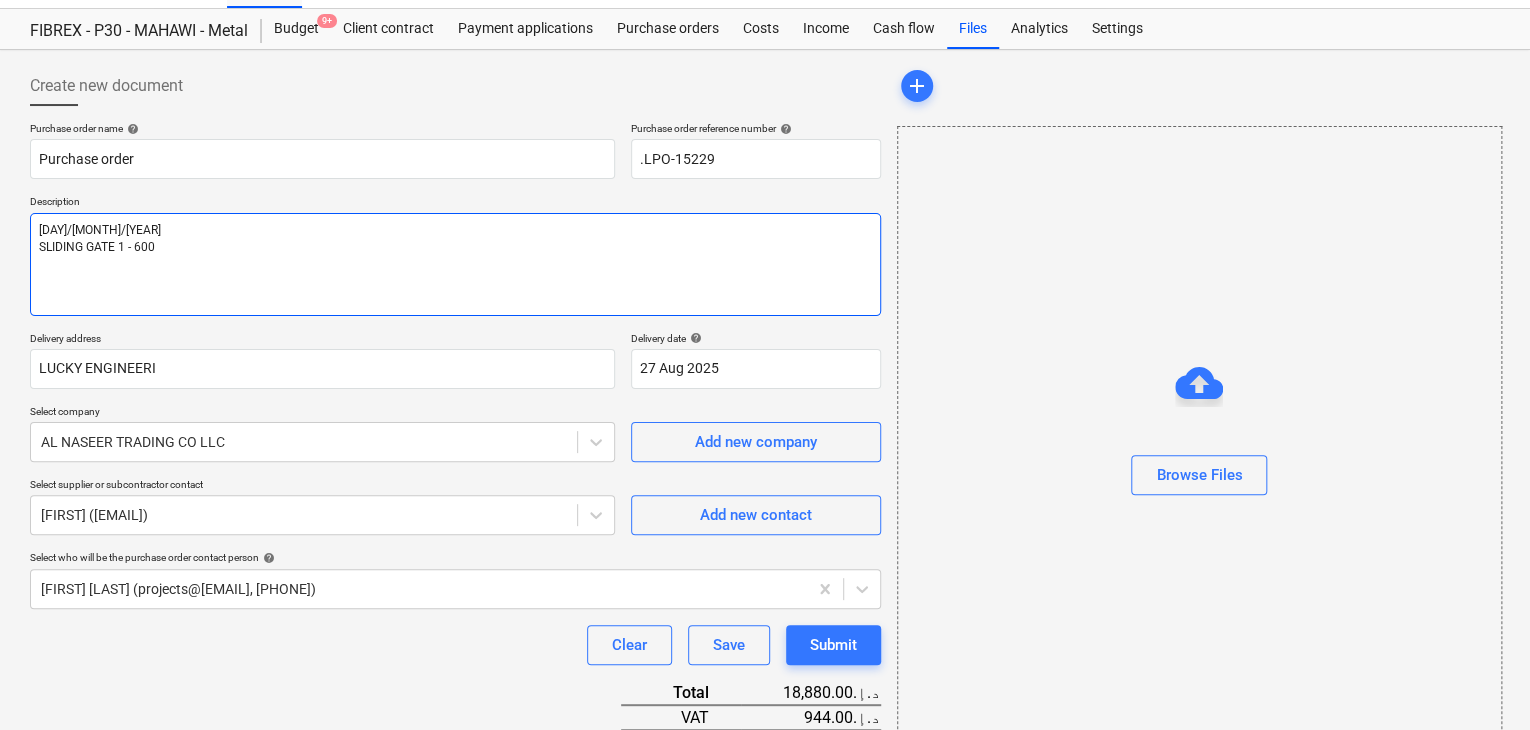 type on "x" 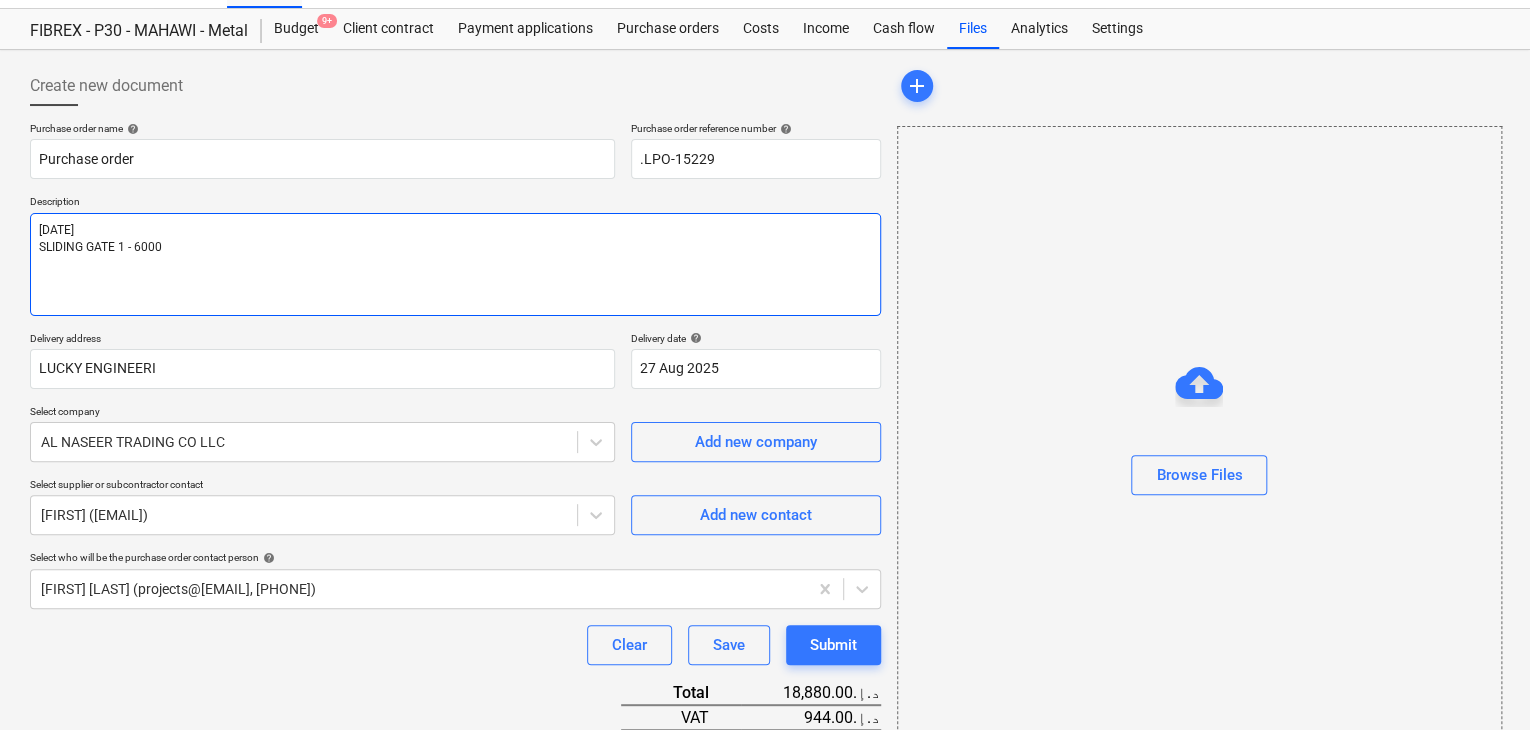 type on "x" 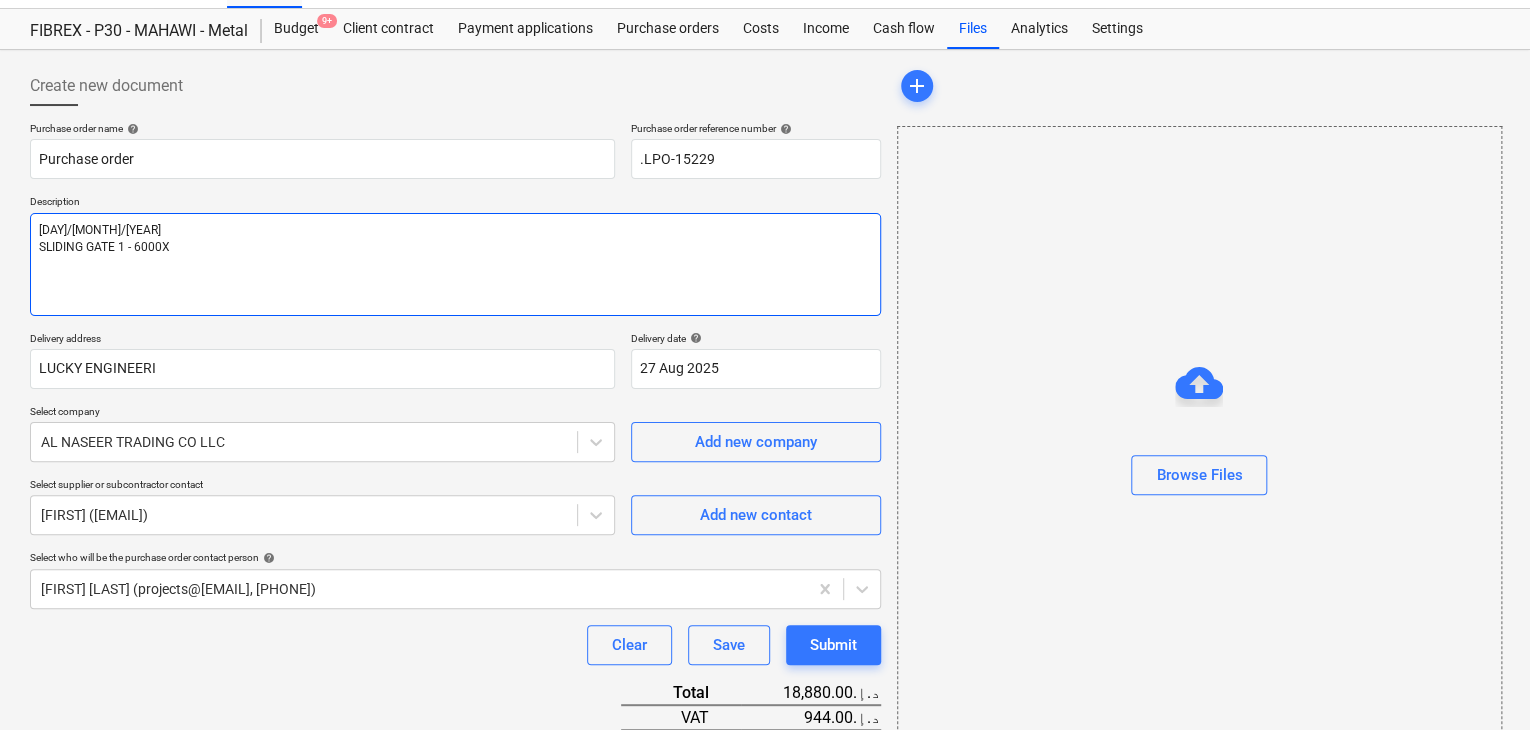 type on "x" 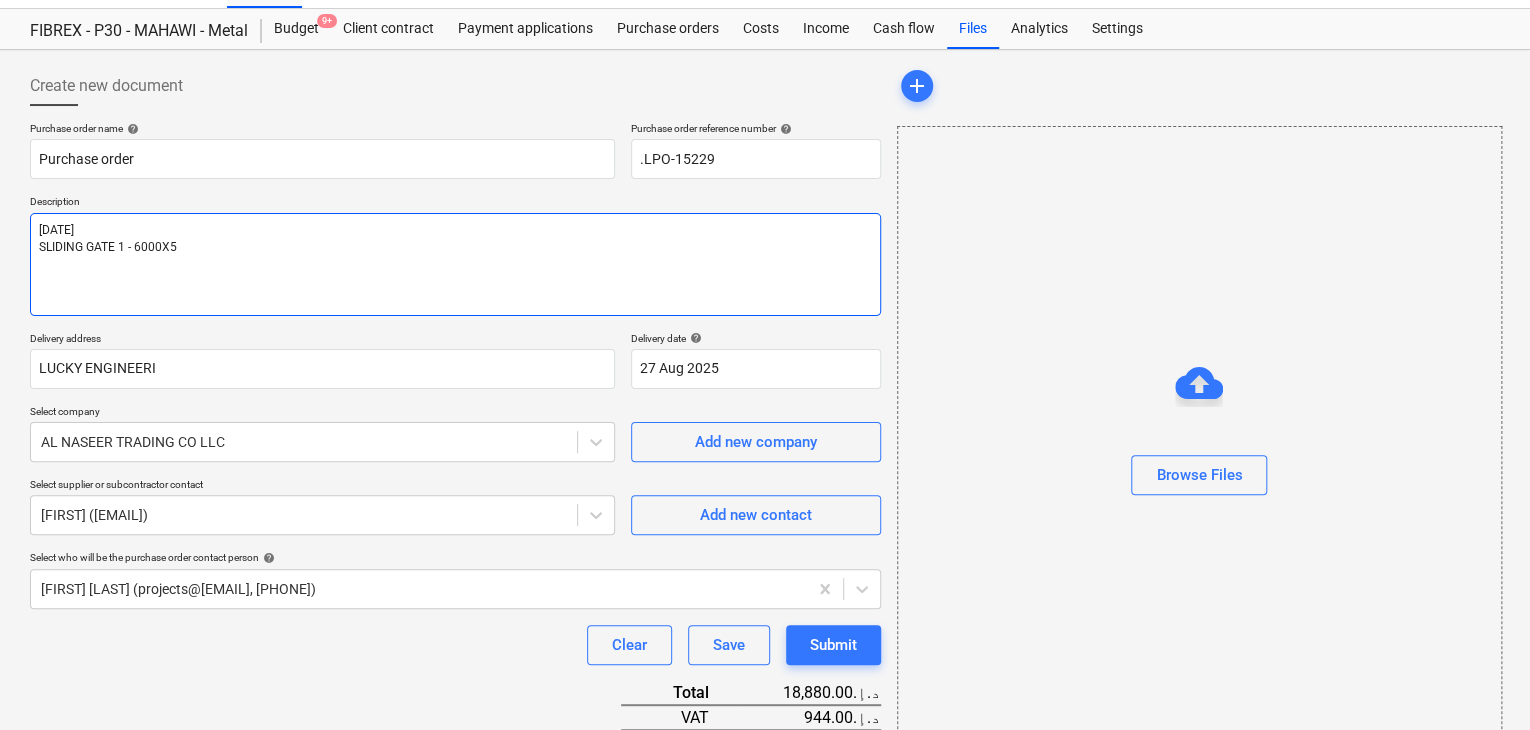type on "x" 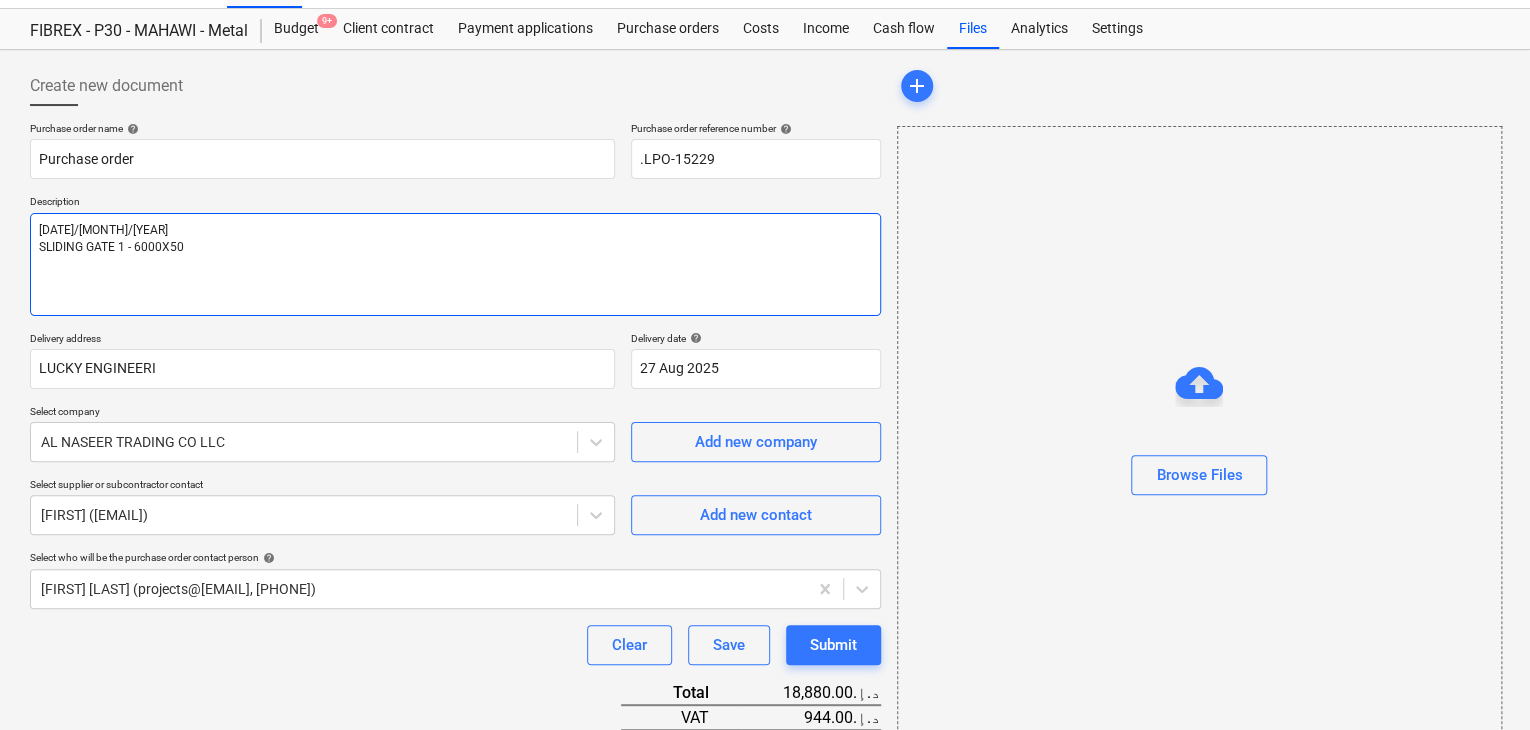 type on "x" 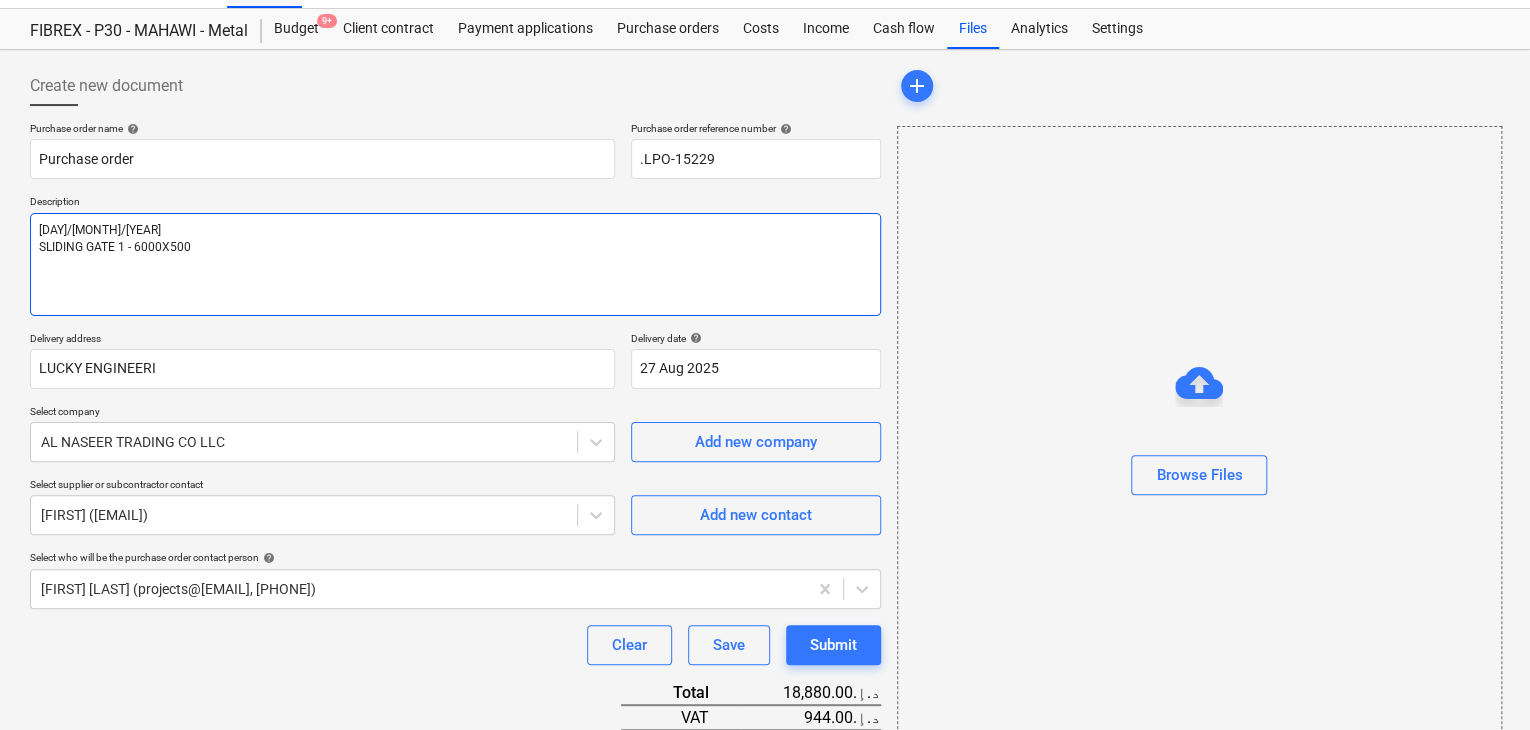 type on "x" 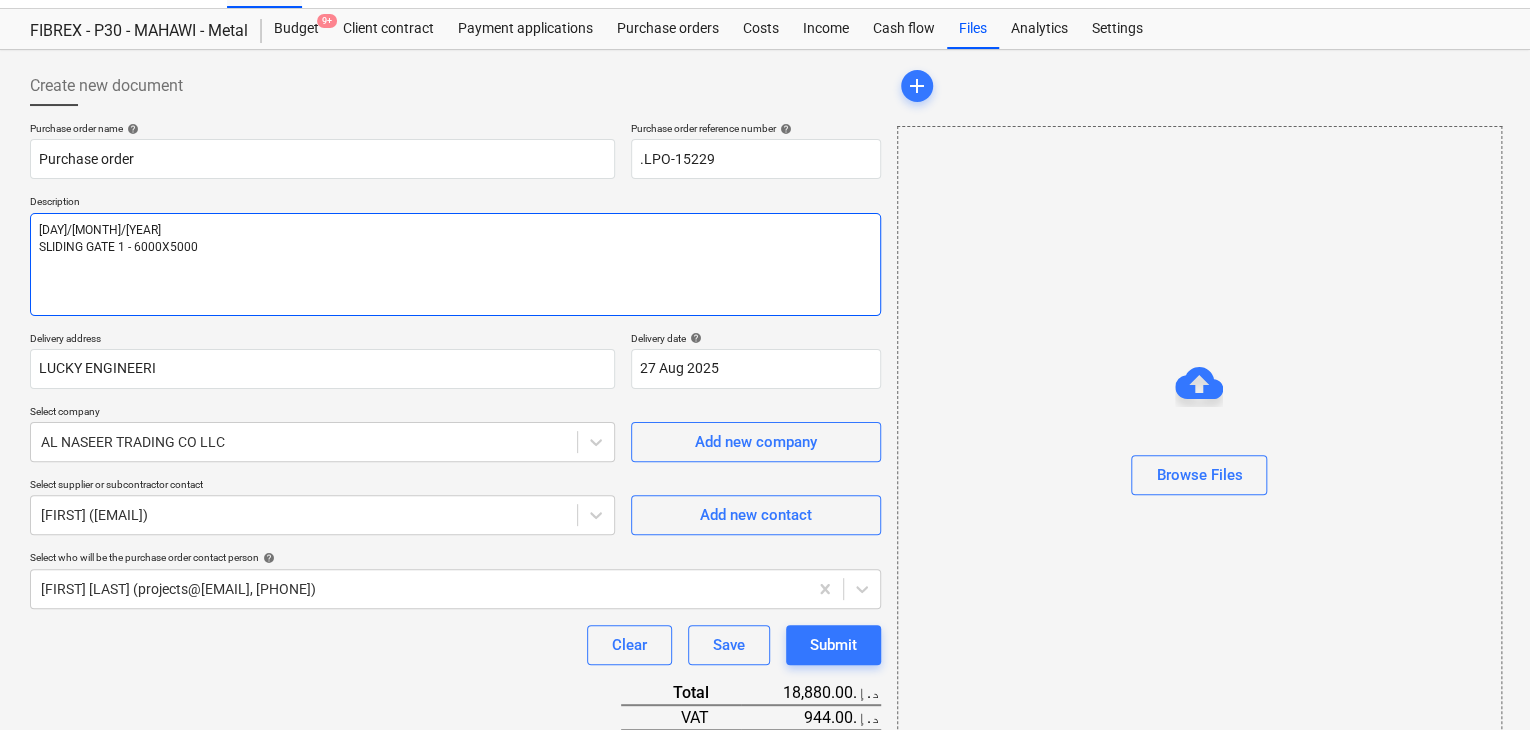 type on "x" 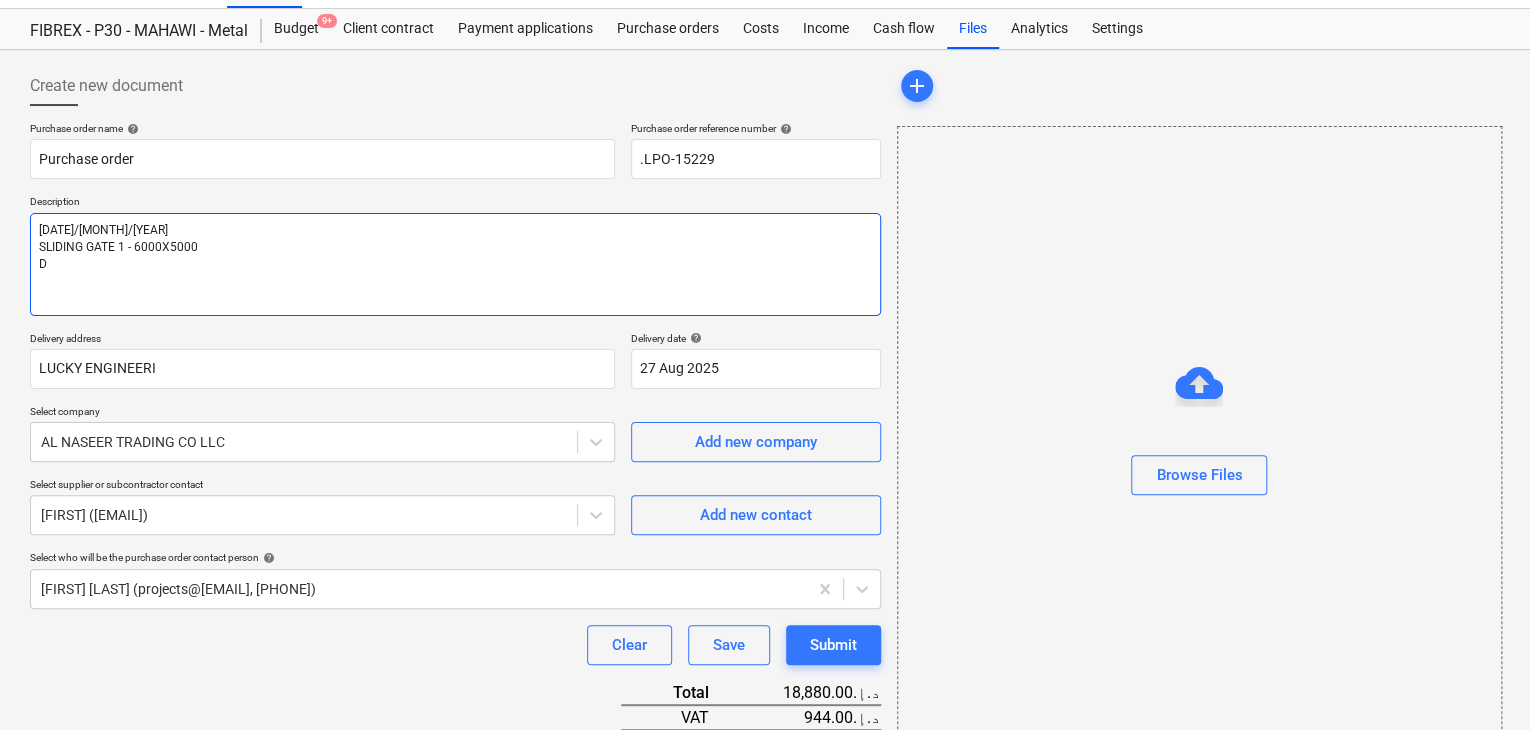 type on "x" 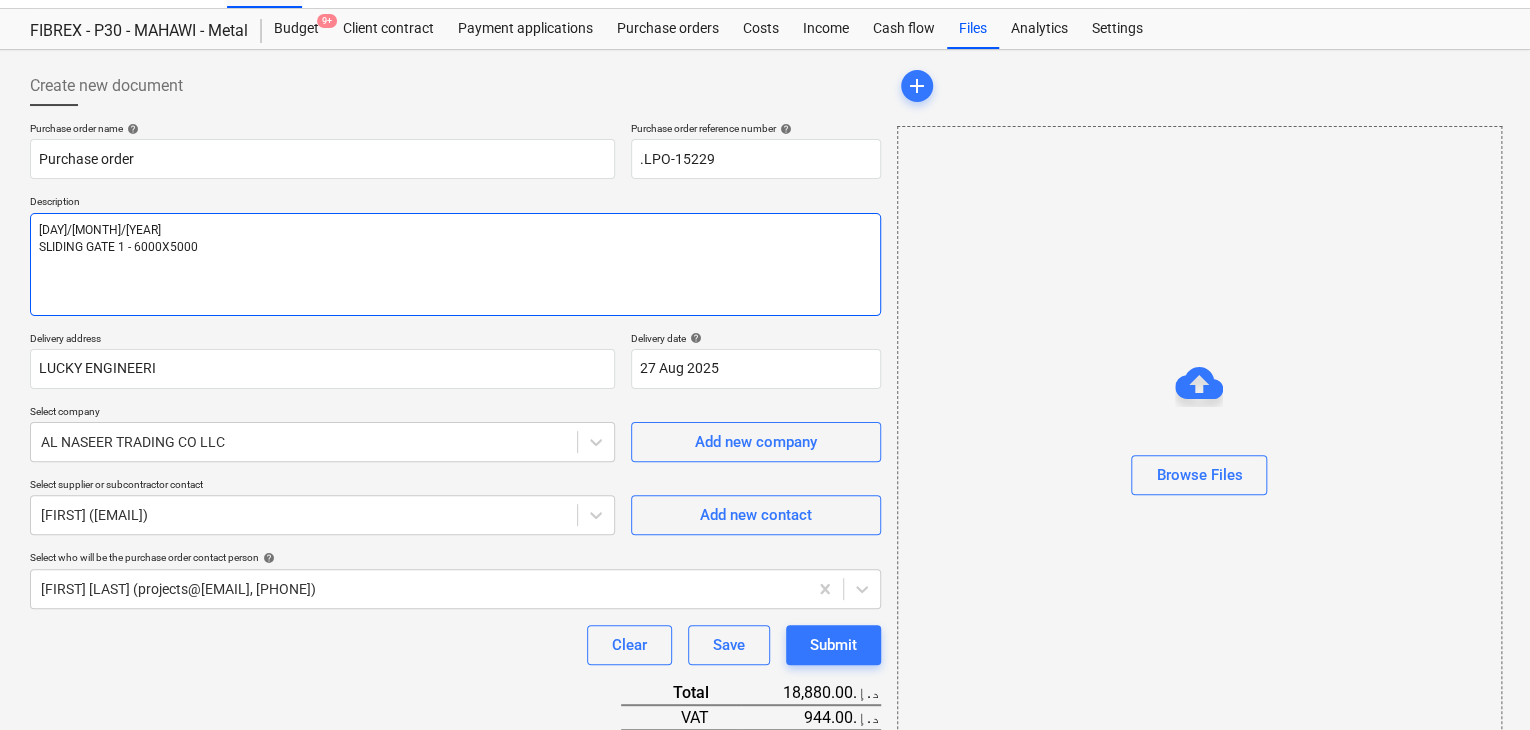 type on "x" 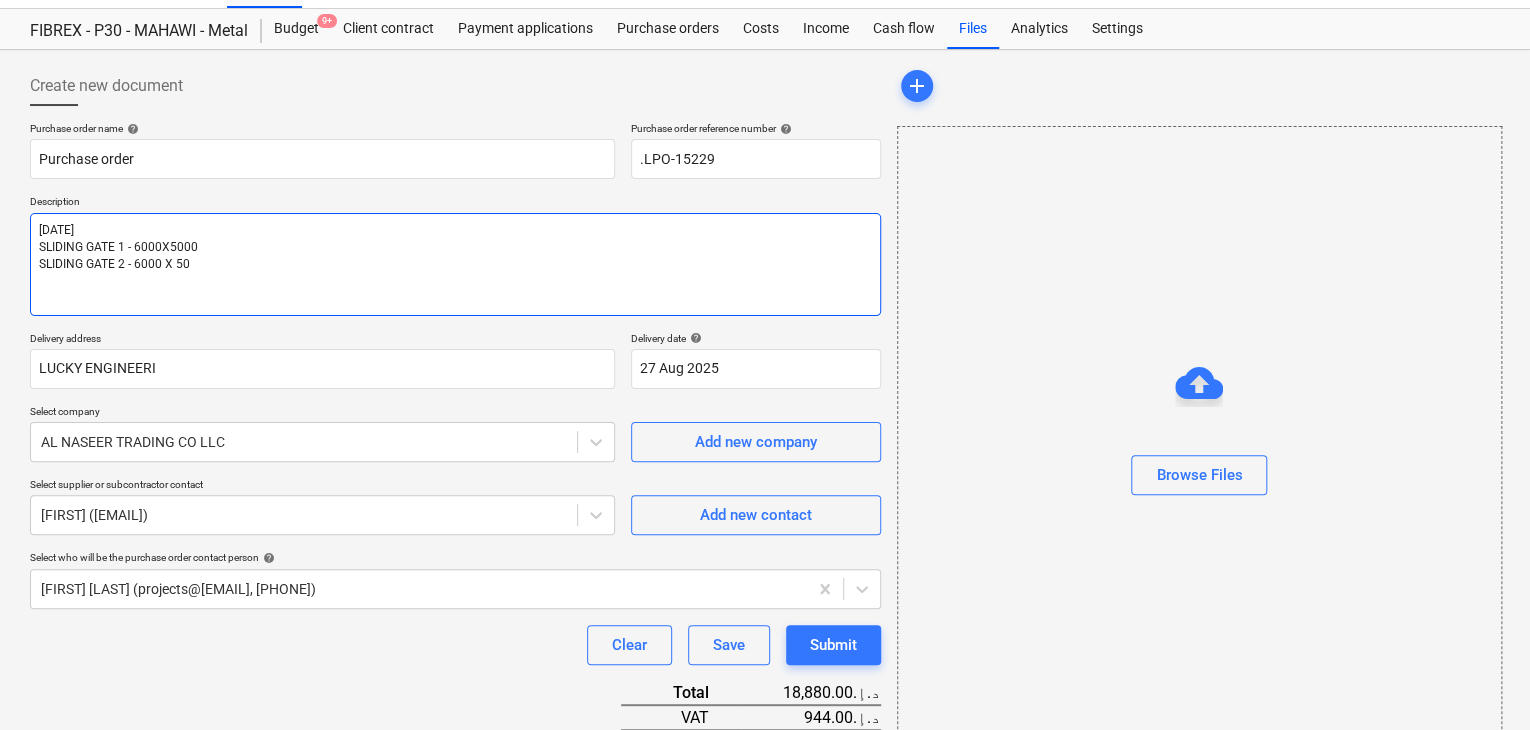 type on "x" 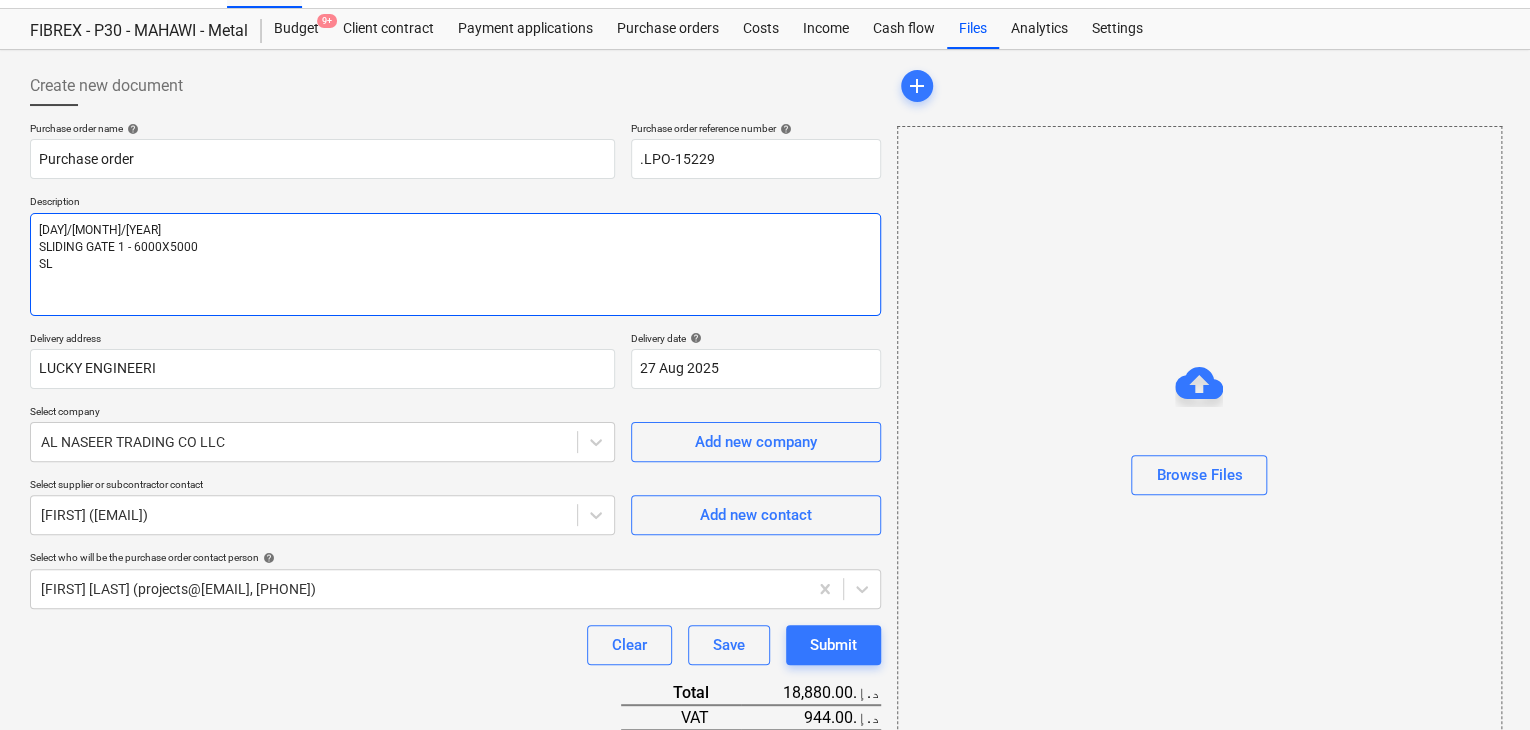 type on "x" 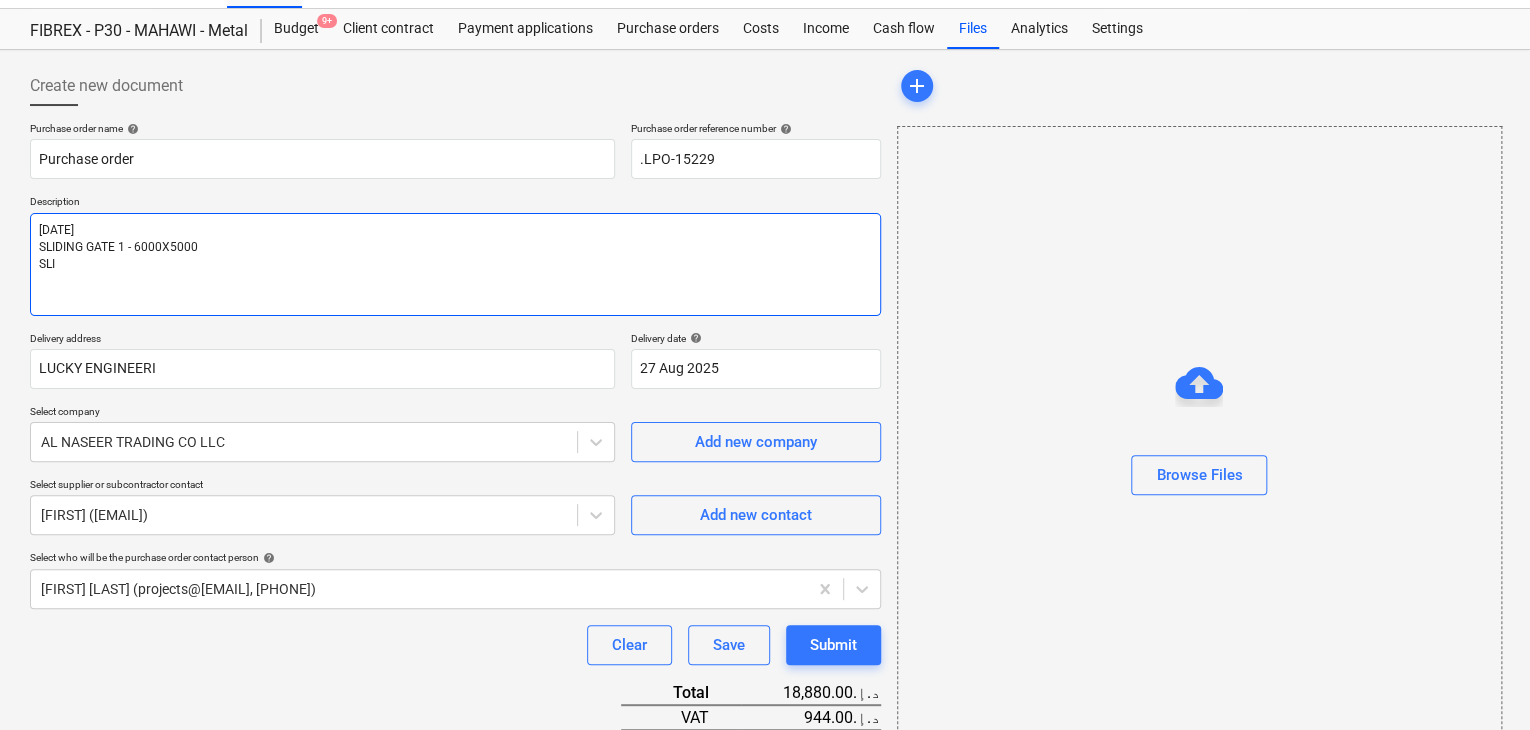 type on "x" 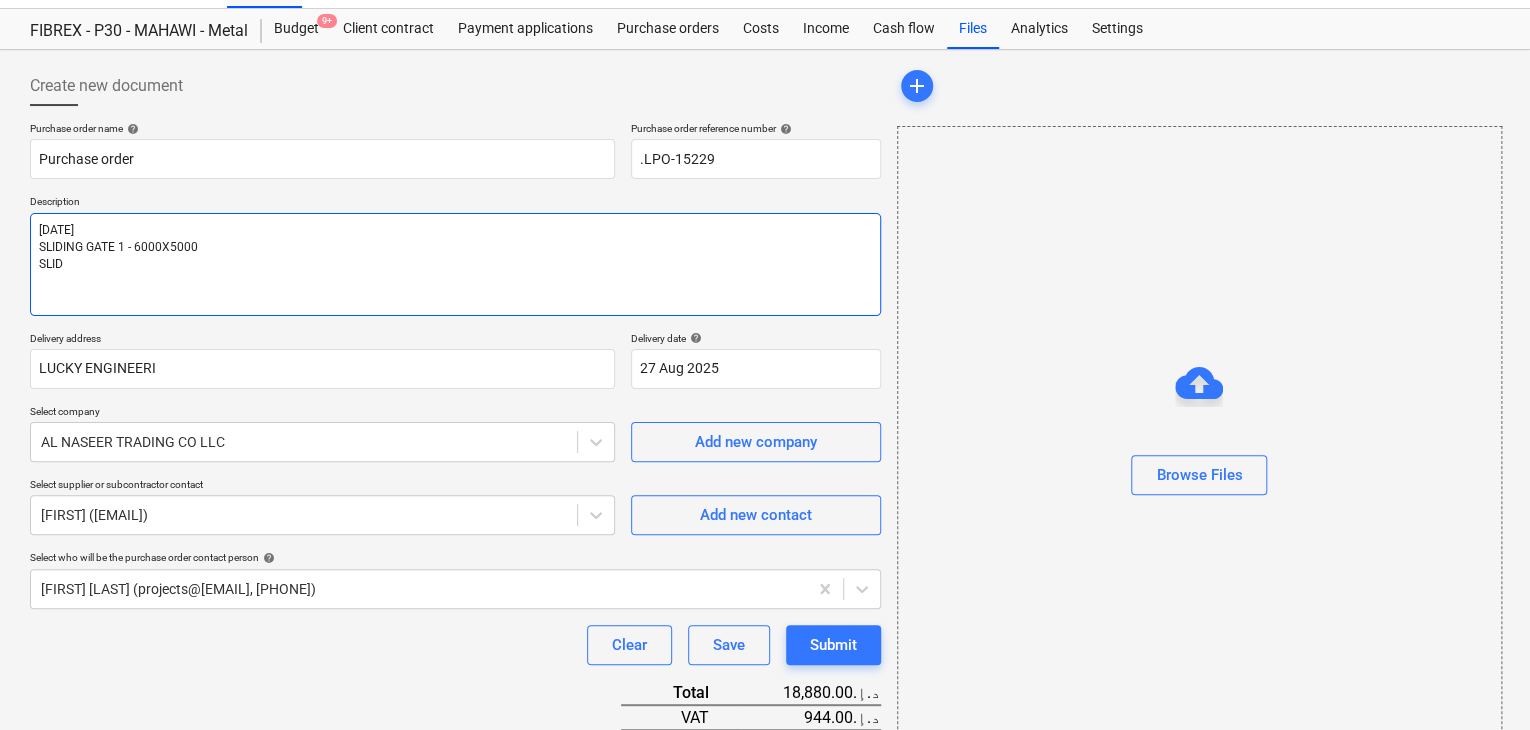 type on "x" 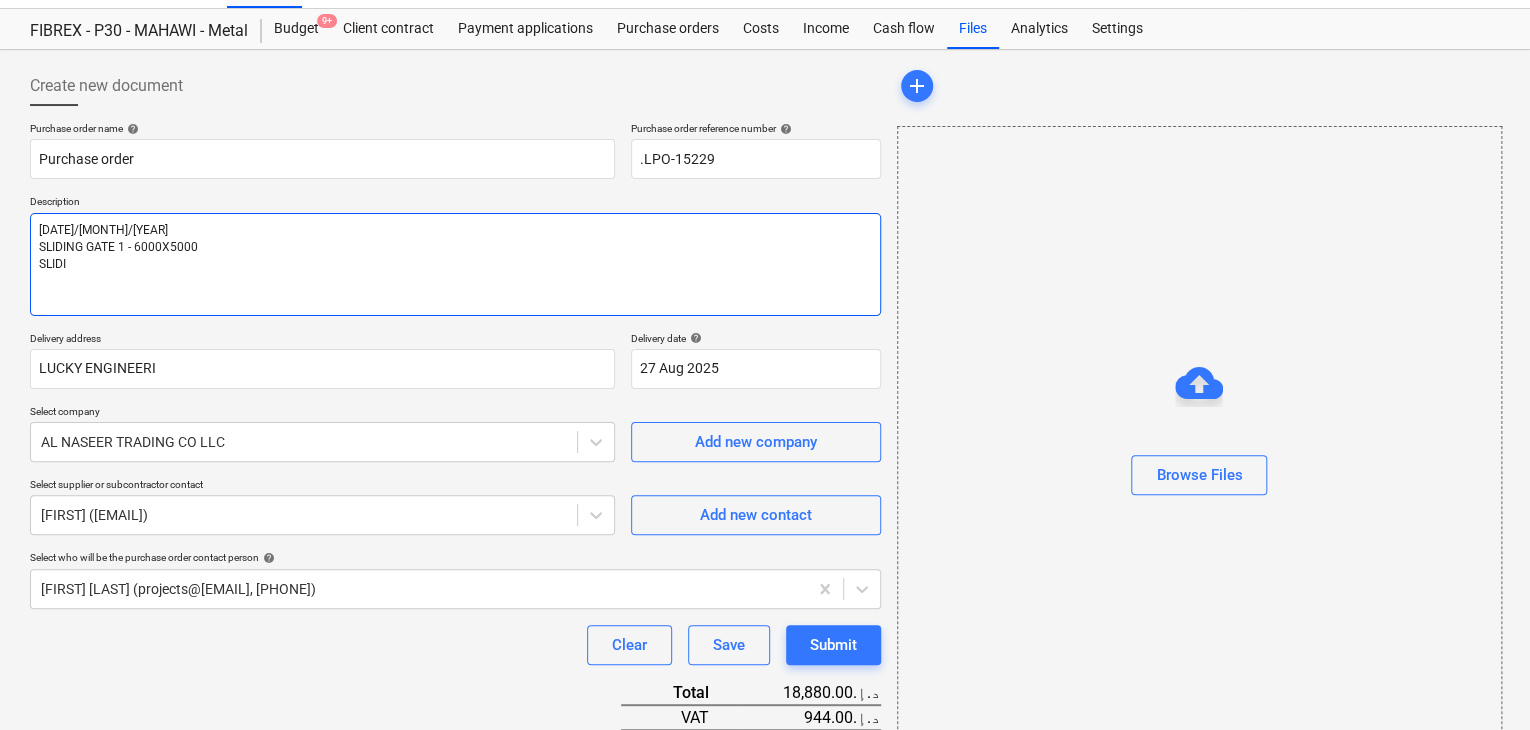 type on "x" 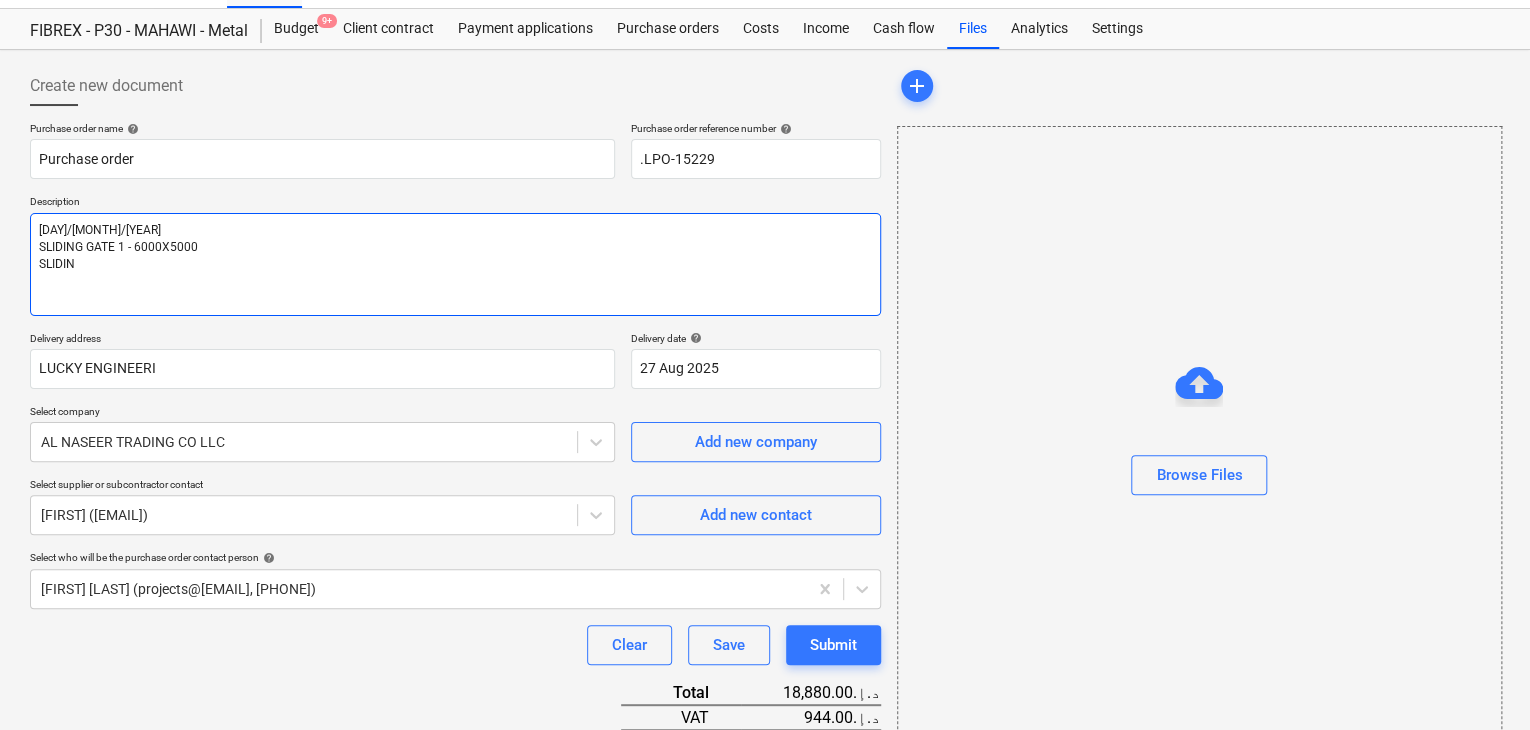 type on "x" 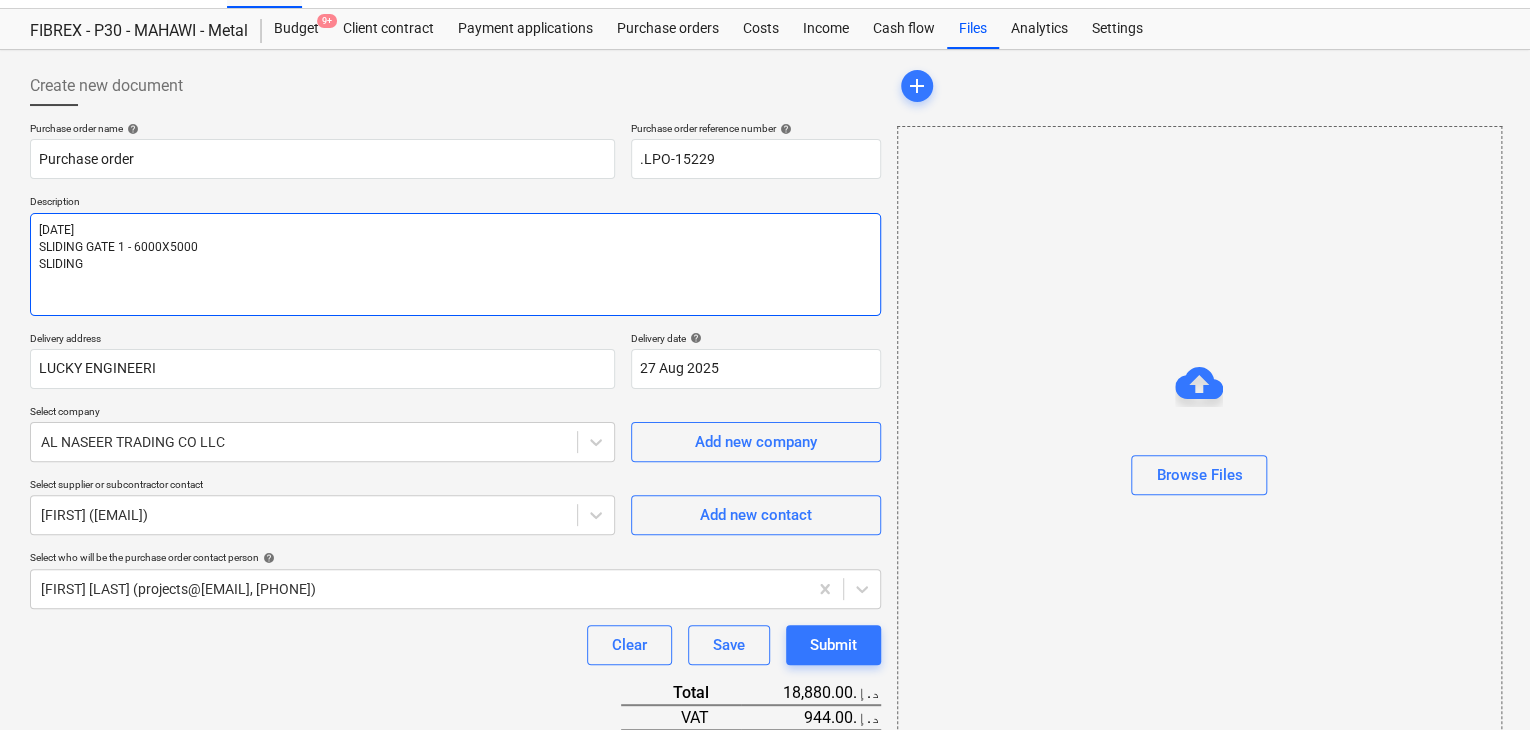 type on "x" 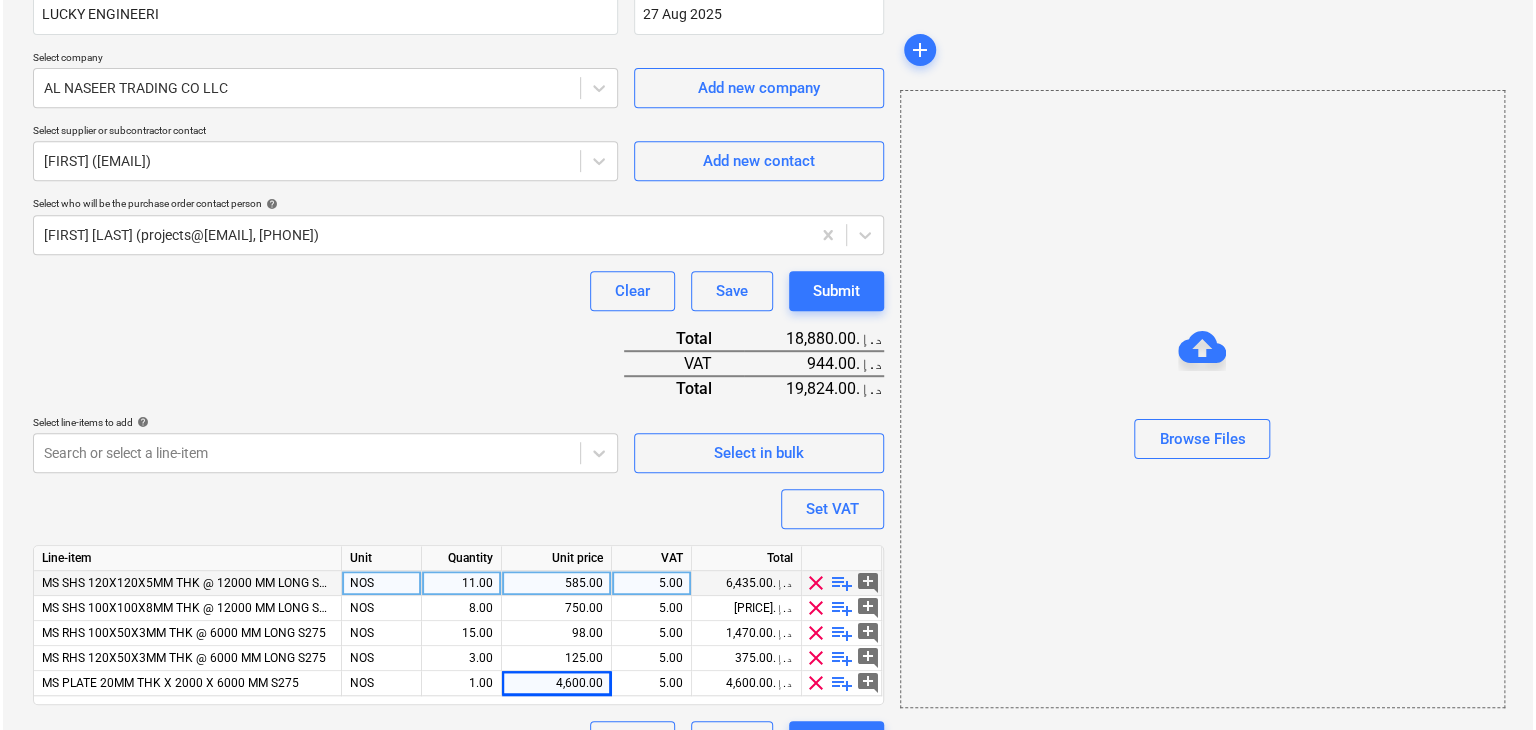 scroll, scrollTop: 442, scrollLeft: 0, axis: vertical 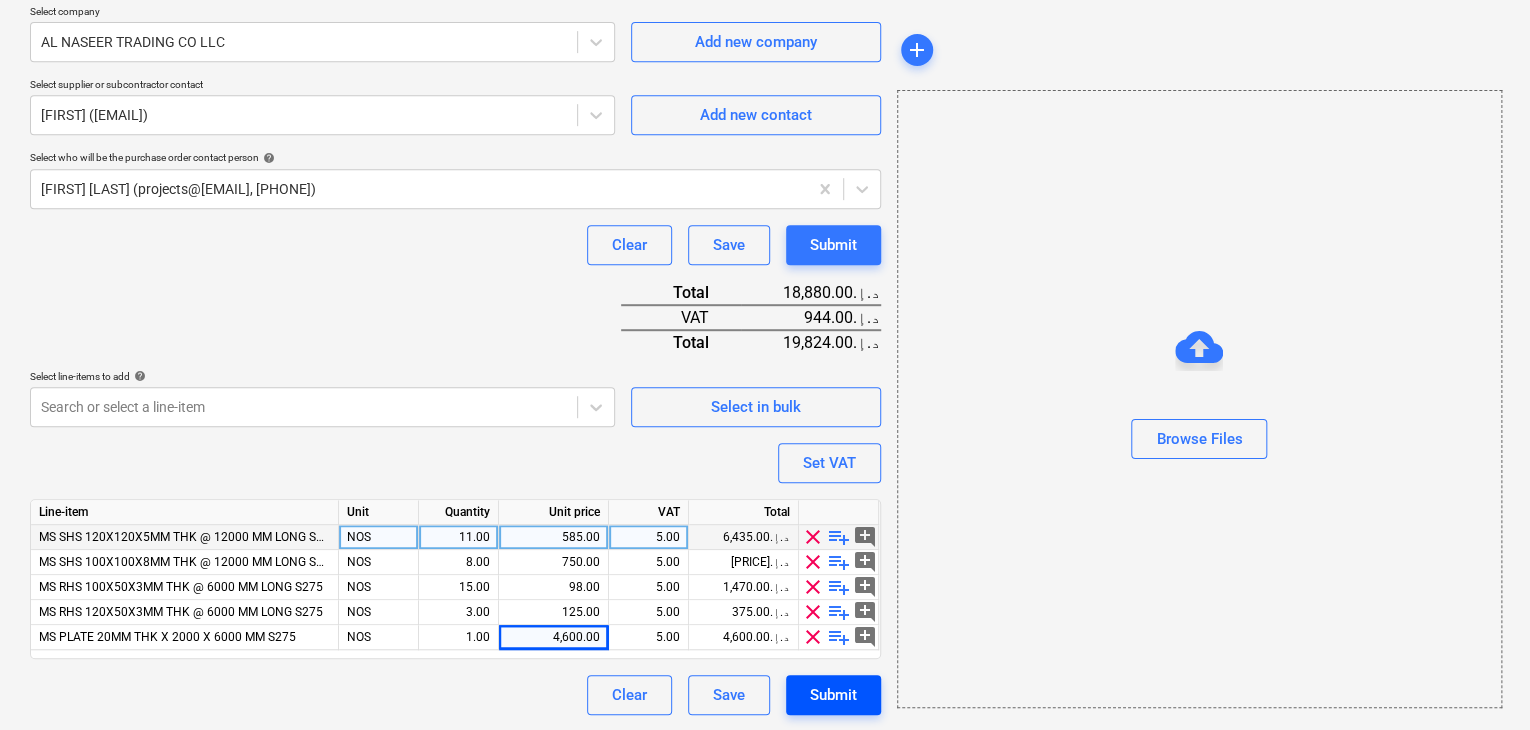 click on "Submit" at bounding box center (833, 695) 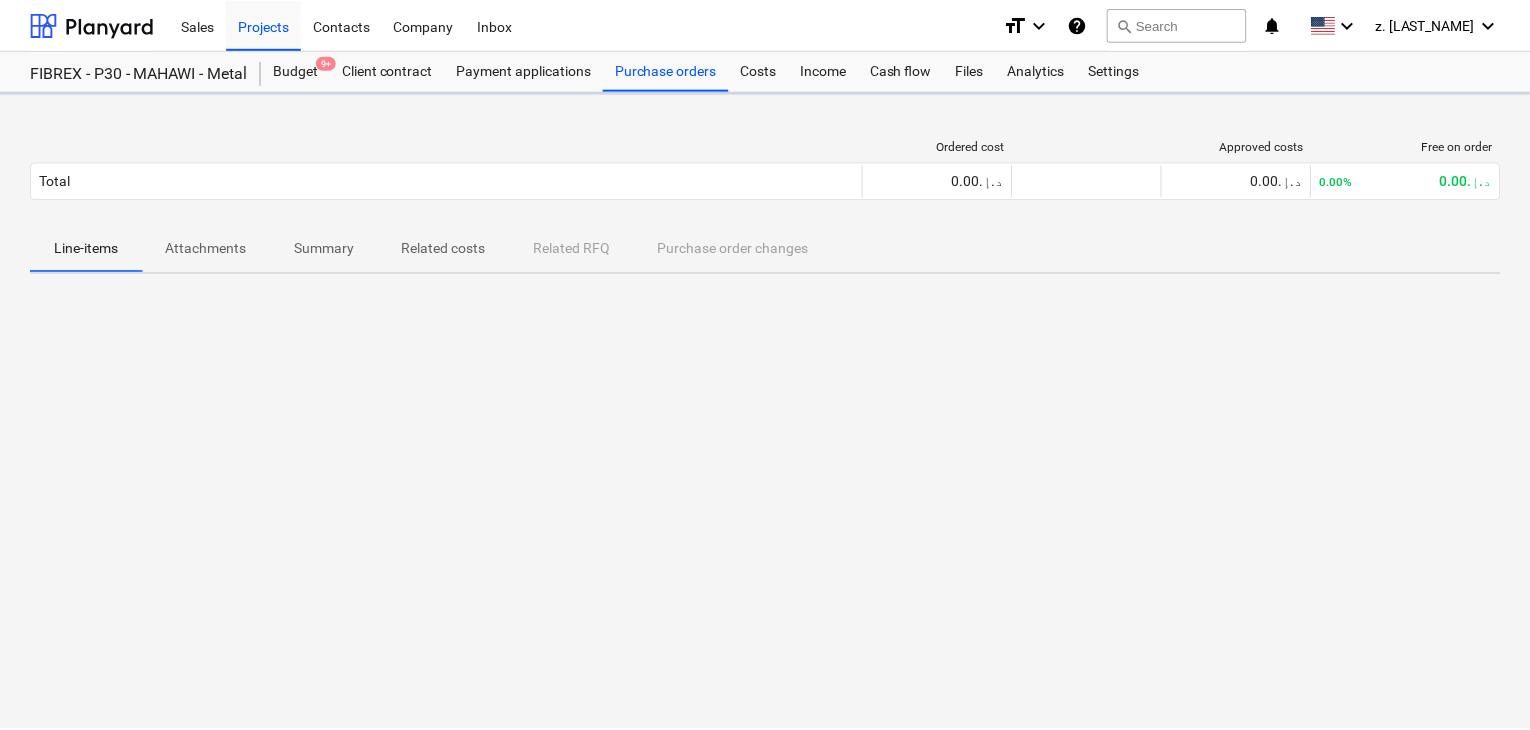 scroll, scrollTop: 0, scrollLeft: 0, axis: both 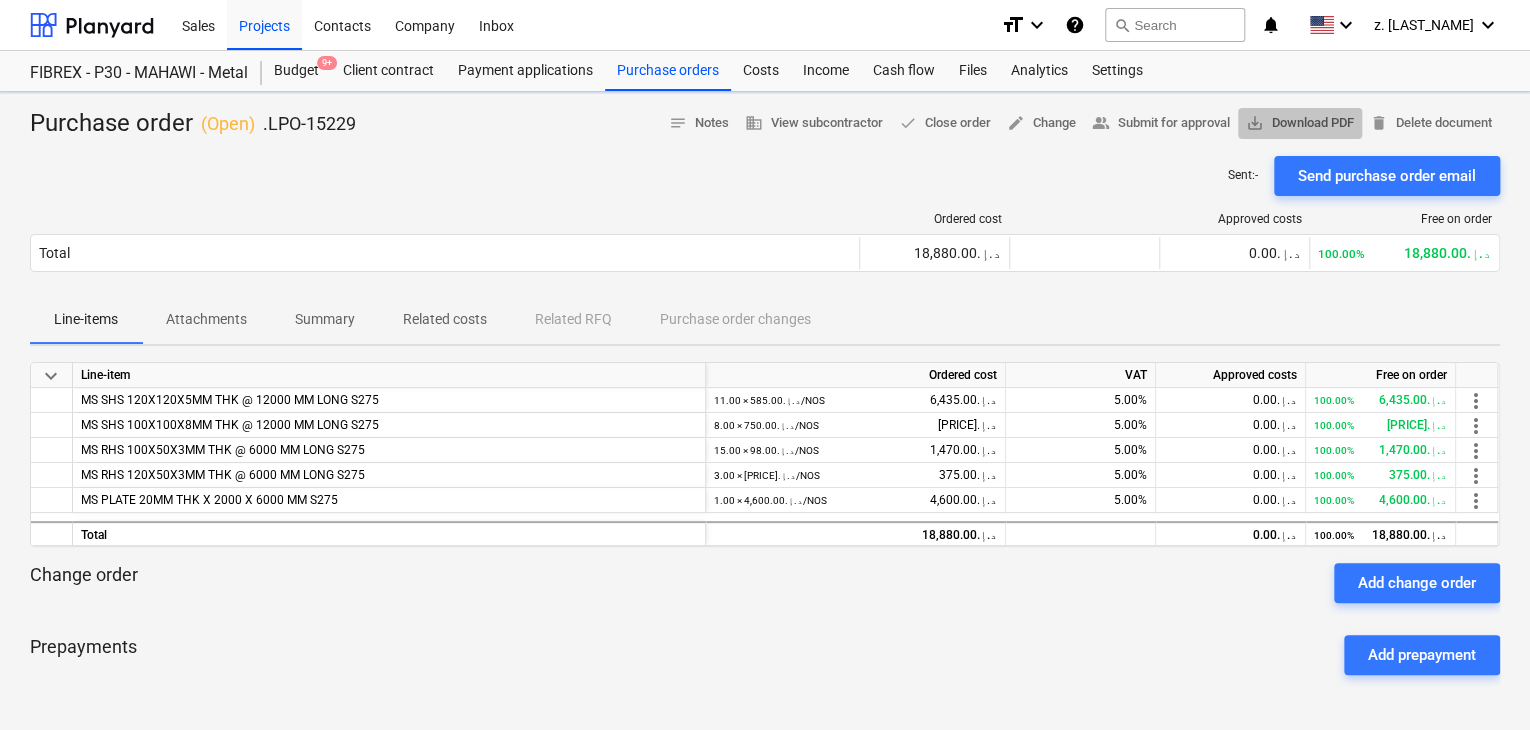 click on "save_alt Download PDF" at bounding box center (1300, 123) 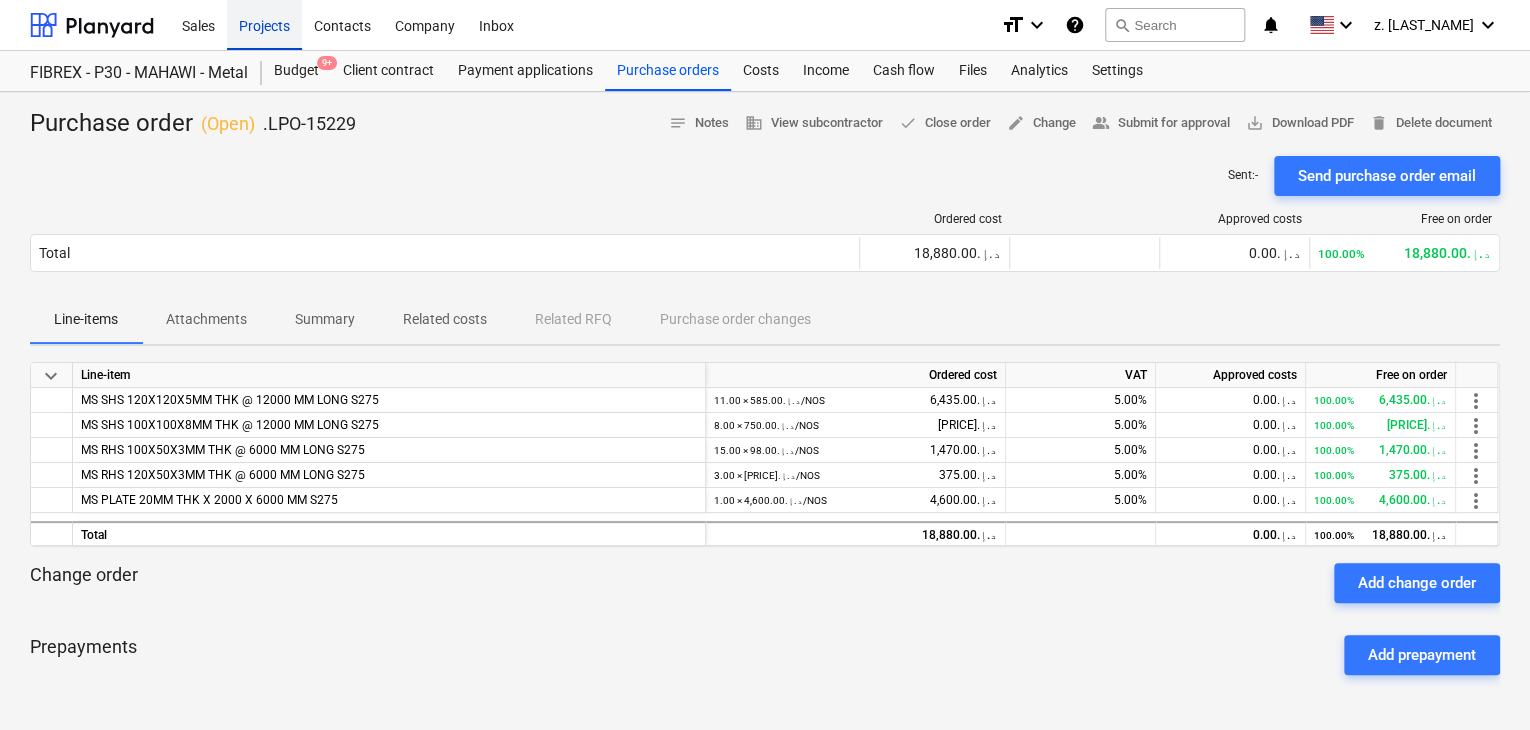 click on "Projects" at bounding box center [264, 24] 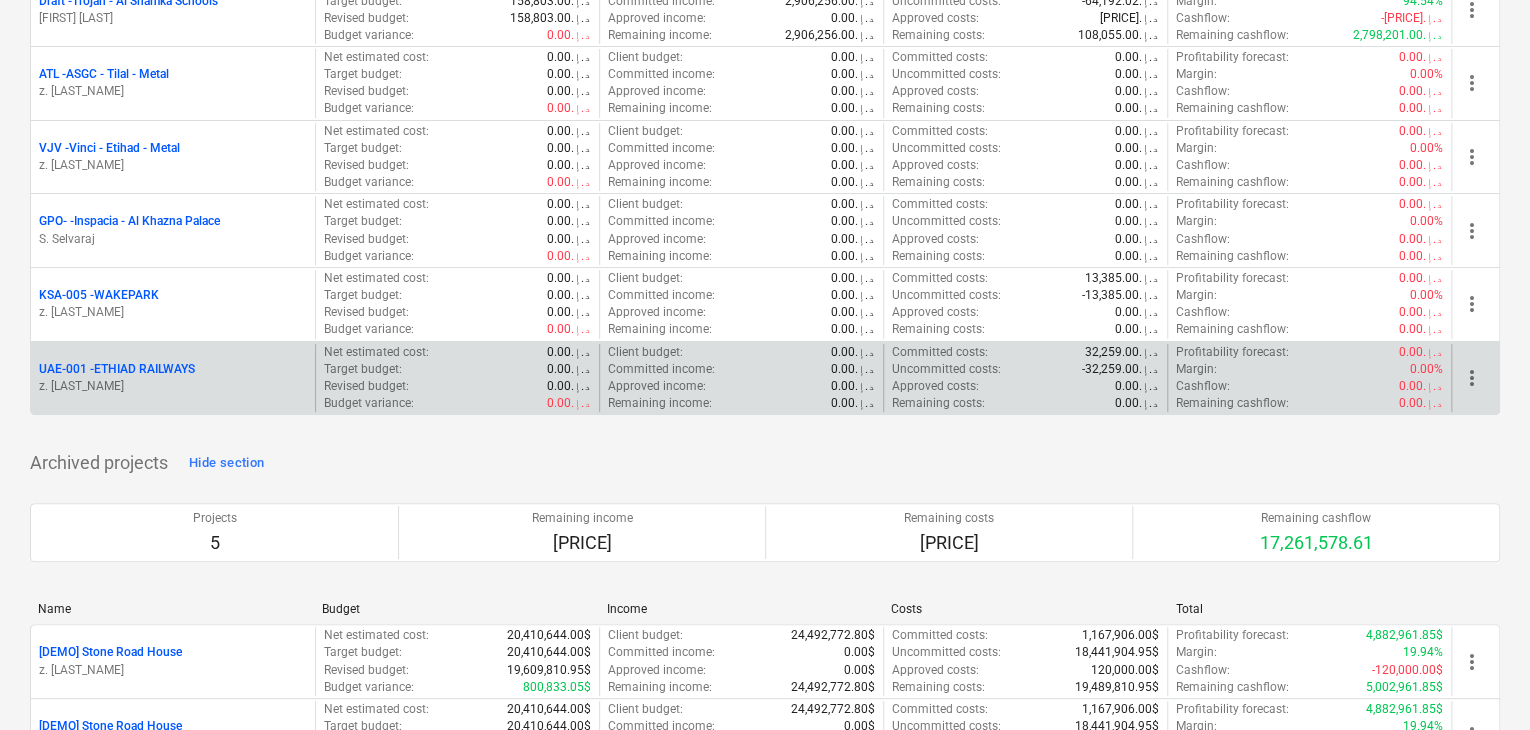 scroll, scrollTop: 4000, scrollLeft: 0, axis: vertical 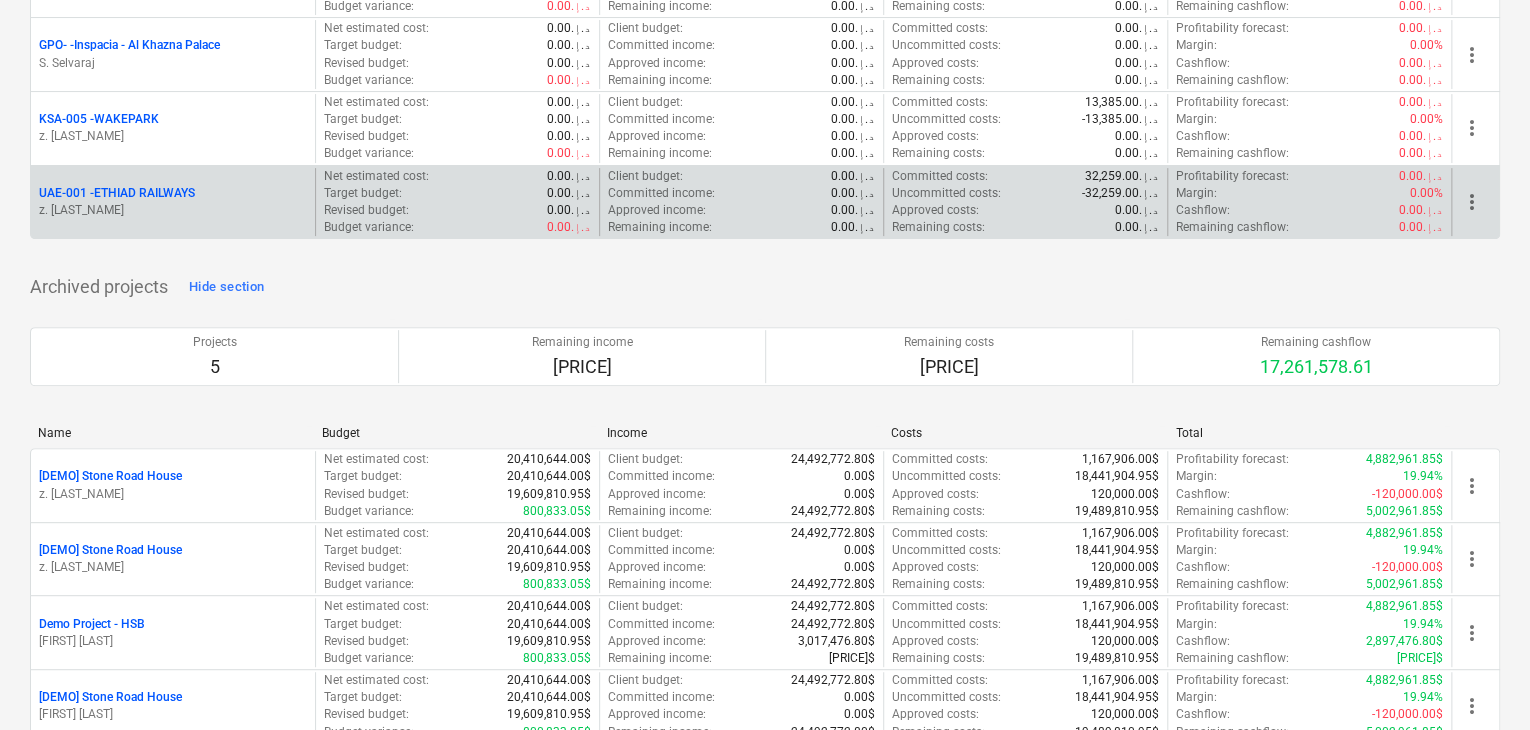 click on "[LOCATION] - [LOCATION] [PERSON]" at bounding box center [173, 202] 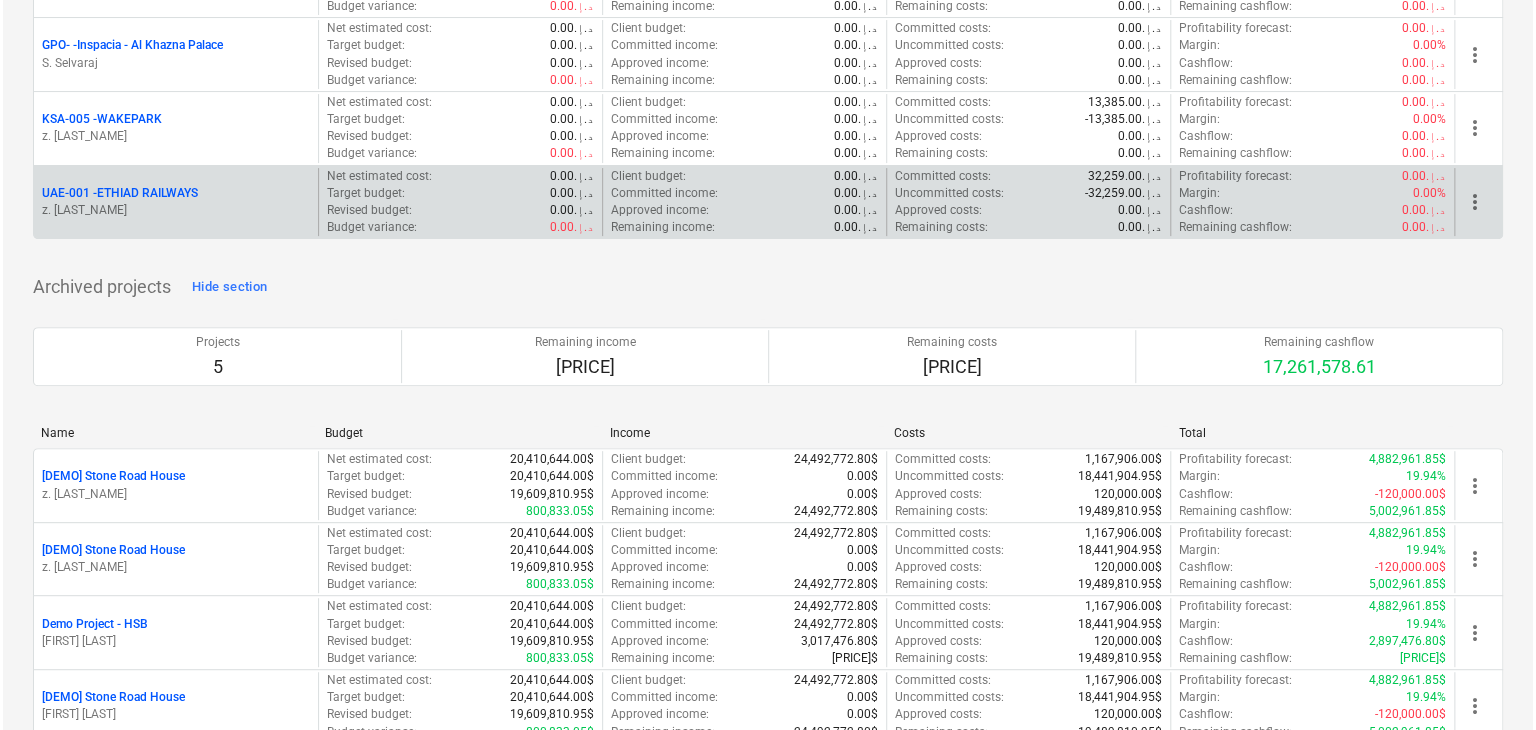 scroll, scrollTop: 0, scrollLeft: 0, axis: both 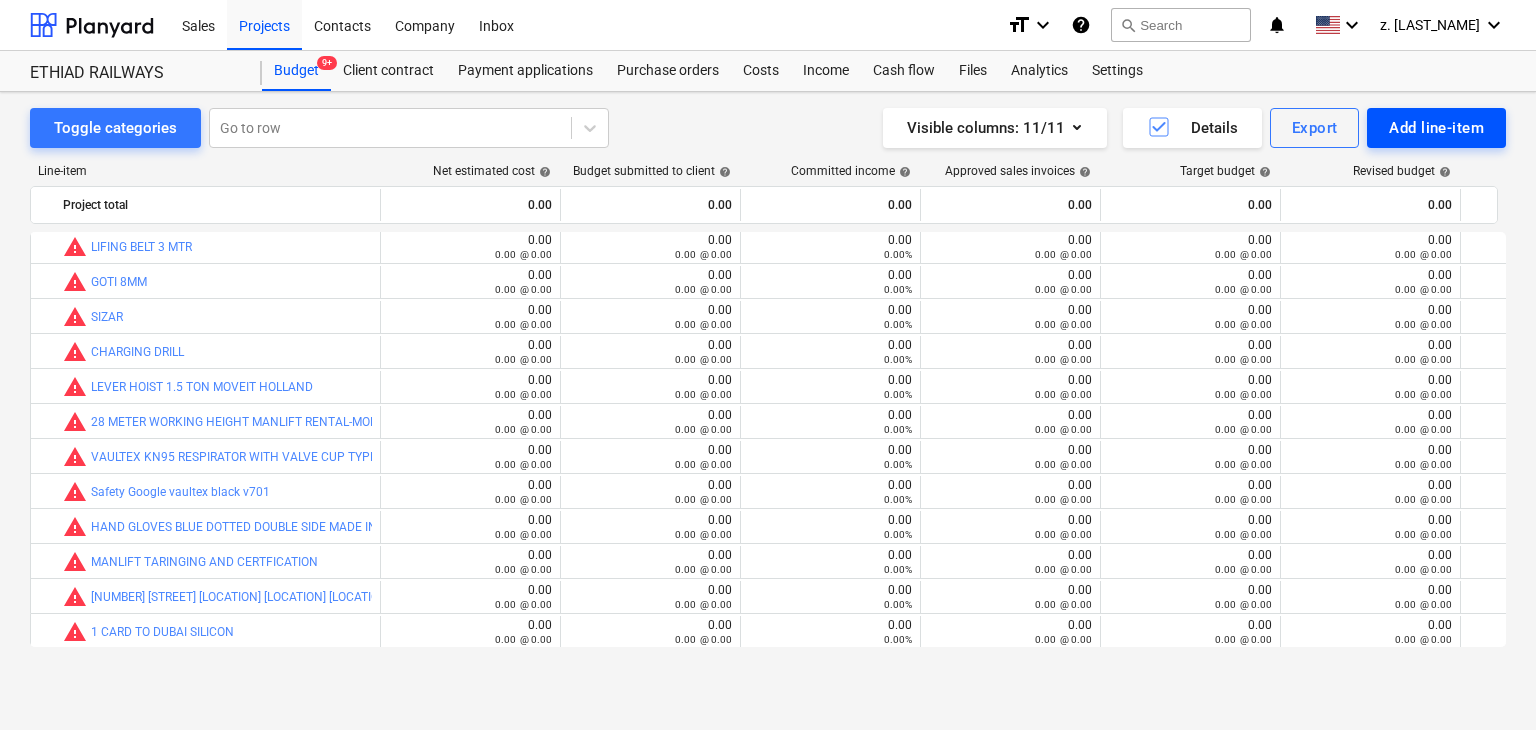 click on "Add line-item" at bounding box center [1436, 128] 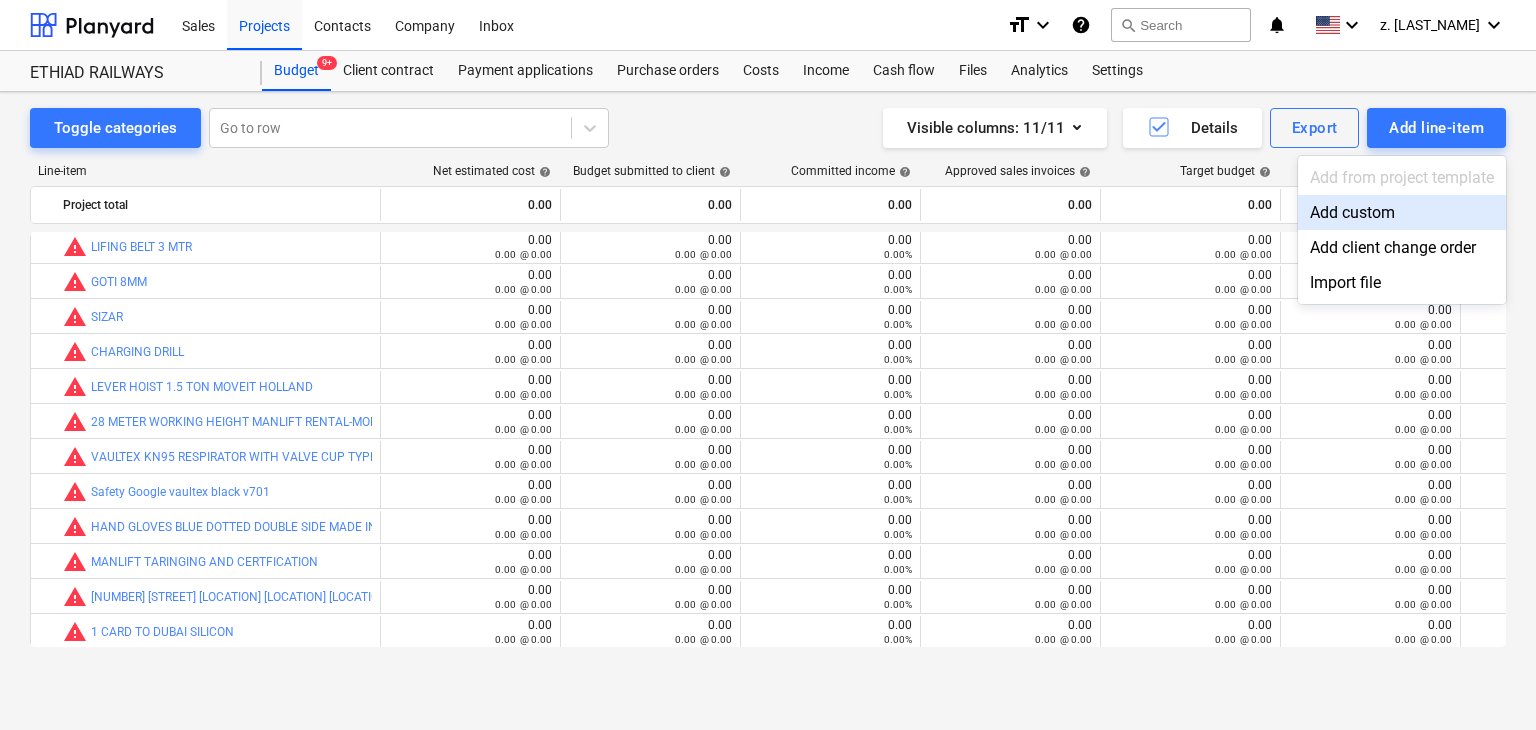 click on "Add custom" at bounding box center (1402, 212) 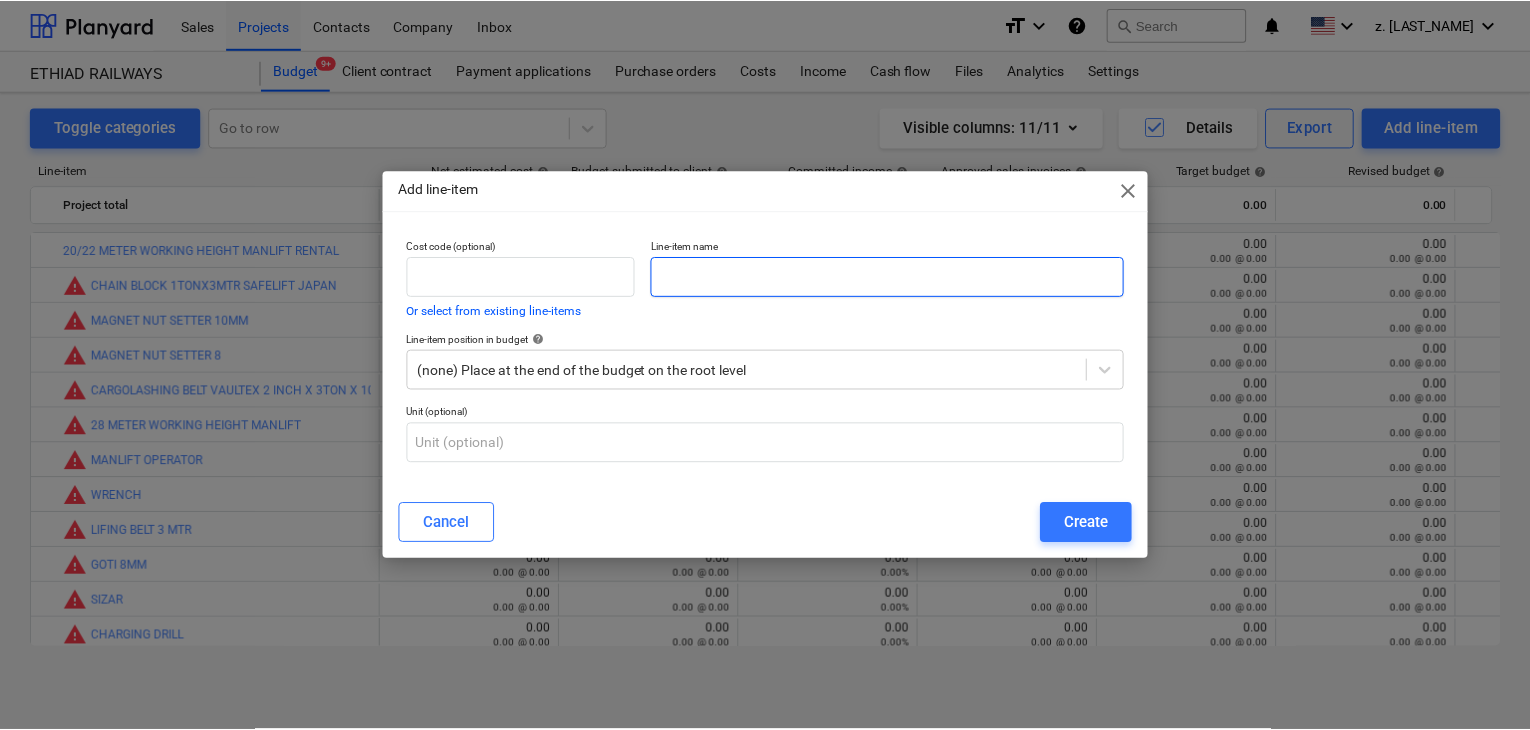 scroll, scrollTop: 284, scrollLeft: 0, axis: vertical 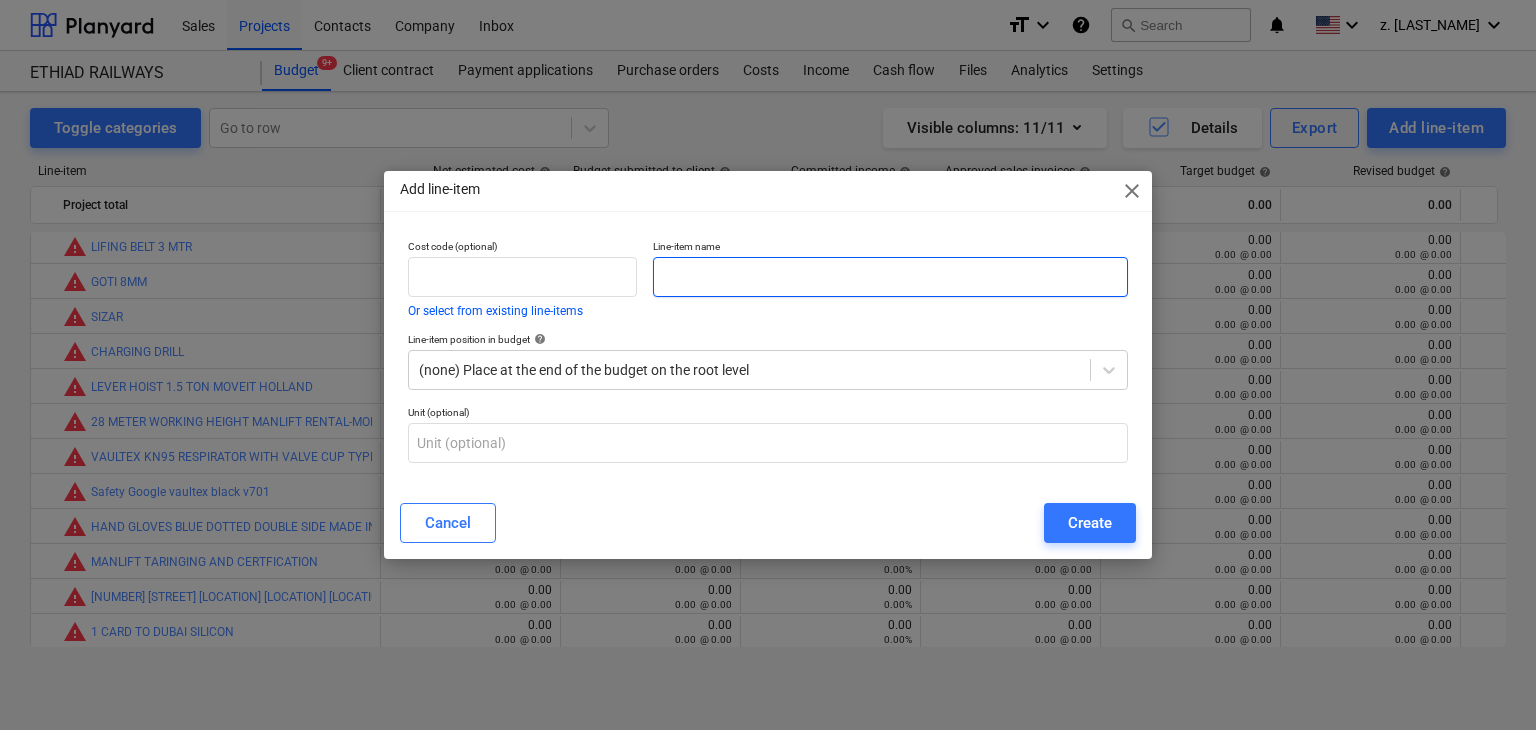 click at bounding box center (890, 277) 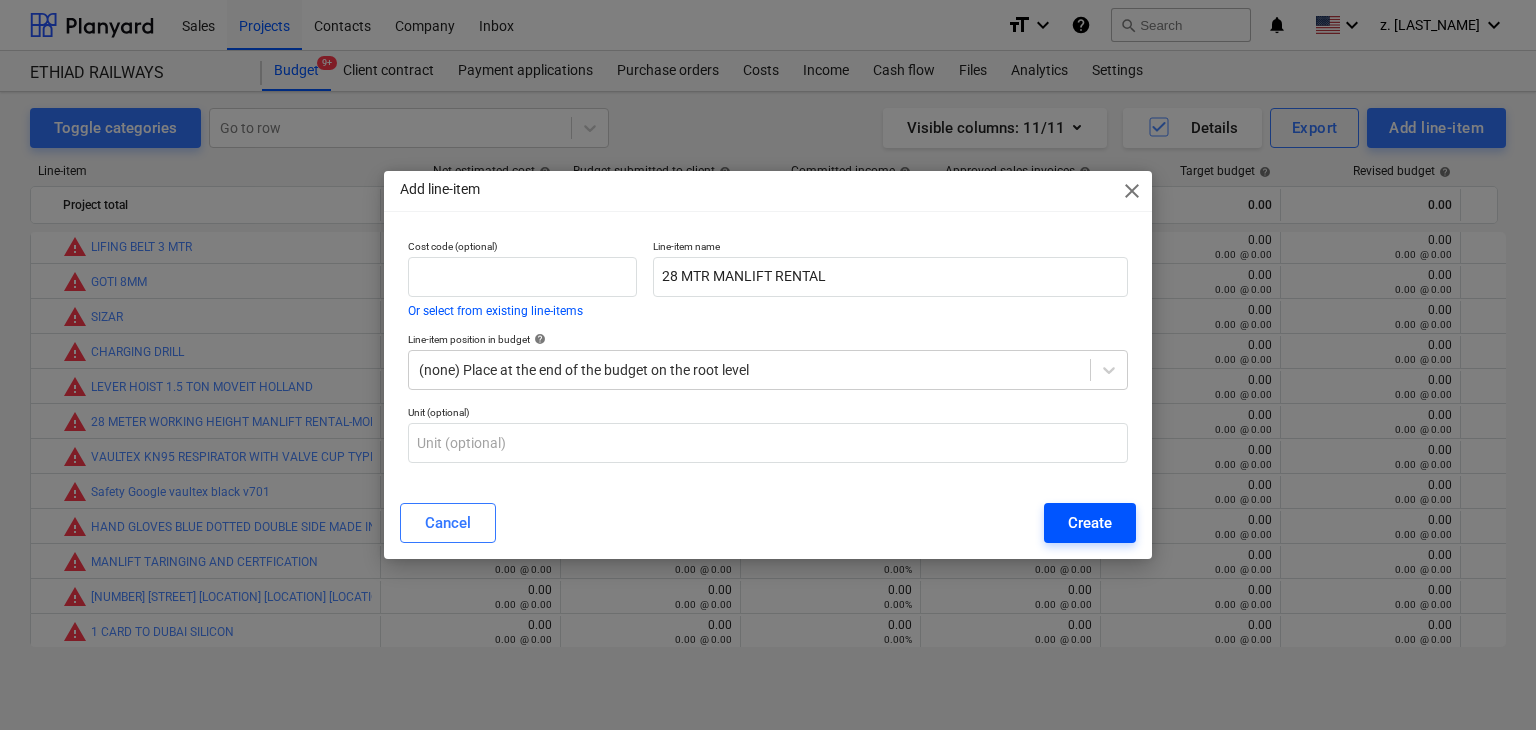click on "Create" at bounding box center [1090, 523] 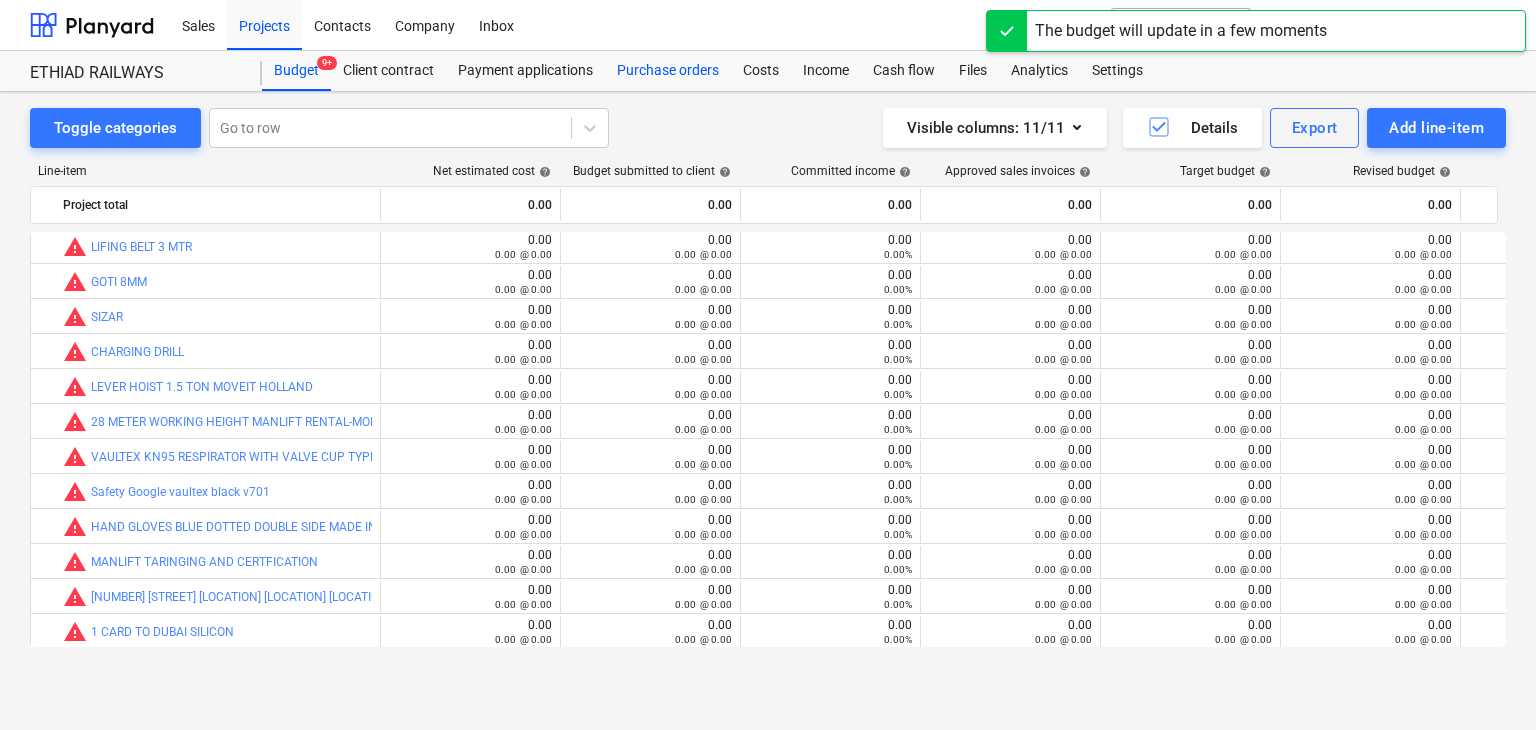 click on "Purchase orders" at bounding box center (668, 71) 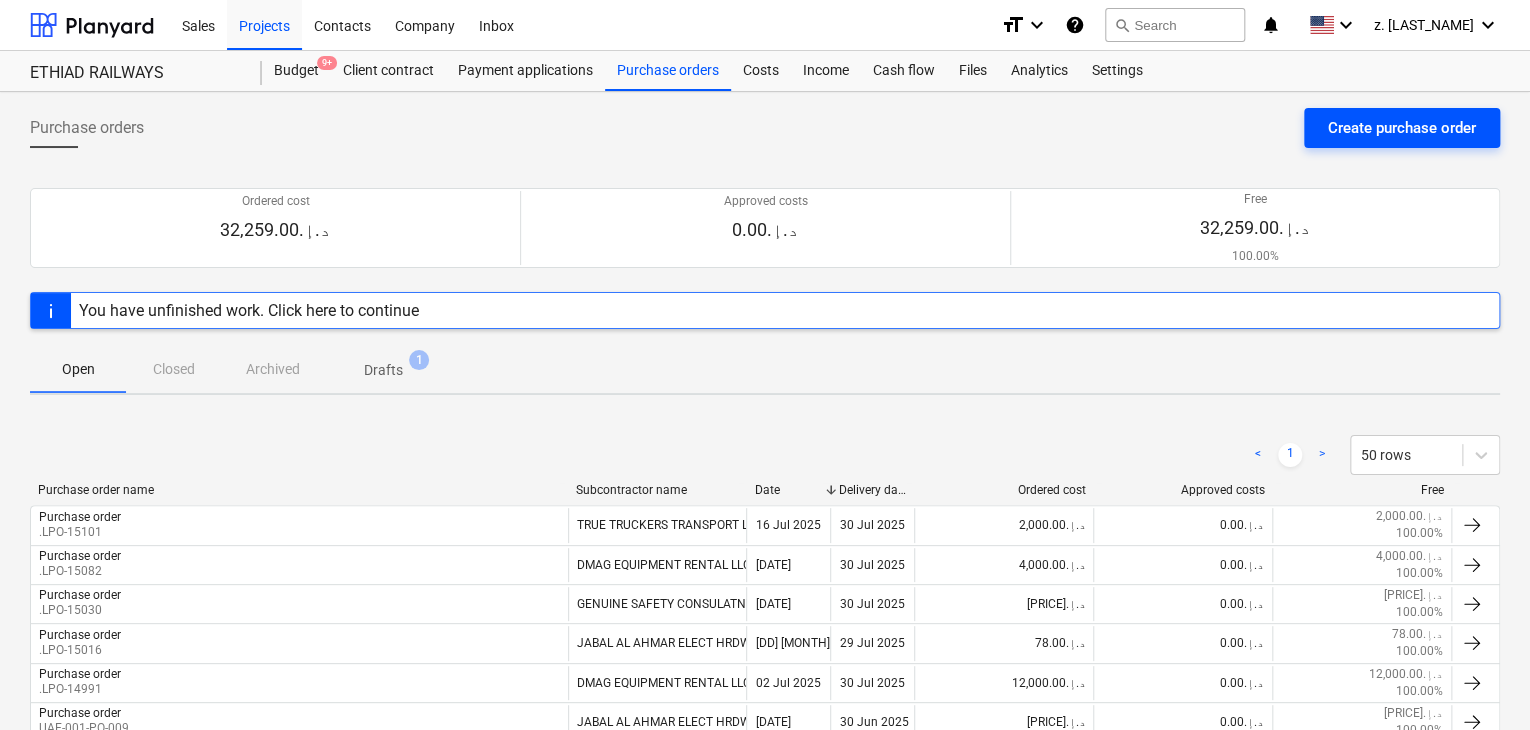 click on "Create purchase order" at bounding box center [1402, 128] 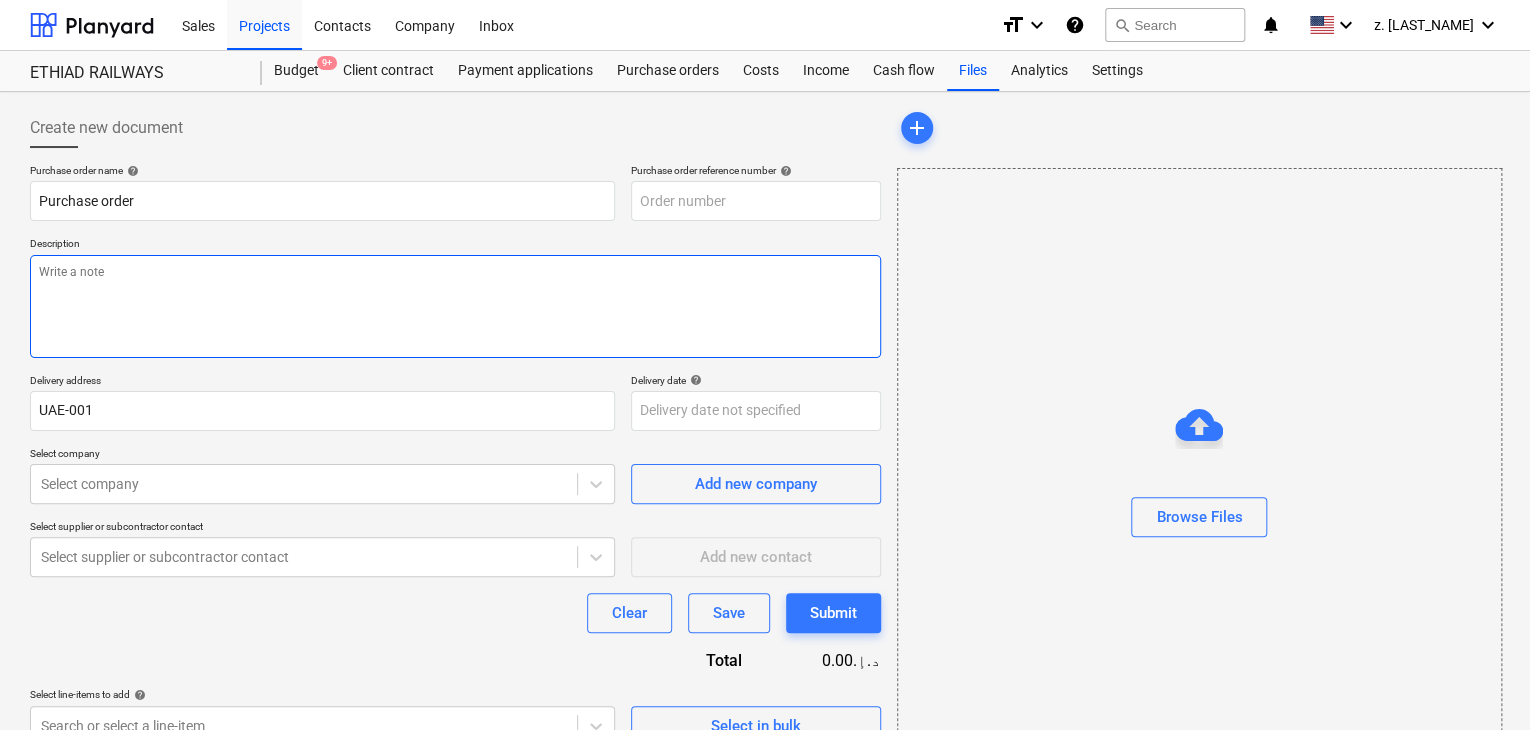 drag, startPoint x: 524, startPoint y: 269, endPoint x: 723, endPoint y: 232, distance: 202.41048 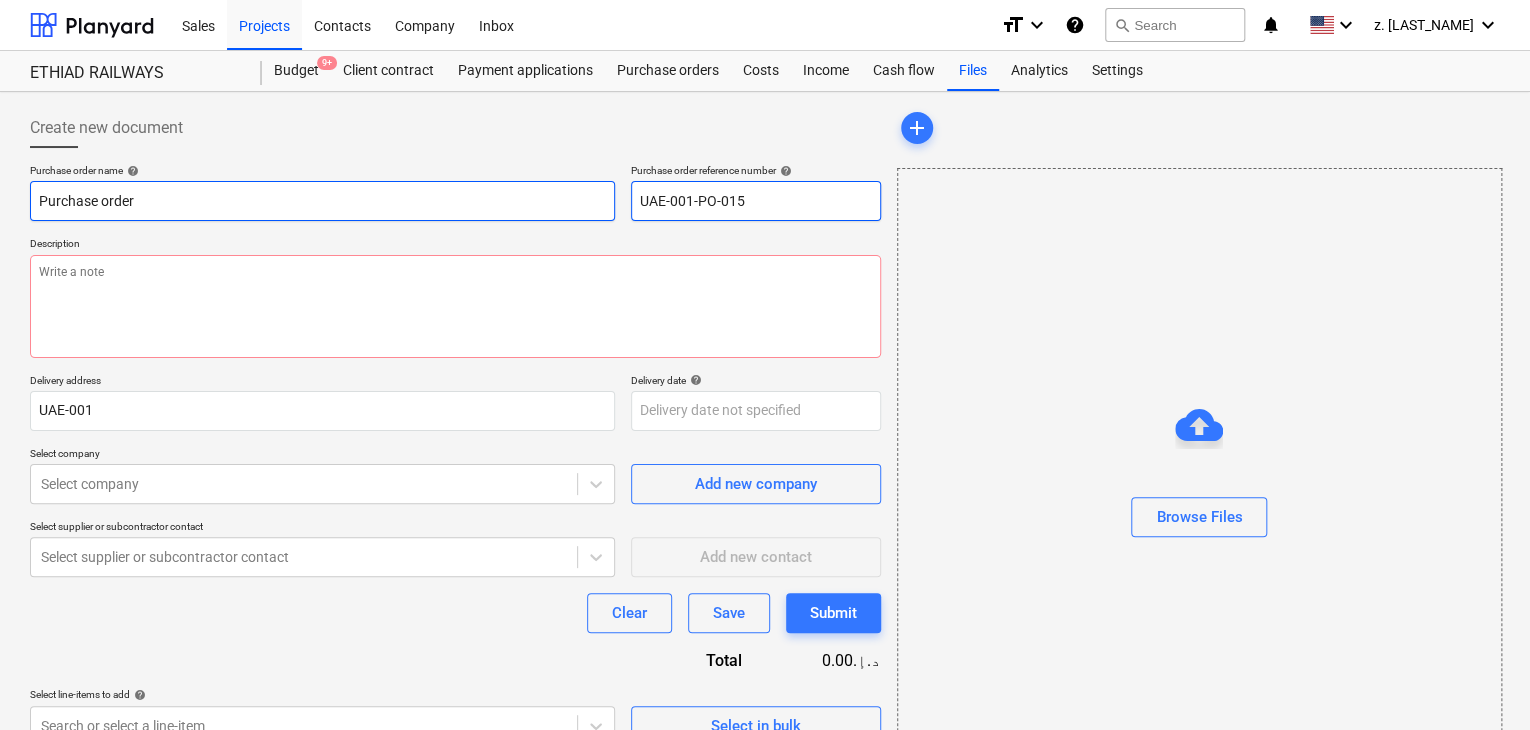 drag, startPoint x: 777, startPoint y: 214, endPoint x: 569, endPoint y: 194, distance: 208.95932 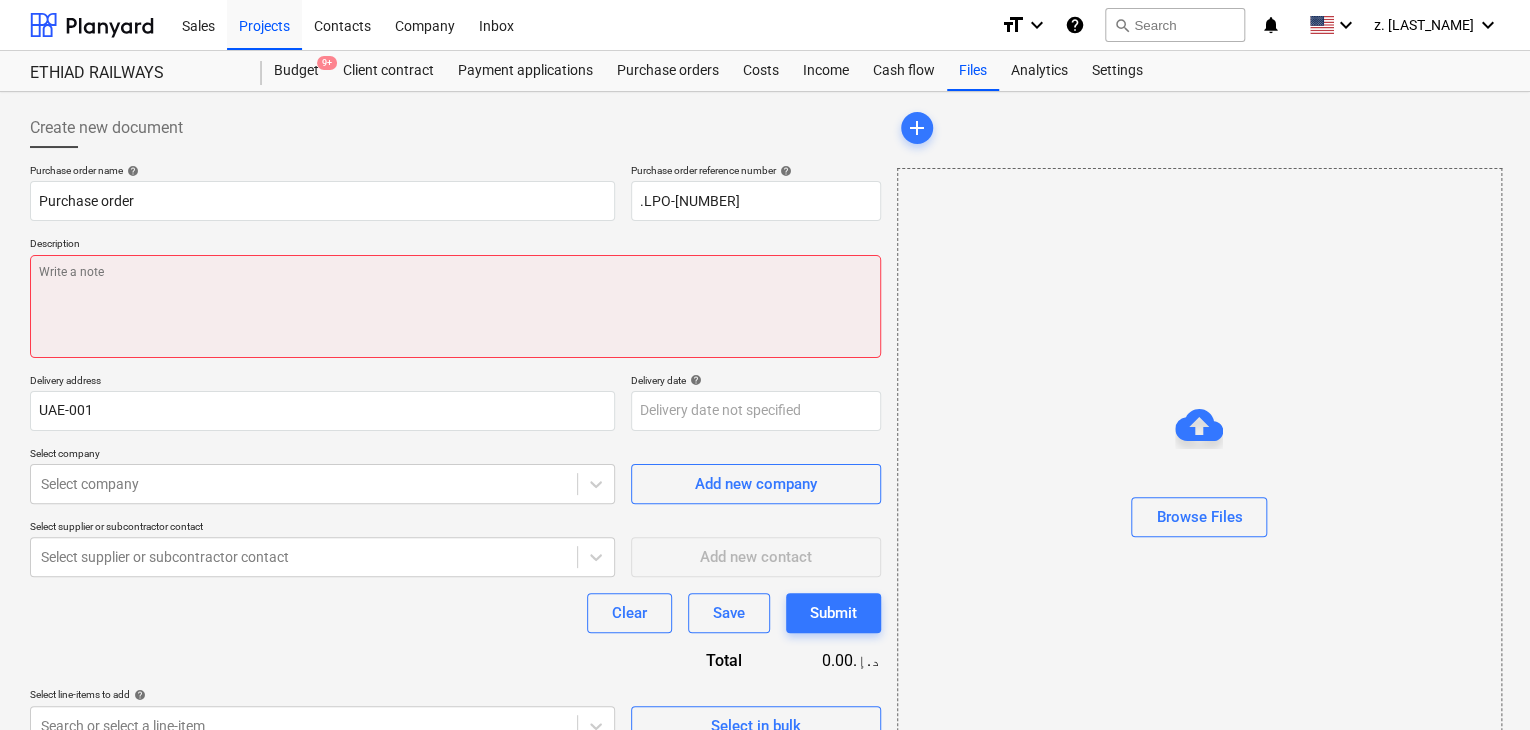 click at bounding box center [455, 306] 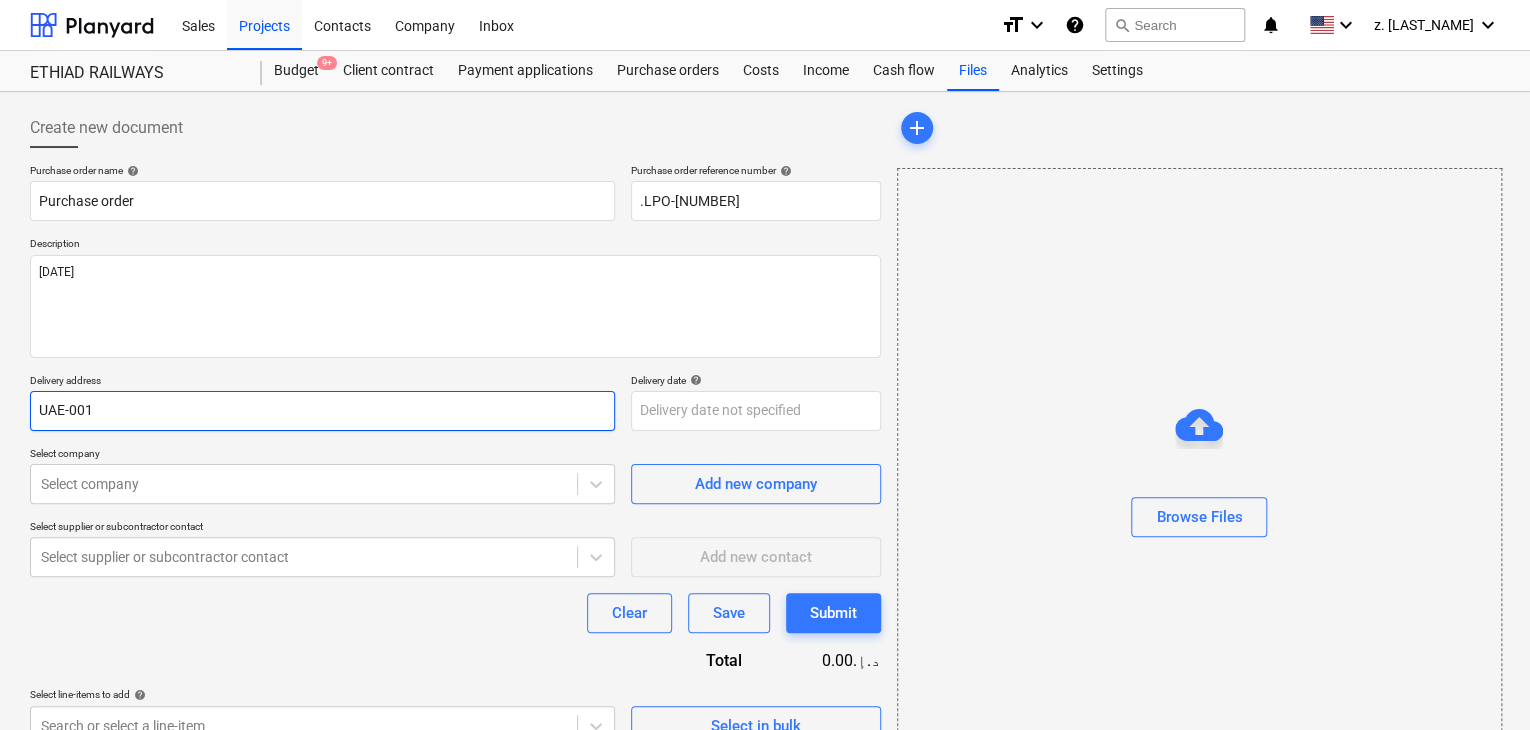 drag, startPoint x: 111, startPoint y: 410, endPoint x: 0, endPoint y: 386, distance: 113.56496 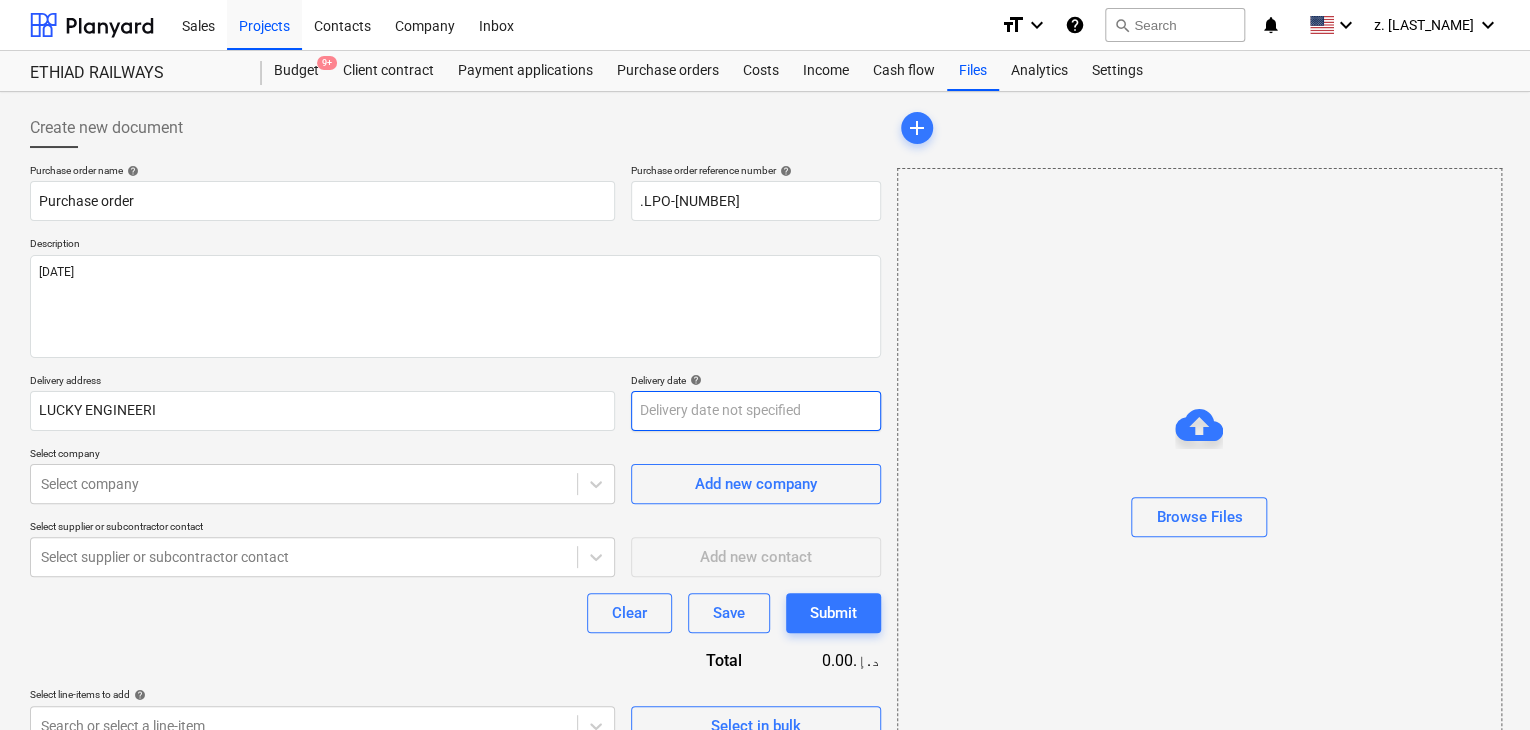 click on "z. [LAST_NAME] keyboard_arrow_down ETHIAD RAILWAYS Budget 9+ Client contract Payment applications Purchase orders Costs Income Cash flow Files Analytics Settings Create new document Purchase order name help Purchase order Purchase order reference number help .LPO-15230 Description [DATE]/[MONTH]/[YEAR] Delivery address LUCKY ENGINEERING SERVICES Delivery date help Press the down arrow key to interact with the calendar and
select a date. Press the question mark key to get the keyboard shortcuts for changing dates. Select company Select company Add new company Select supplier or subcontractor contact Select supplier or subcontractor contact Add new contact Clear Save Submit Total 0.00د.إ.‏ Select line-items to add help Search or select a line-item Select in bulk add Browse Files Project fetching failed Project fetching failed Project fetching failed Project fetching failed
x" at bounding box center (765, 365) 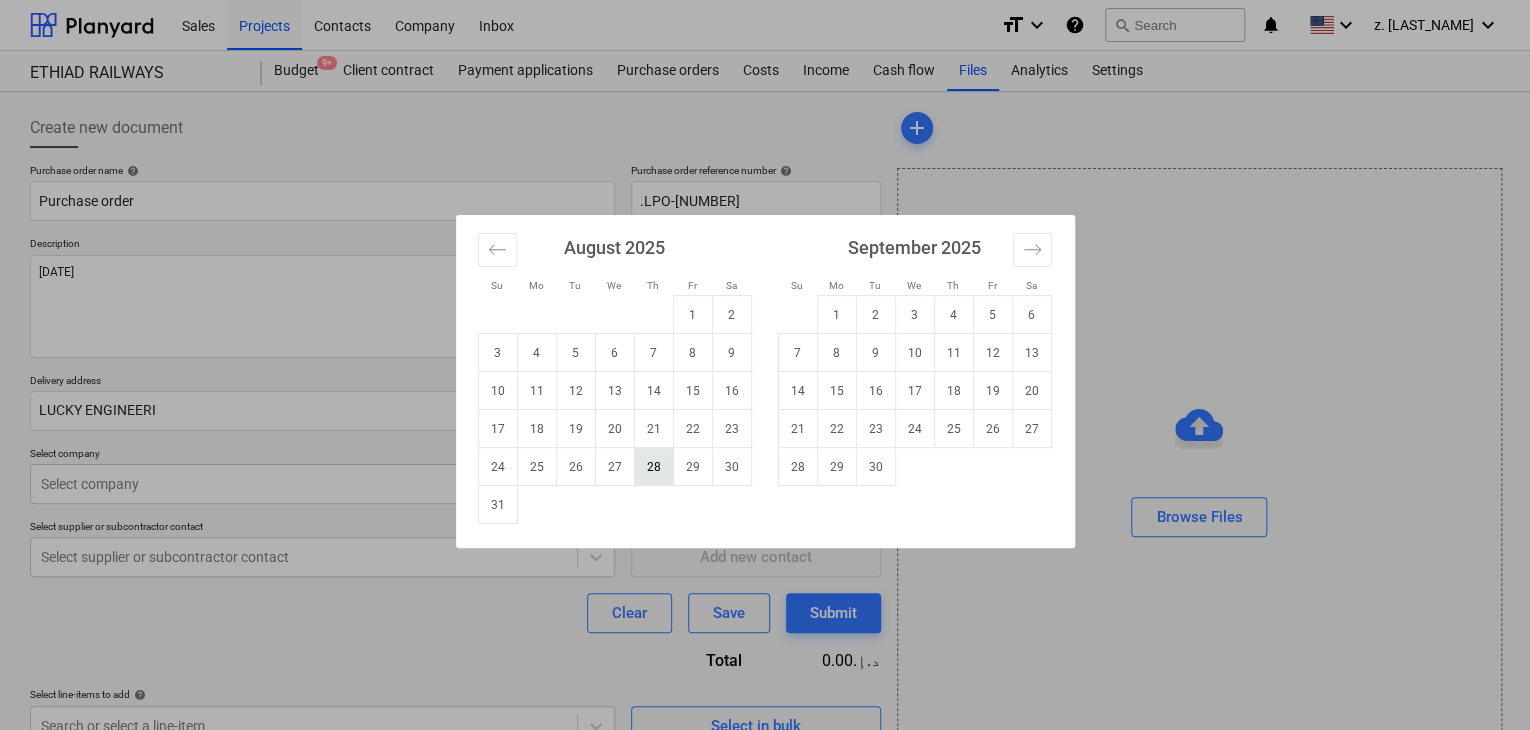 click on "28" at bounding box center [653, 467] 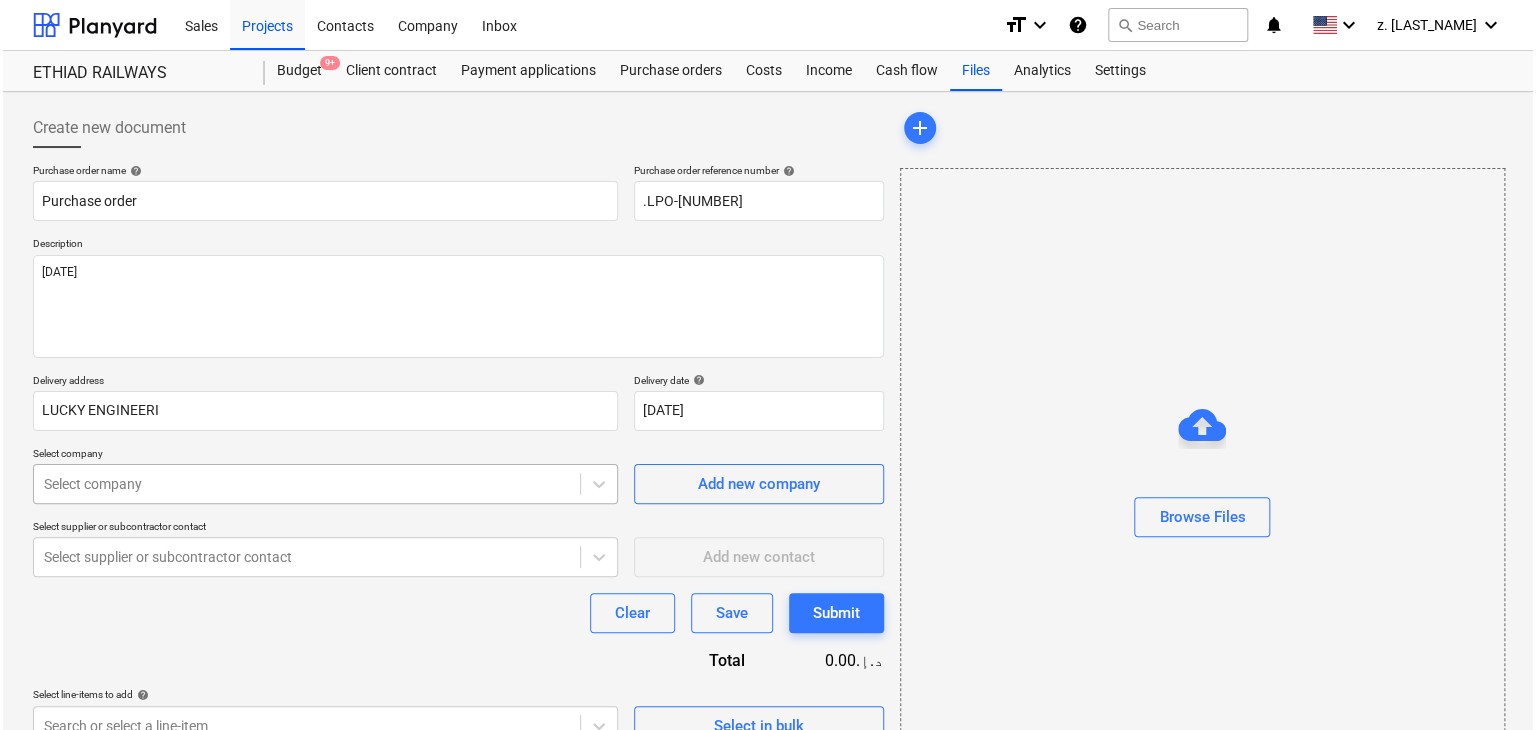 scroll, scrollTop: 71, scrollLeft: 0, axis: vertical 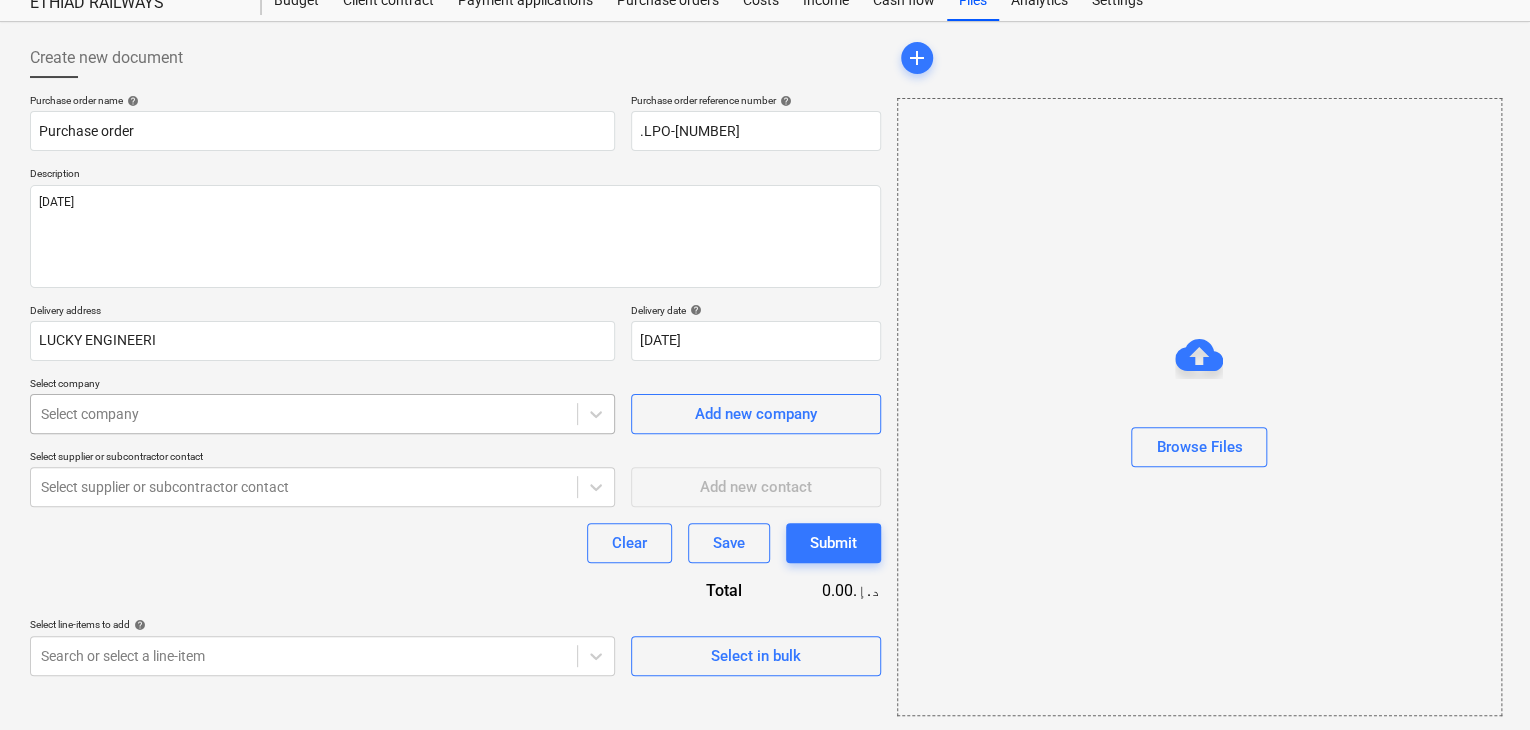 click on "Sales Projects Contacts Company Inbox format_size keyboard_arrow_down help search Search notifications 0 keyboard_arrow_down [PERSON] [LOCATION] Budget 9+ Client contract Payment applications Purchase orders Costs Income Cash flow Files Analytics Settings Create new document Purchase order name help Purchase order Purchase order reference number help .LPO-[NUMBER] Description [DATE] Delivery address [PERSON] Delivery date help [DATE] [DATE] Press the down arrow key to interact with the calendar and
select a date. Press the question mark key to get the keyboard shortcuts for changing dates. Select company Select company Add new company Select supplier or subcontractor contact Select supplier or subcontractor contact Add new contact Clear Save Submit Total [CURRENCY] Select line-items to add help Search or select a line-item Select in bulk add Browse Files Project fetching failed Project fetching failed Project fetching failed
x" at bounding box center [765, 295] 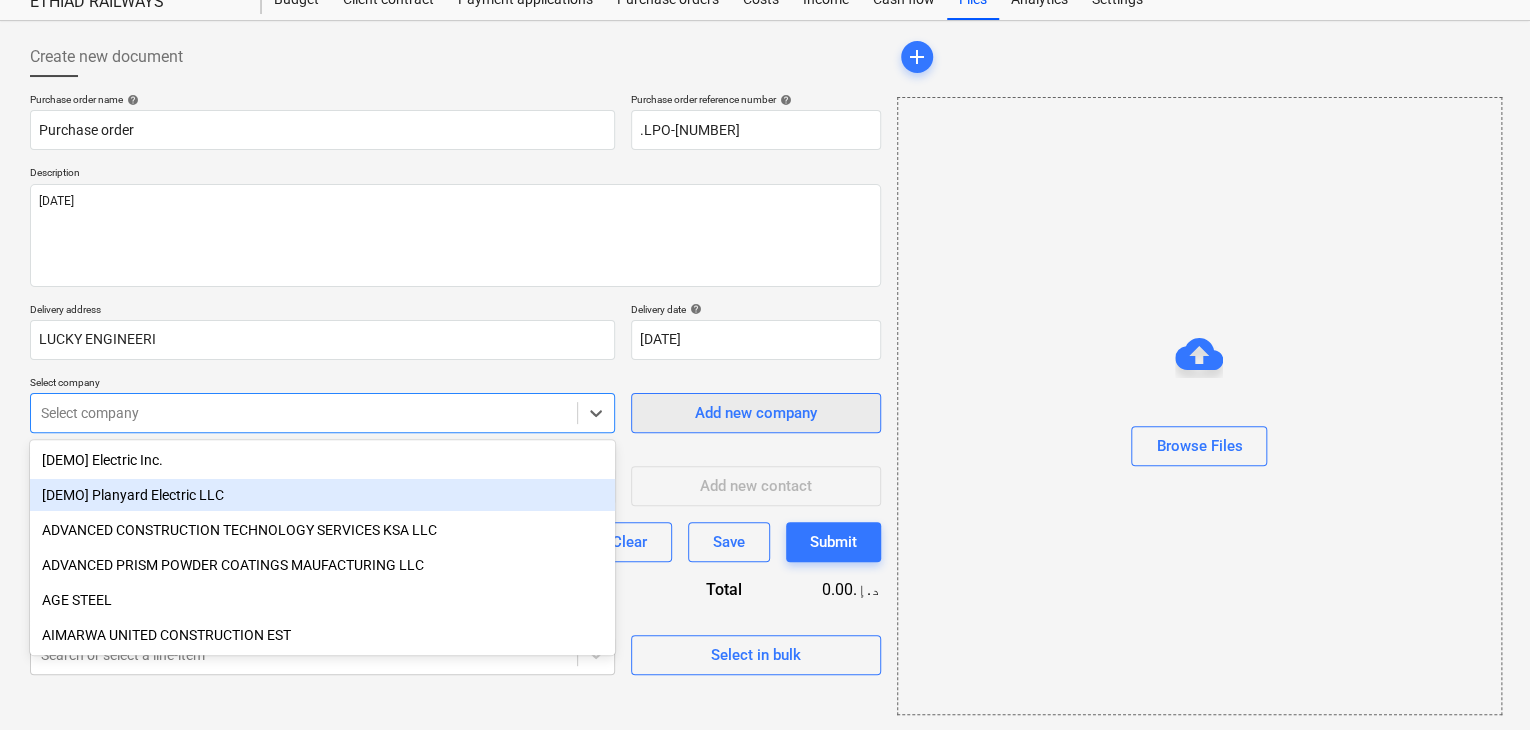 click on "Add new company" at bounding box center (756, 413) 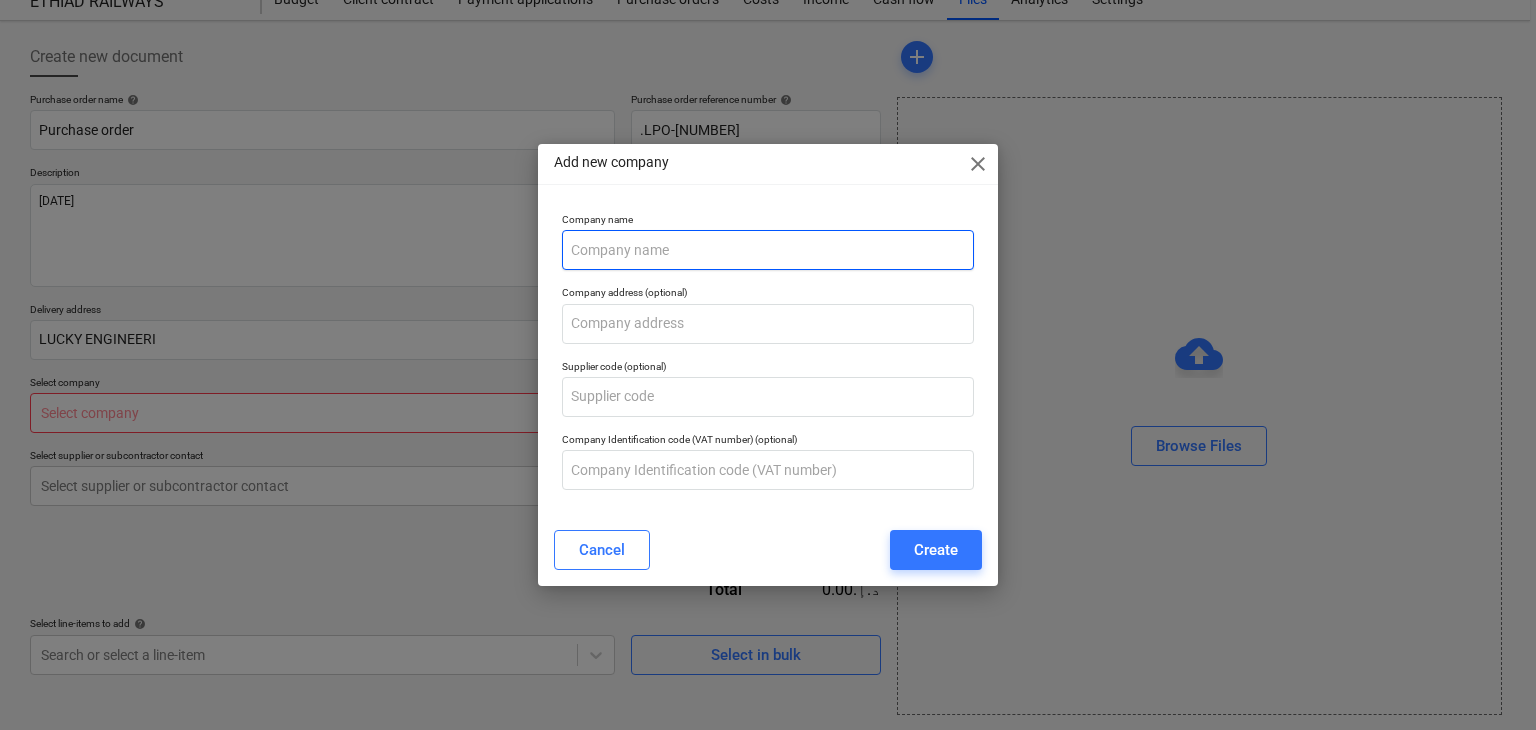 click at bounding box center [768, 250] 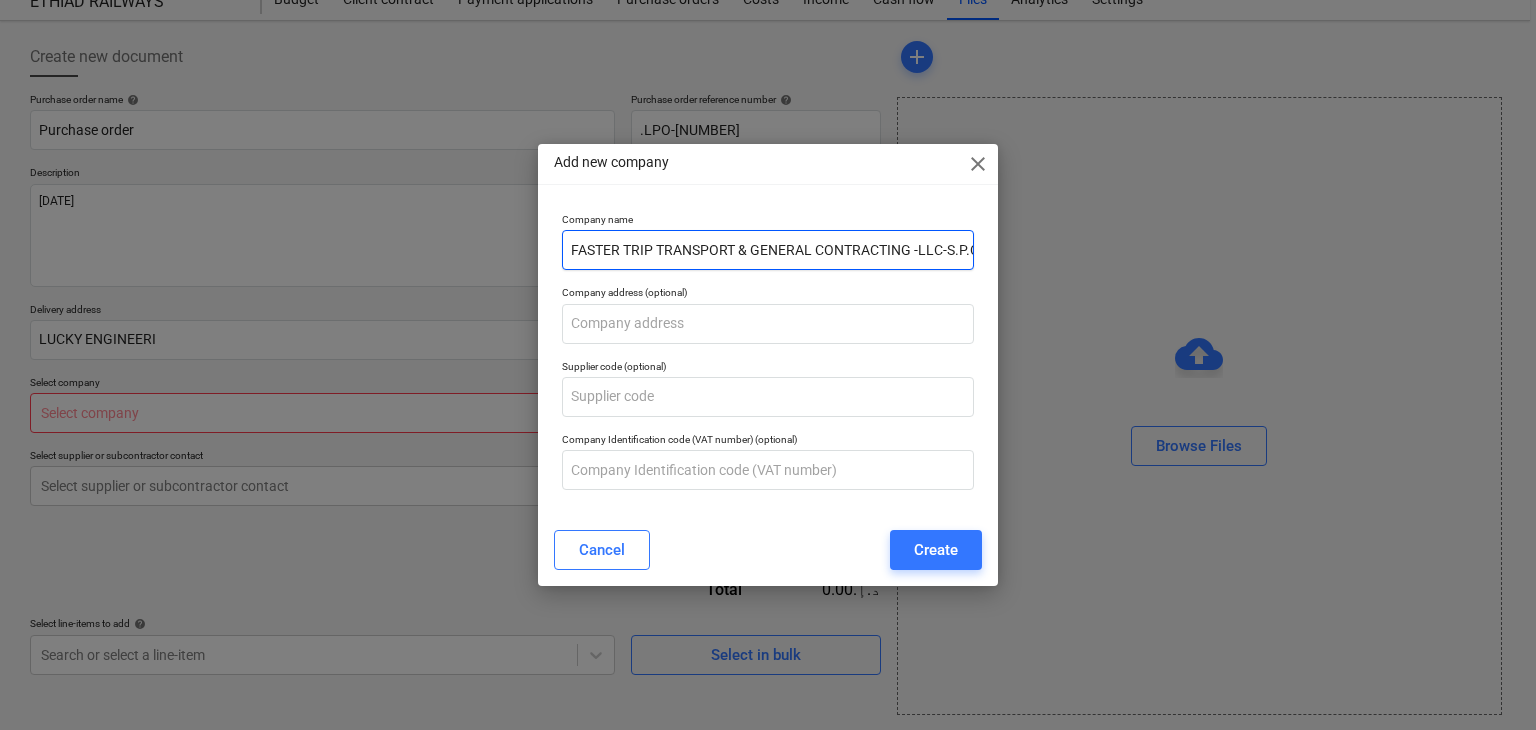 scroll, scrollTop: 0, scrollLeft: 2, axis: horizontal 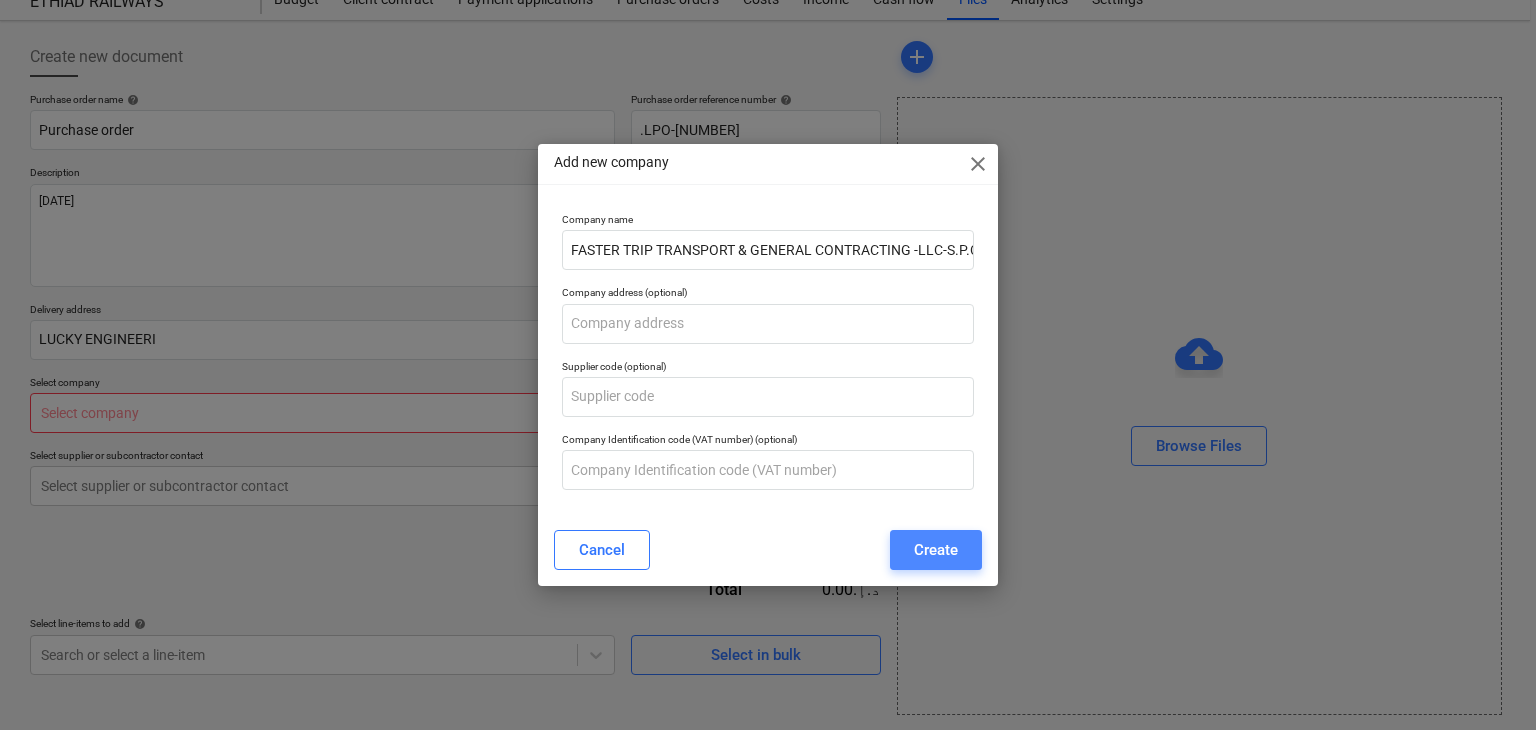 click on "Create" at bounding box center [936, 550] 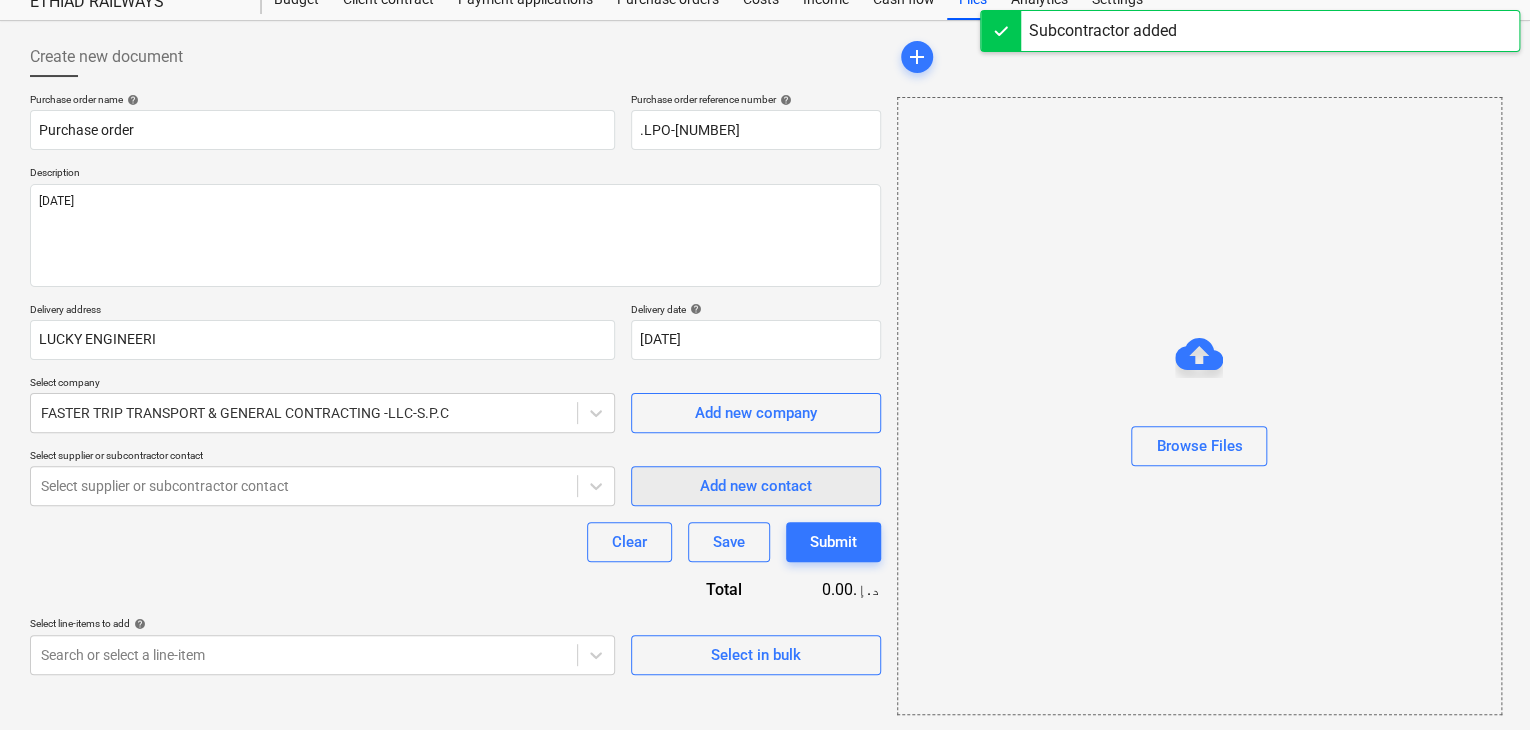 click on "Add new contact" at bounding box center [756, 486] 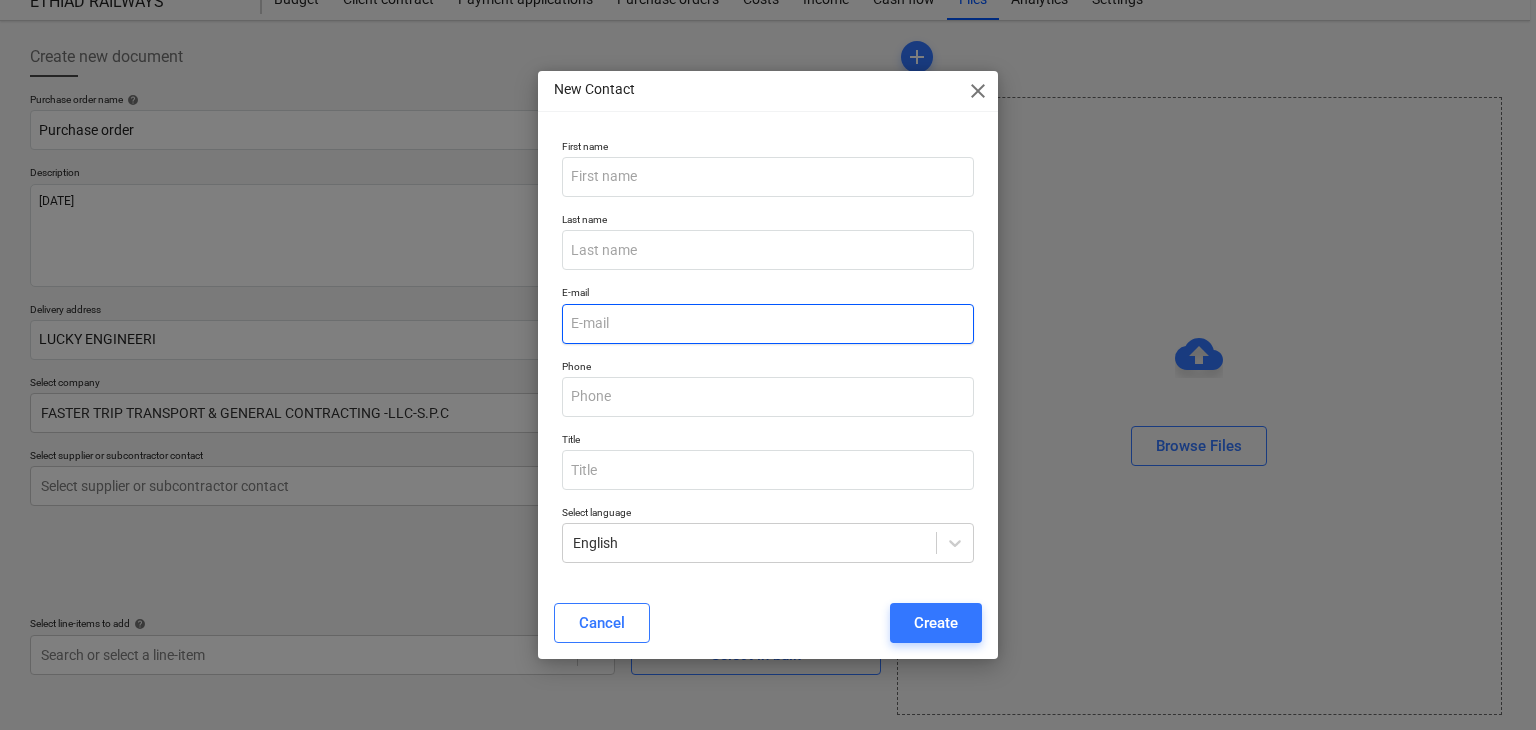 click at bounding box center [768, 324] 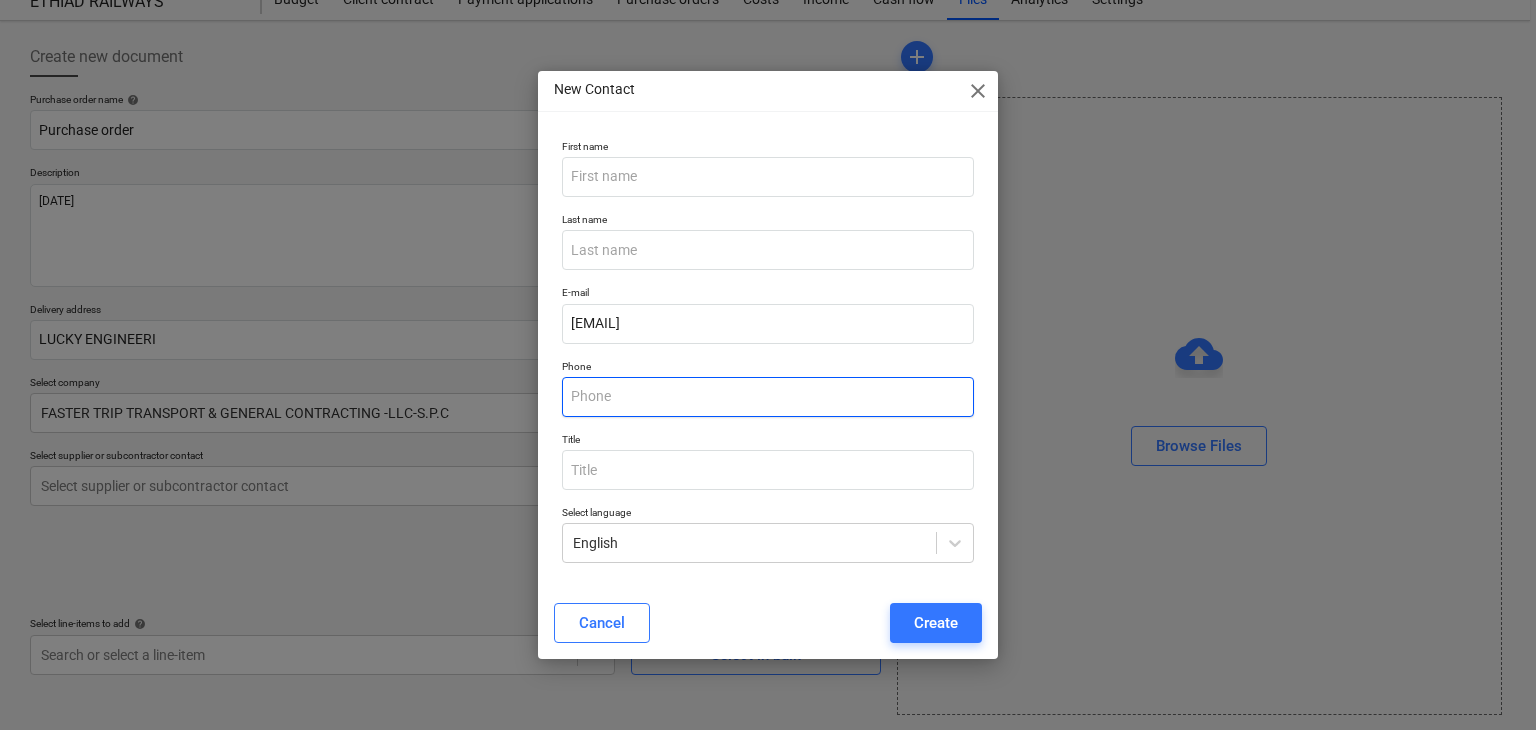 click at bounding box center (768, 397) 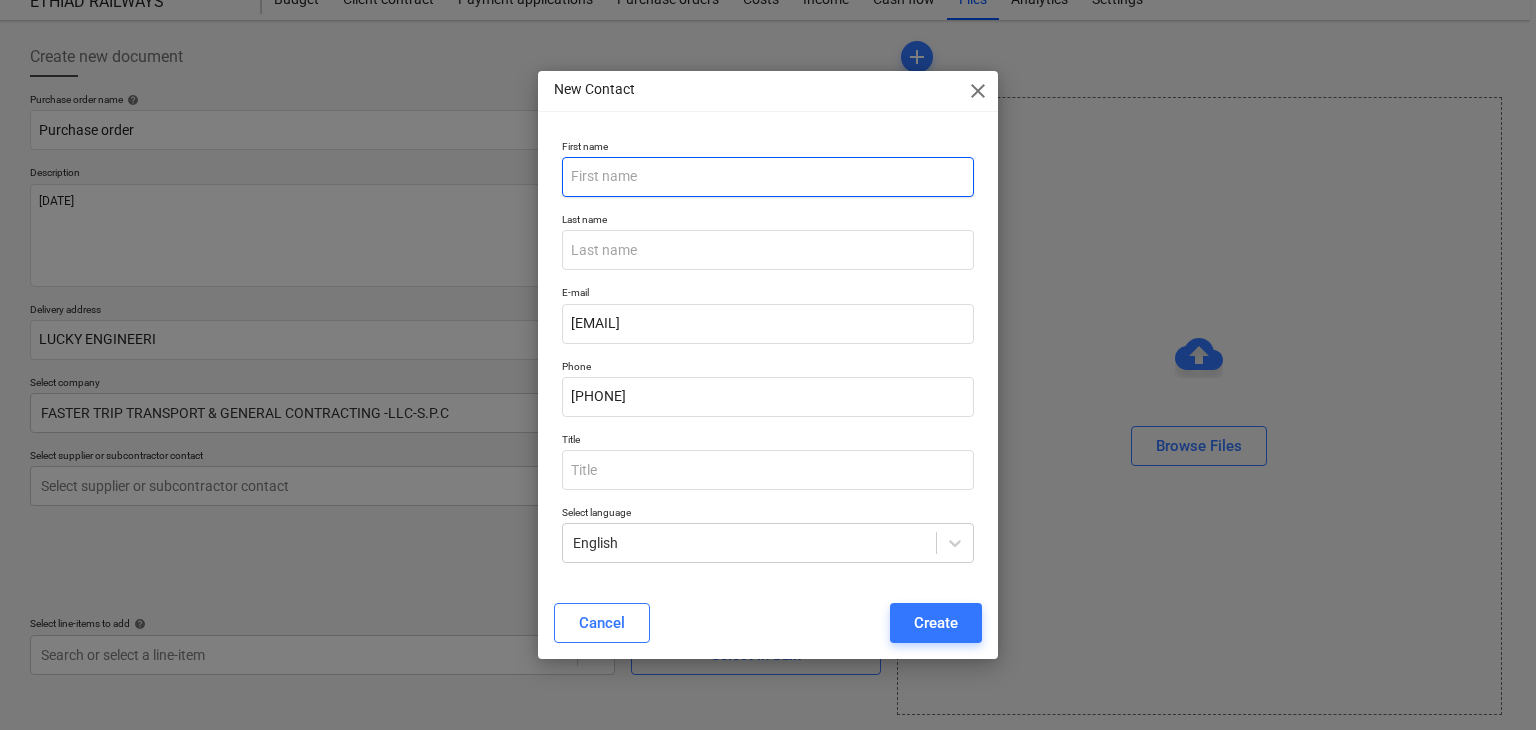 click at bounding box center [768, 177] 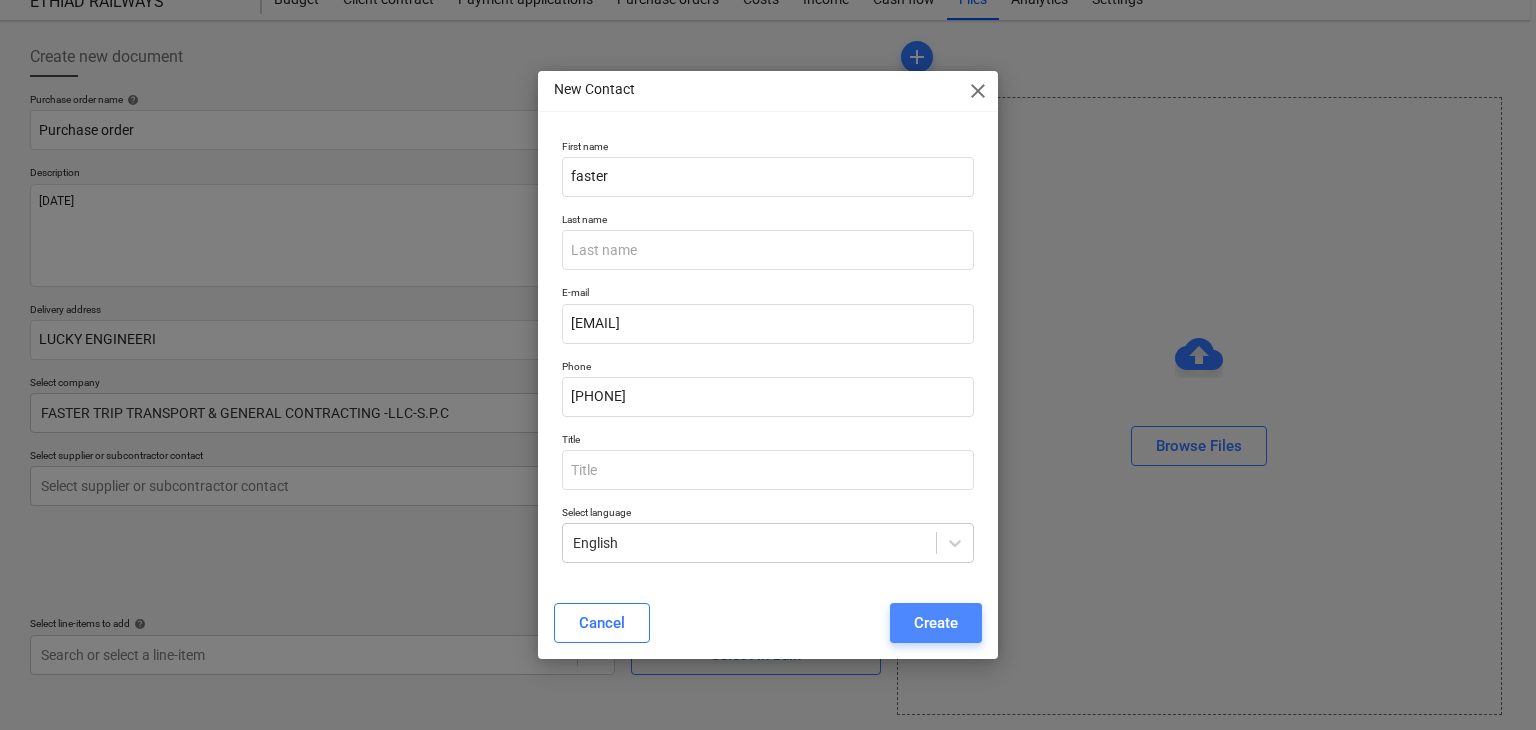 click on "Create" at bounding box center [936, 623] 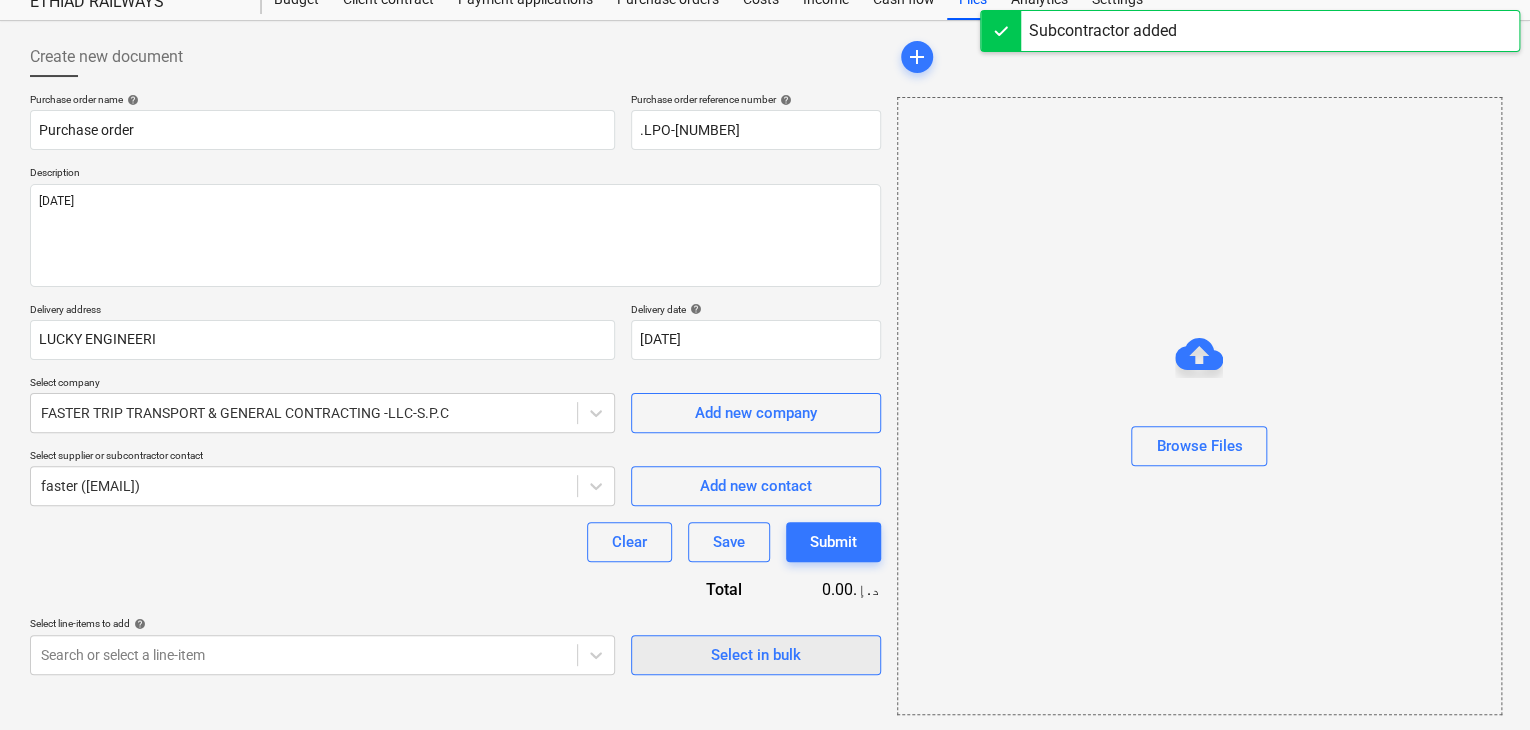 click on "Select in bulk" at bounding box center [756, 655] 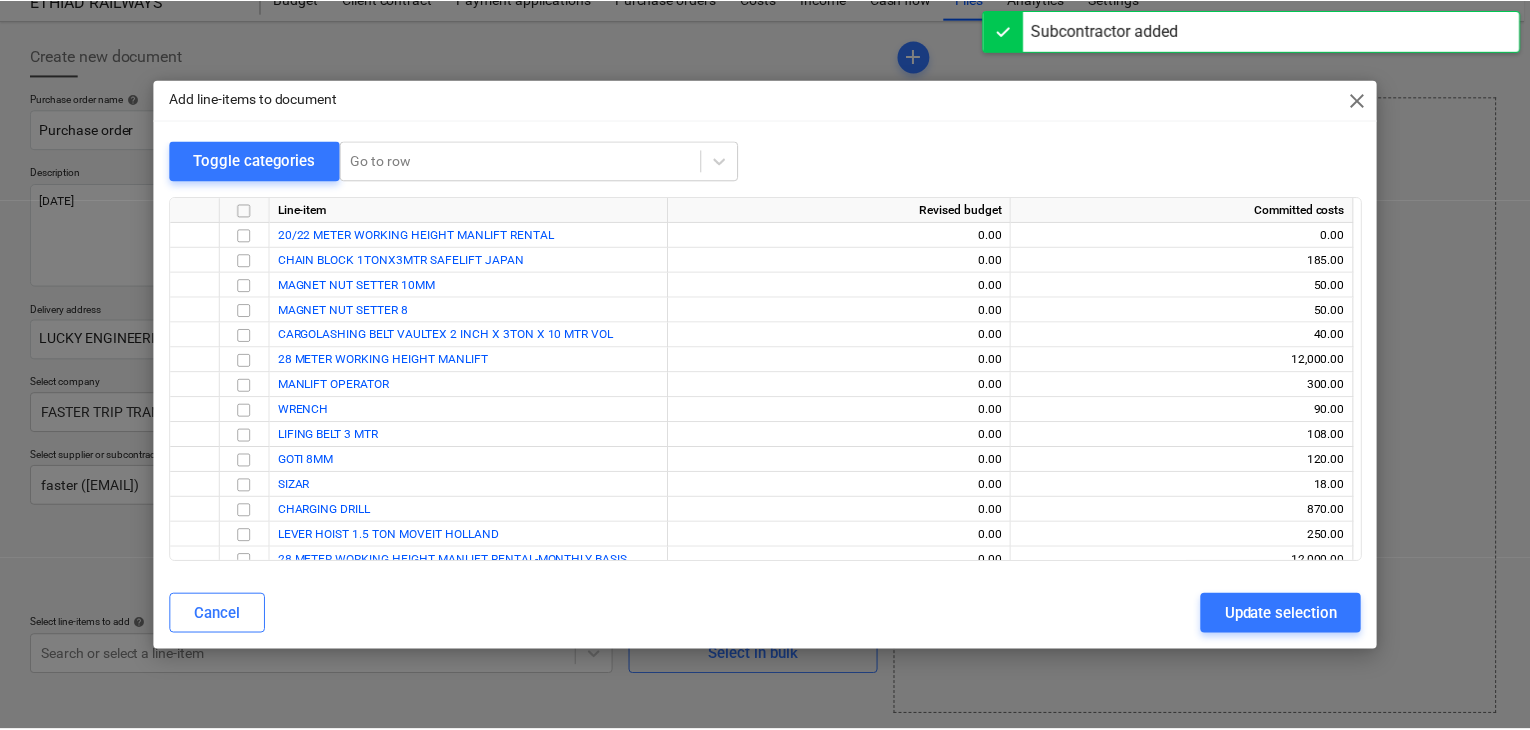 scroll, scrollTop: 187, scrollLeft: 0, axis: vertical 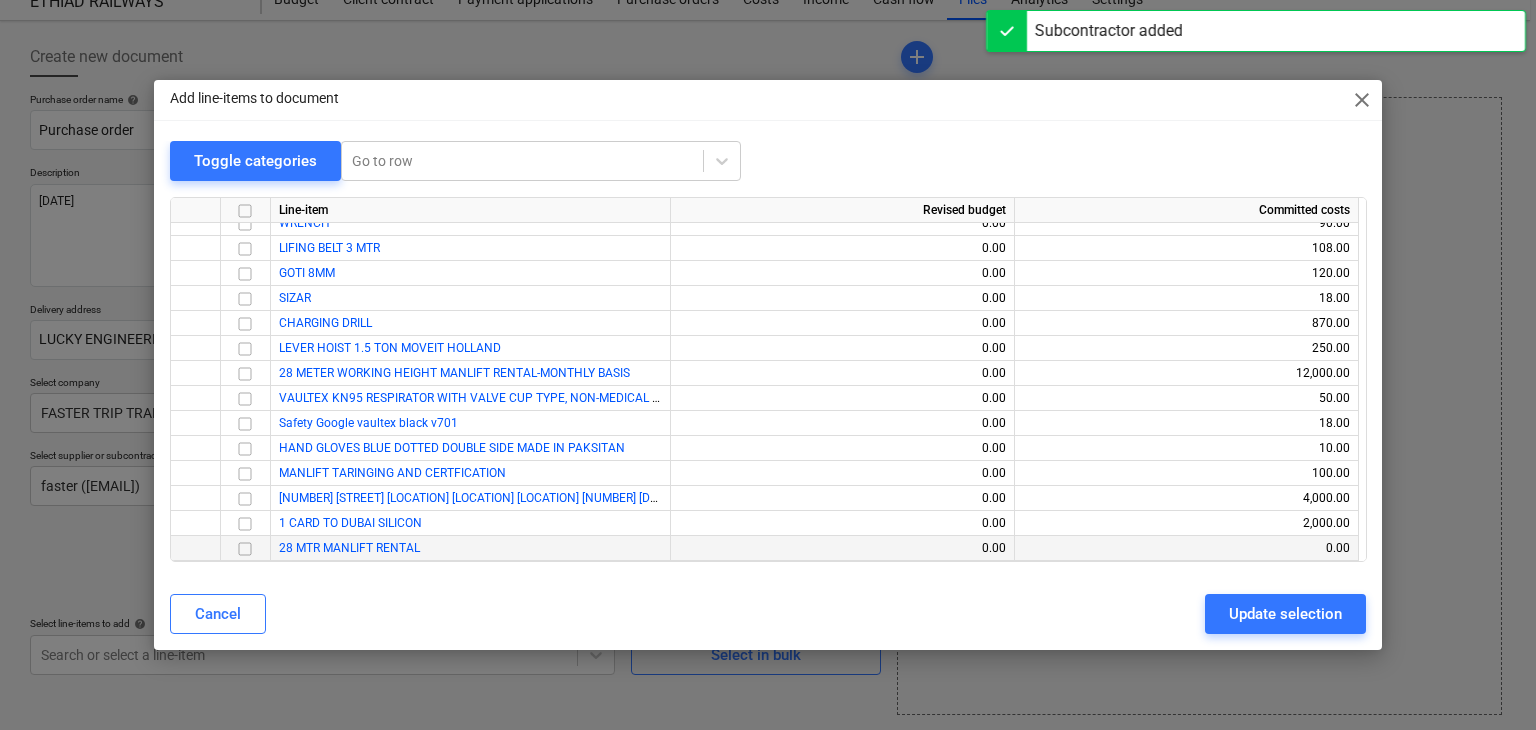 click at bounding box center (246, 548) 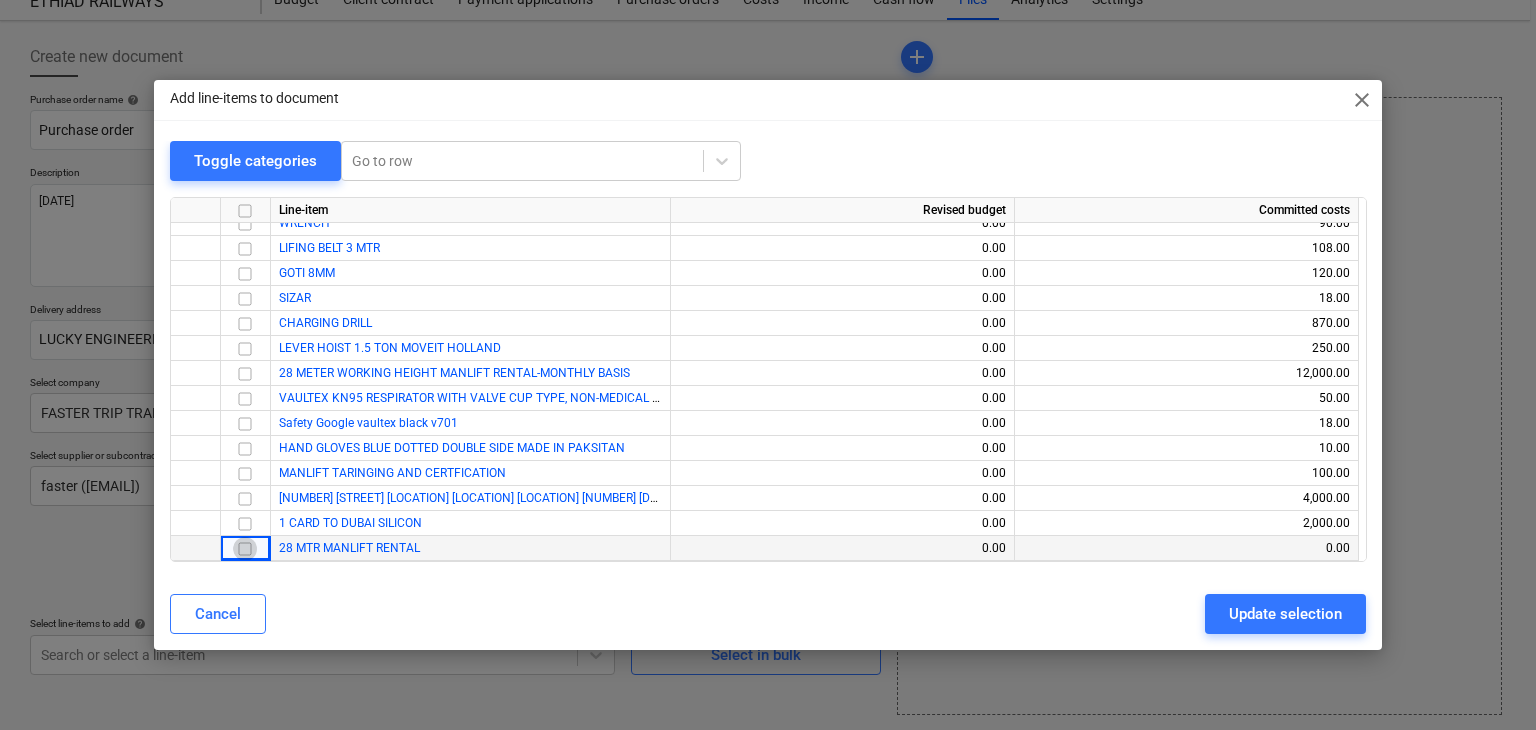 drag, startPoint x: 252, startPoint y: 546, endPoint x: 332, endPoint y: 551, distance: 80.1561 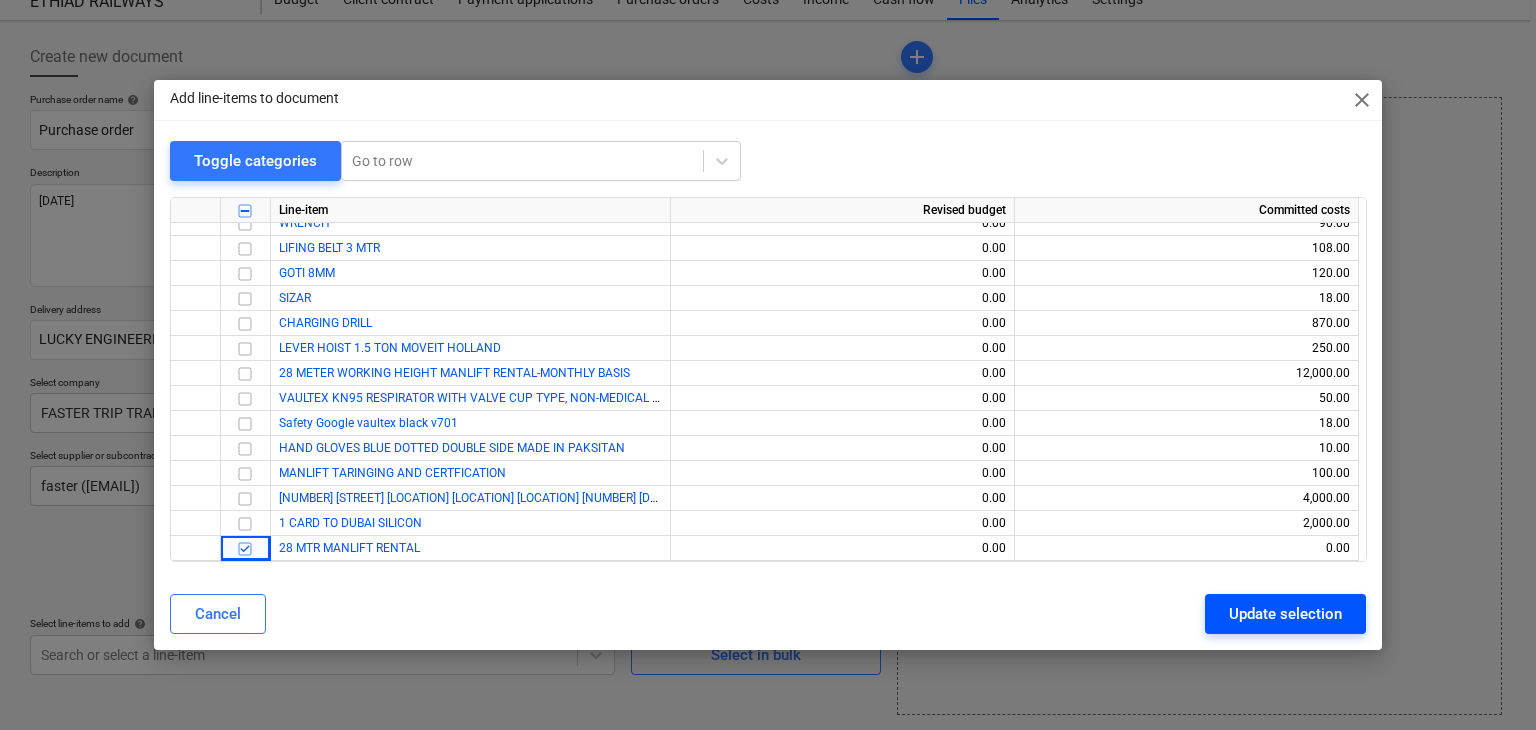 drag, startPoint x: 1244, startPoint y: 628, endPoint x: 556, endPoint y: 536, distance: 694.1239 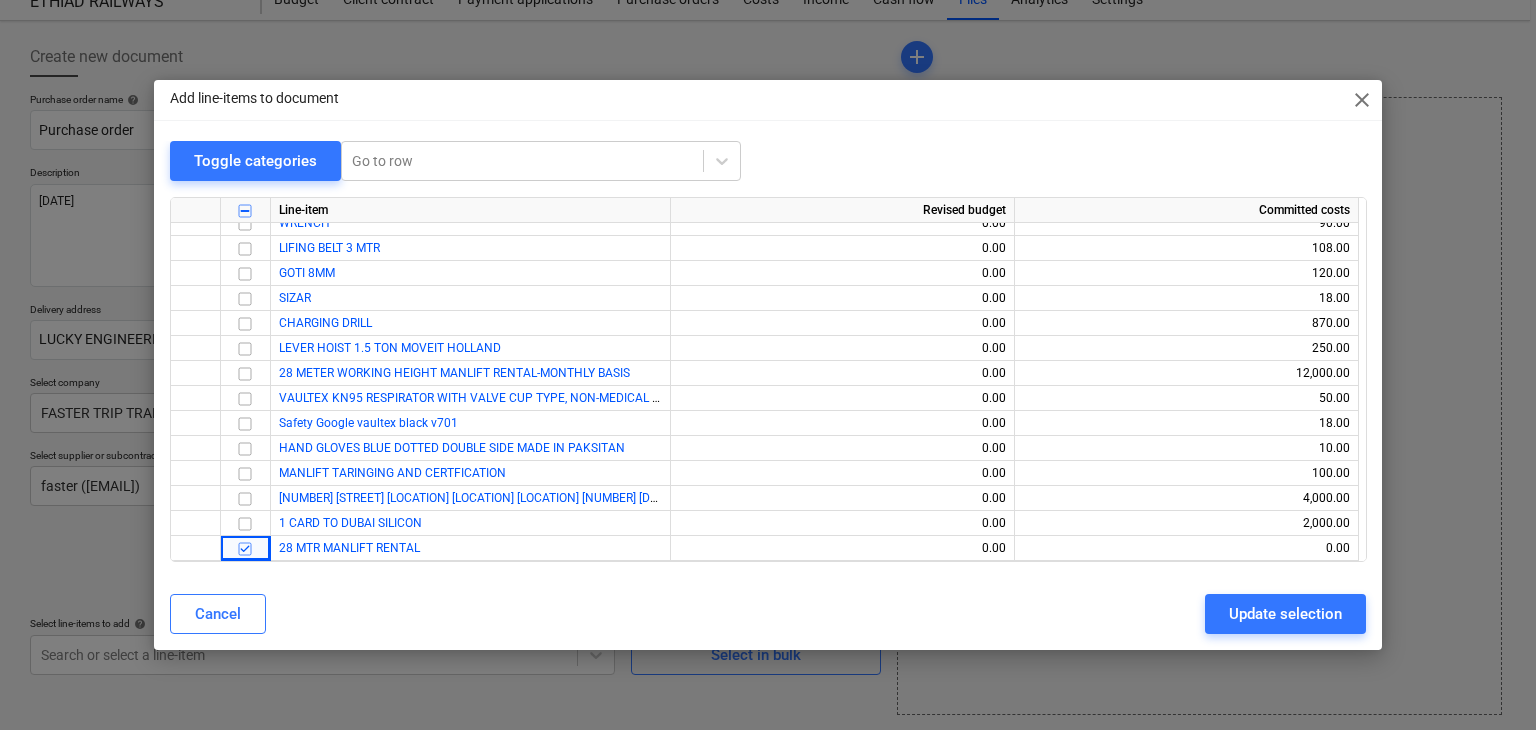 click on "Update selection" at bounding box center (1285, 614) 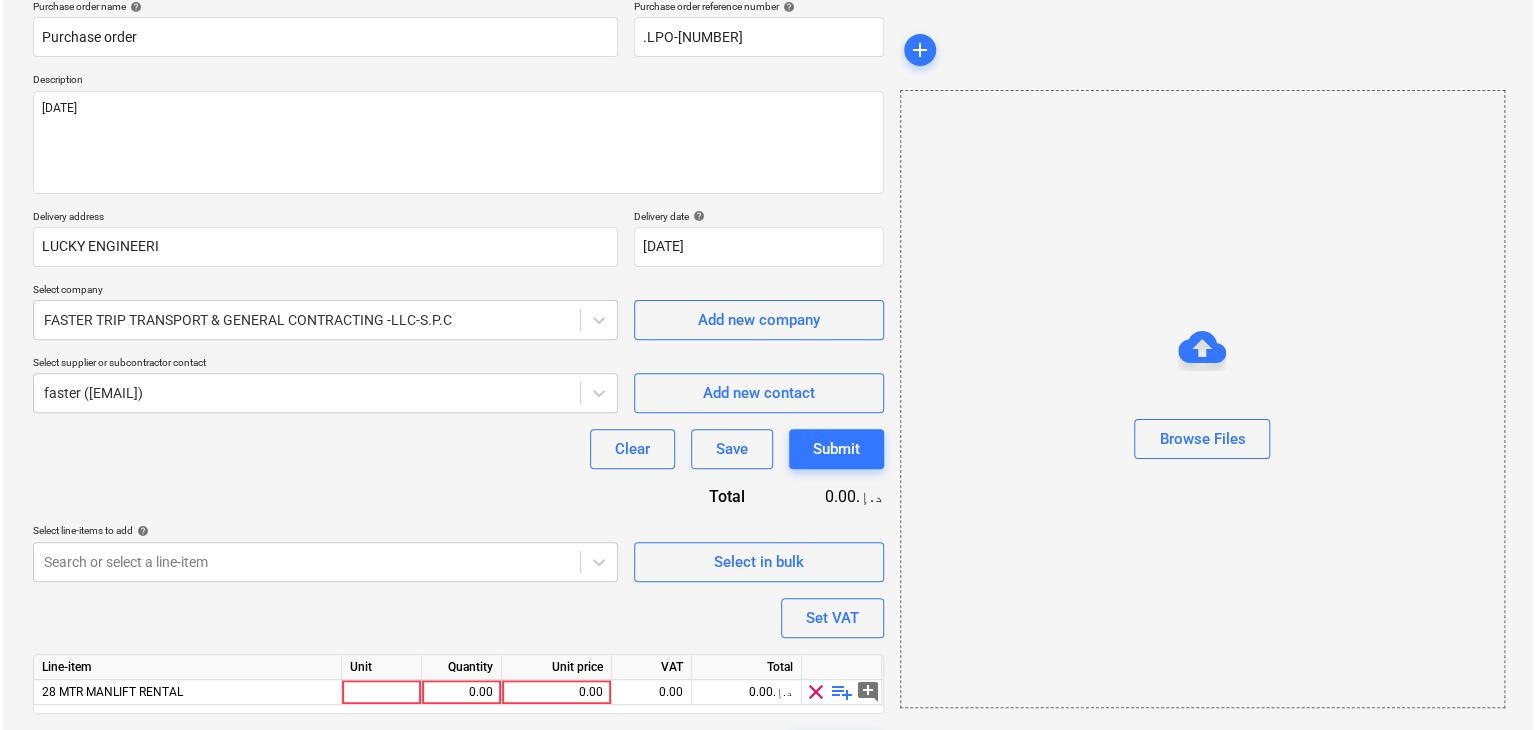 scroll, scrollTop: 220, scrollLeft: 0, axis: vertical 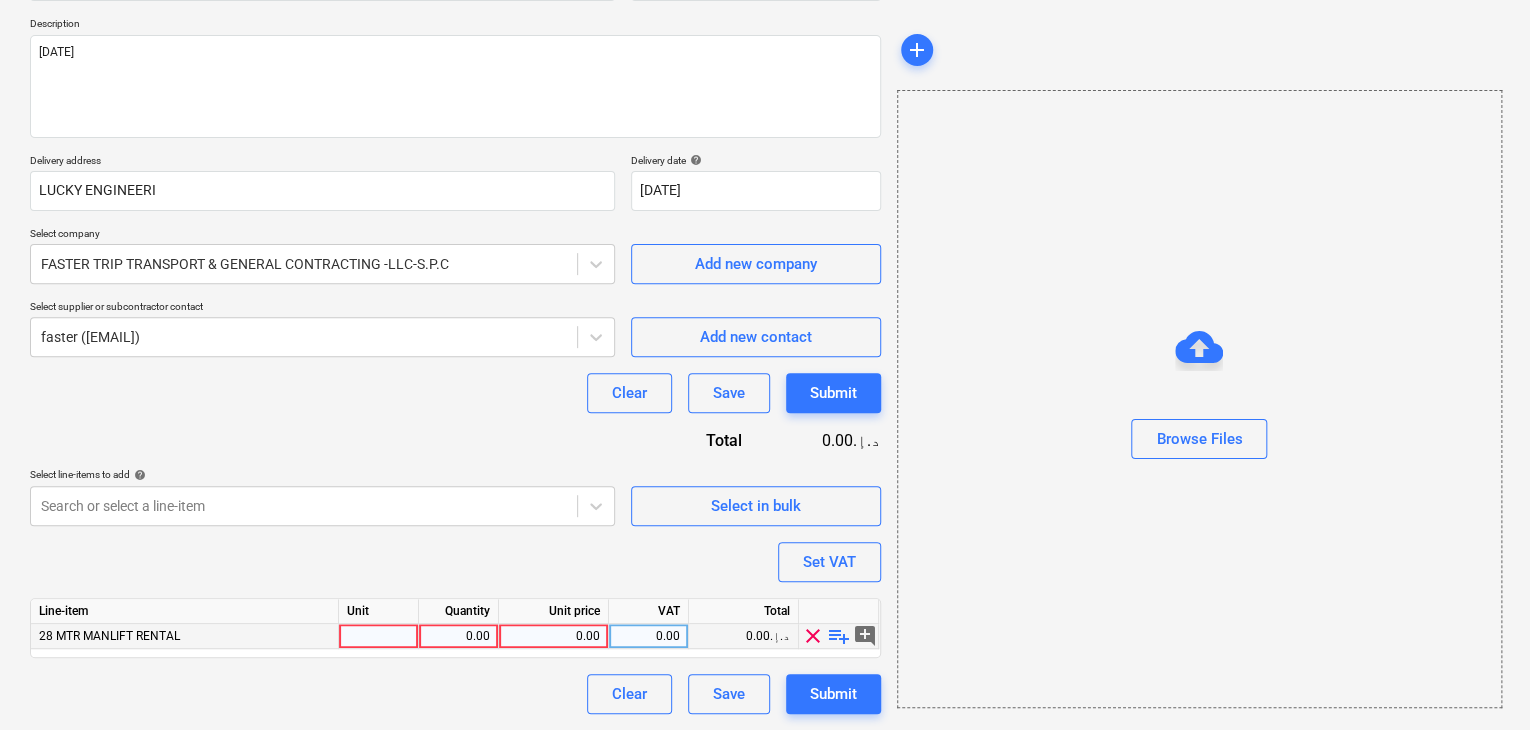 click at bounding box center [379, 636] 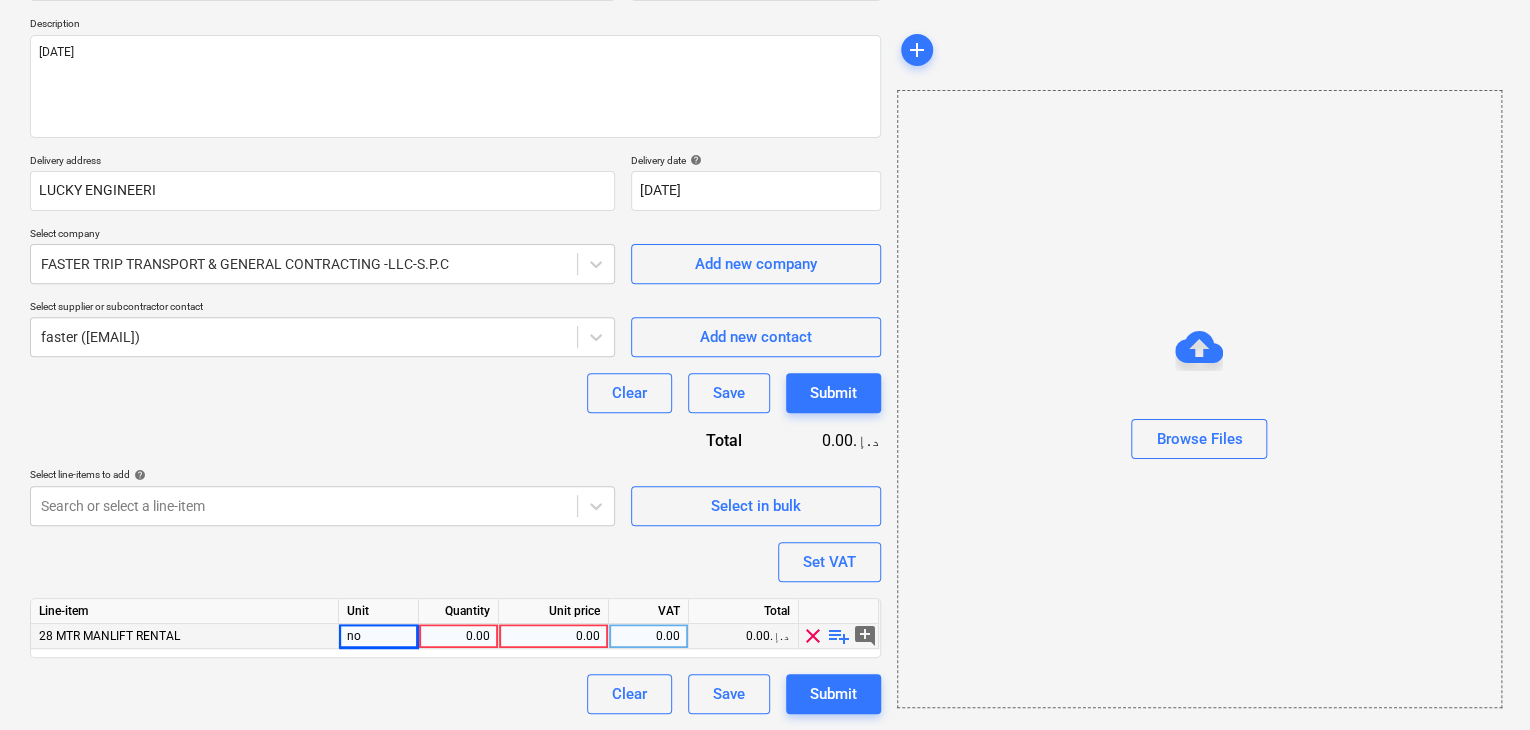 click on "0.00" at bounding box center [458, 636] 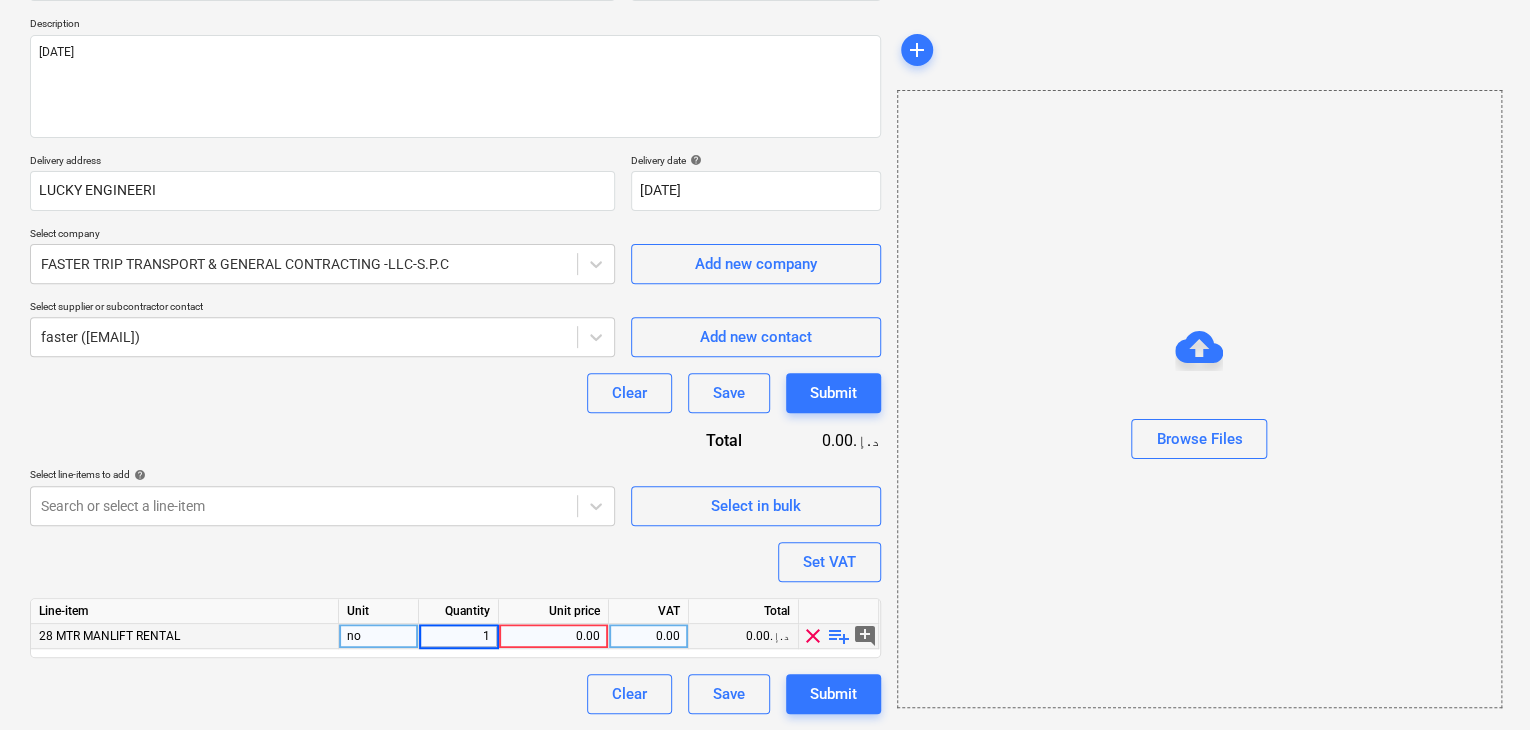 click on "0.00" at bounding box center [553, 636] 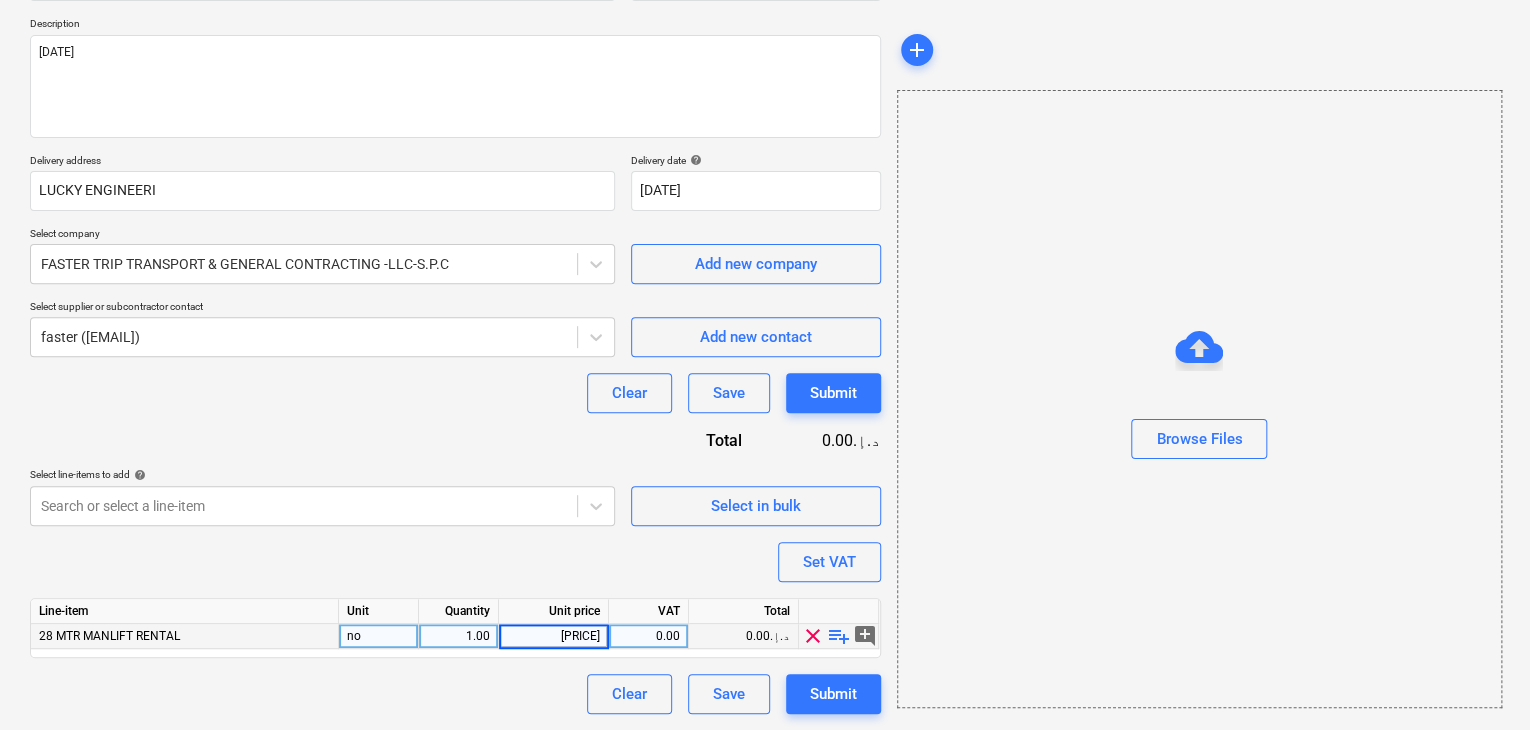 click on "Browse Files" at bounding box center (1199, 399) 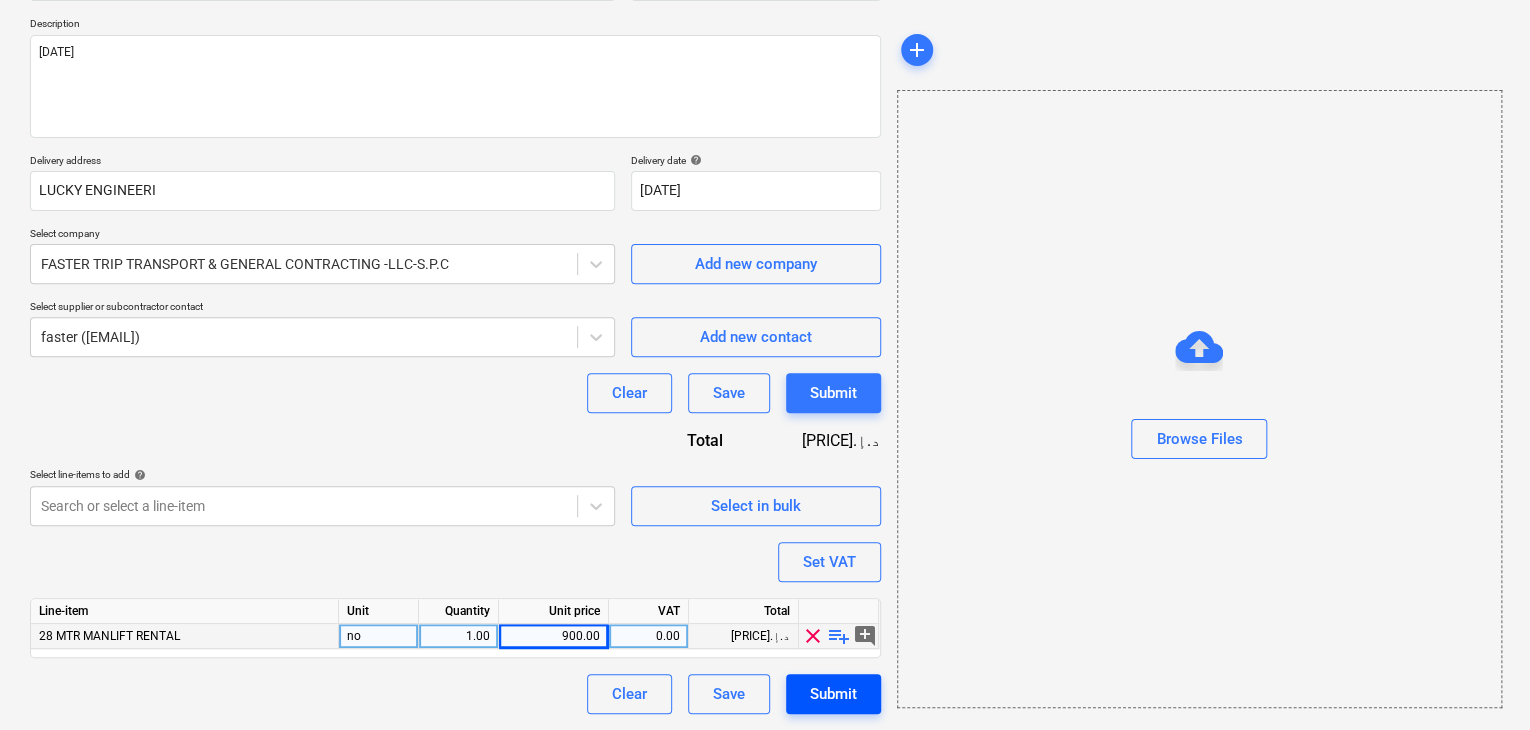 click on "Submit" at bounding box center [833, 694] 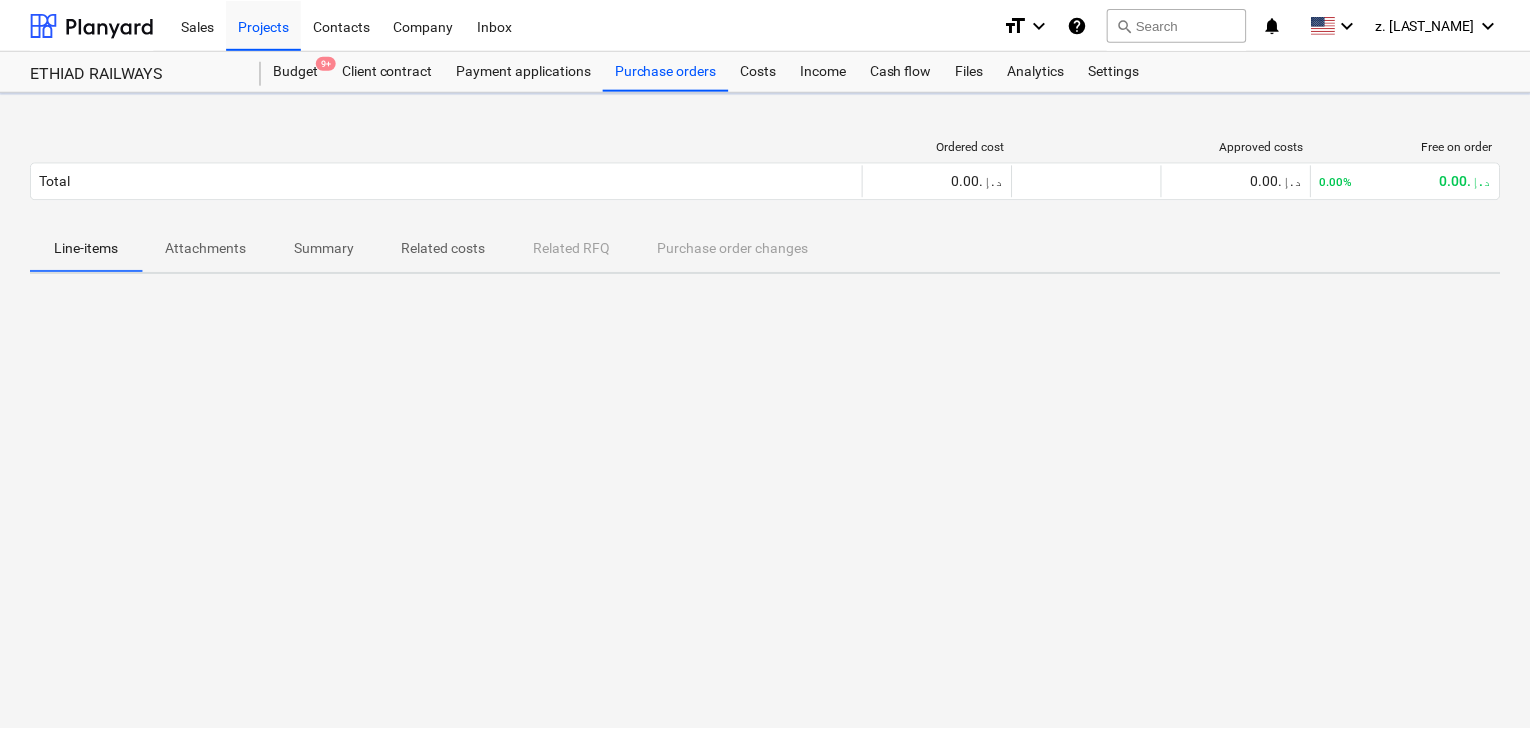 scroll, scrollTop: 0, scrollLeft: 0, axis: both 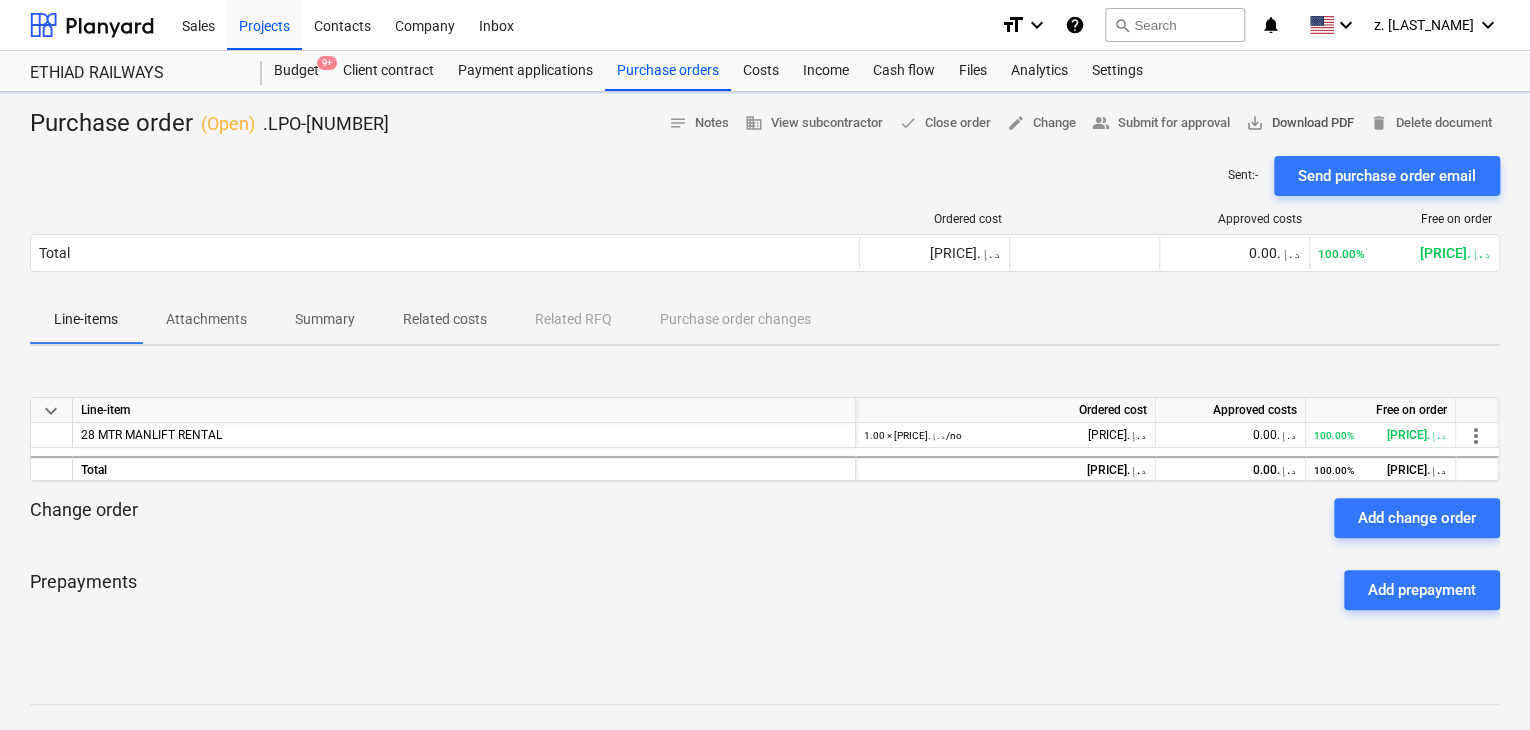 click on "save_alt Download PDF" at bounding box center [1300, 123] 